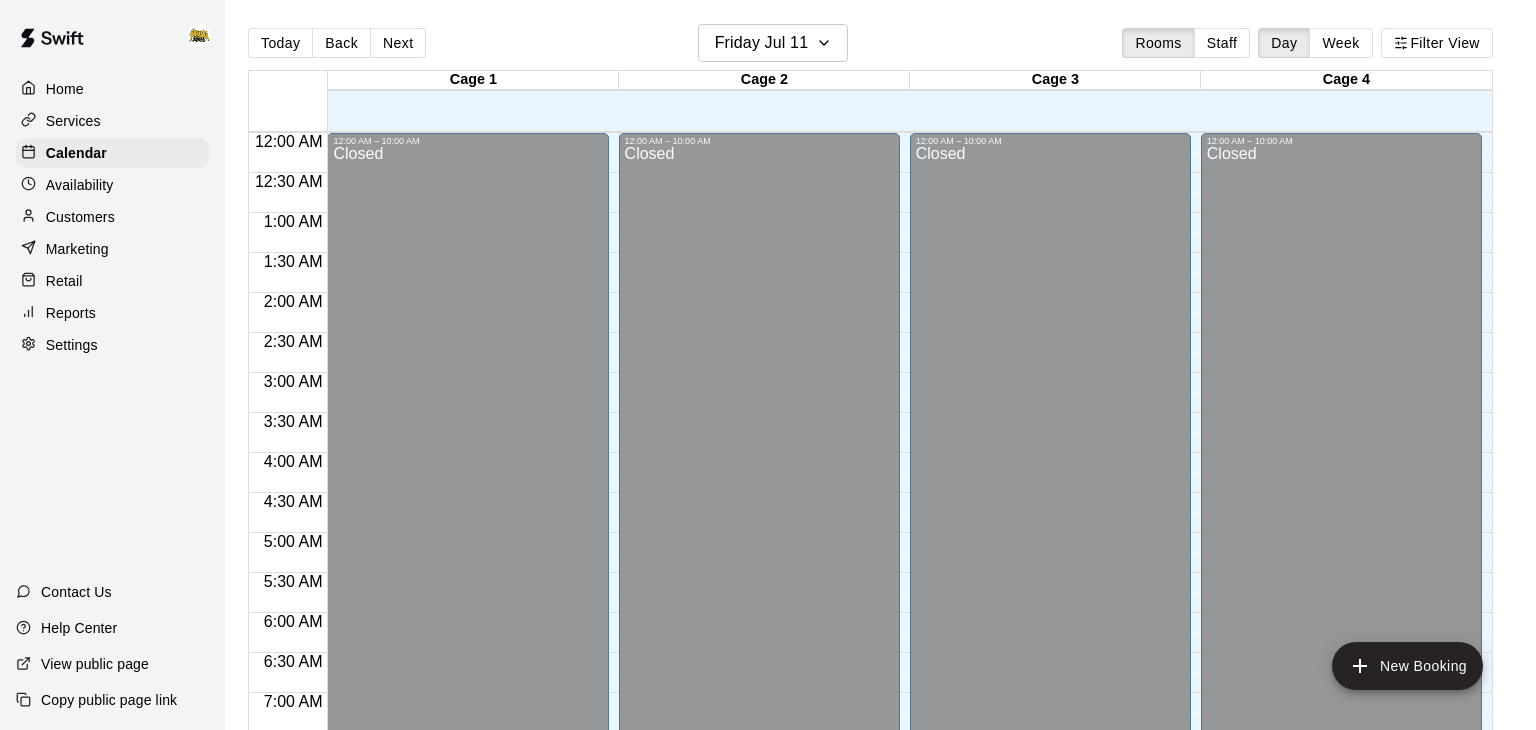 scroll, scrollTop: 0, scrollLeft: 0, axis: both 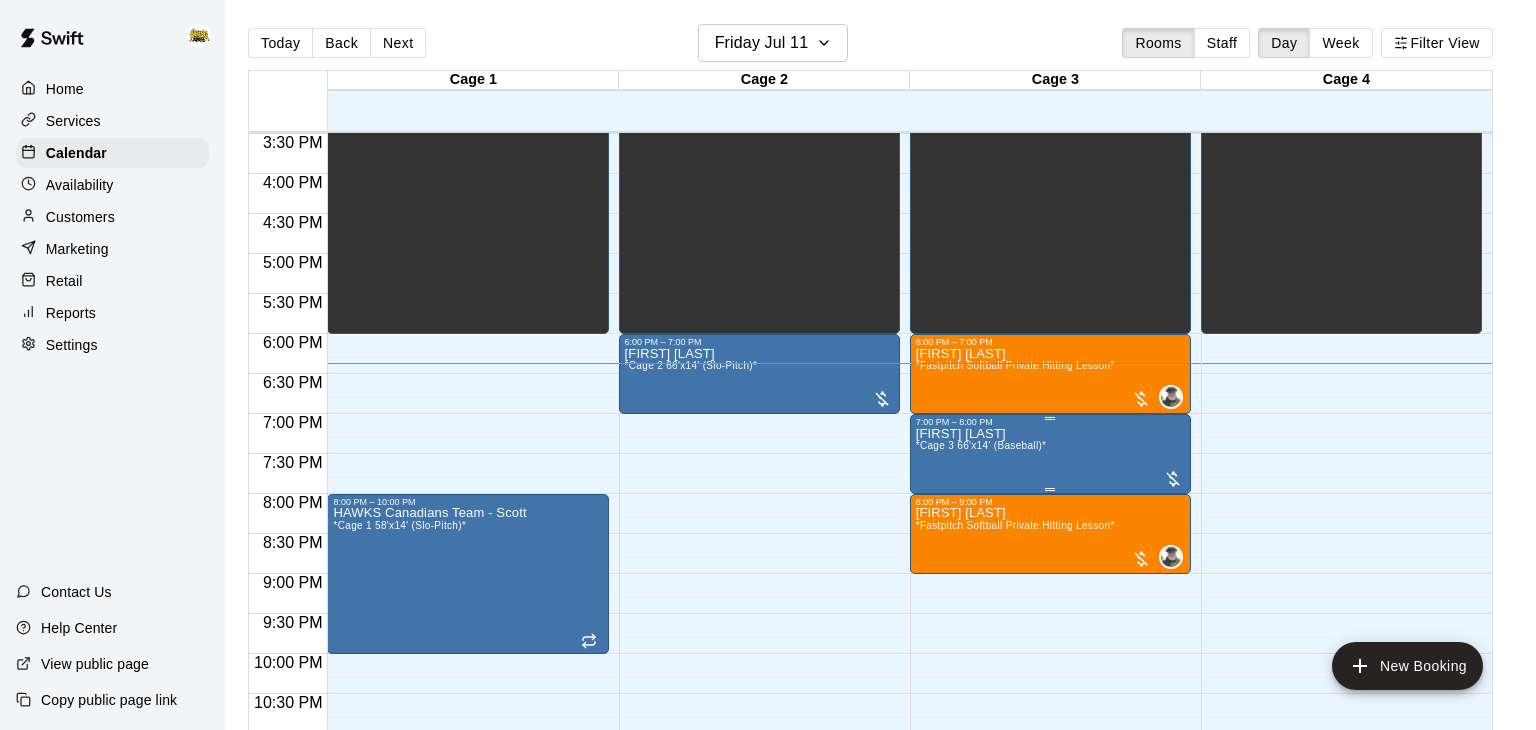 click on "[FIRST] [LAST]  *Cage 3 66'x14' (Baseball)*" at bounding box center (981, 792) 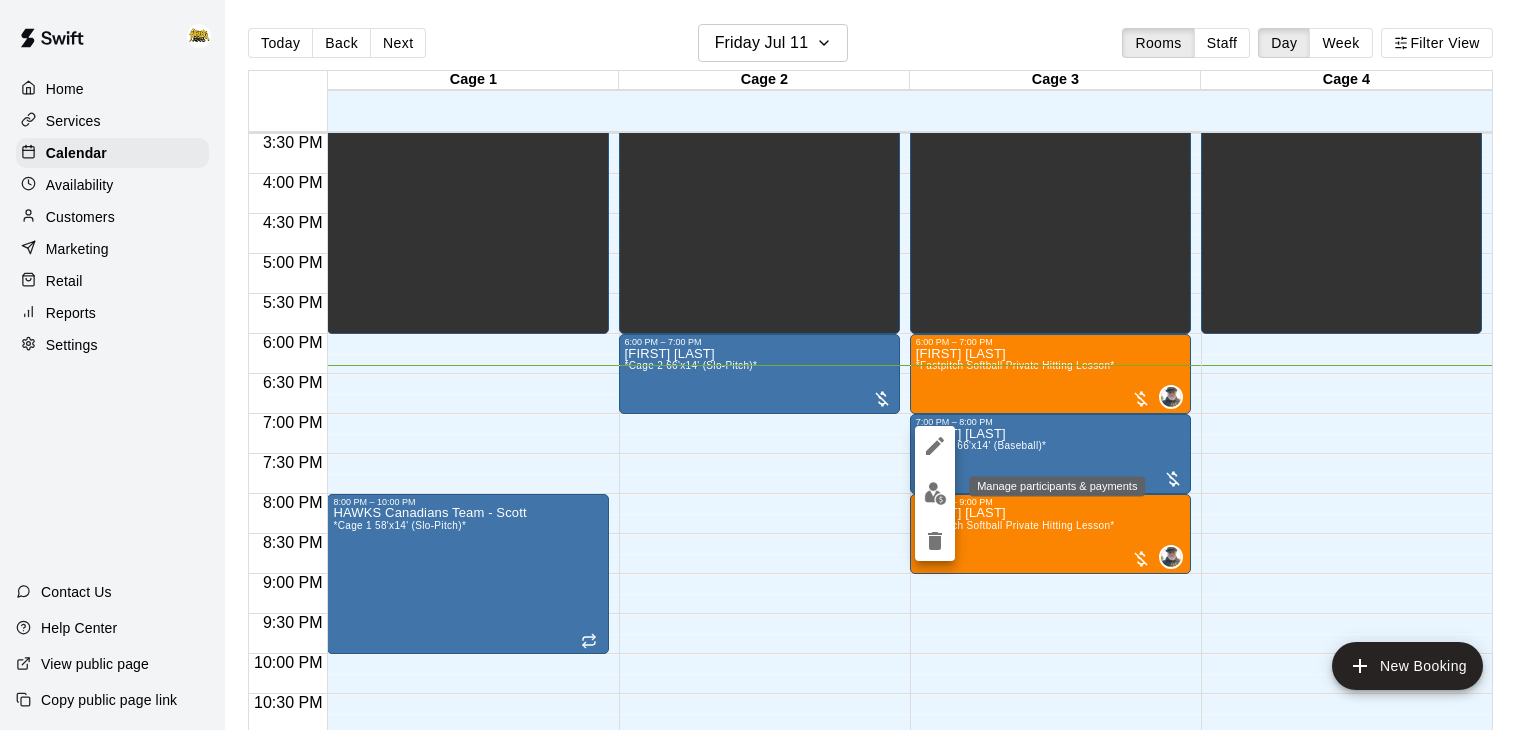 click at bounding box center [935, 493] 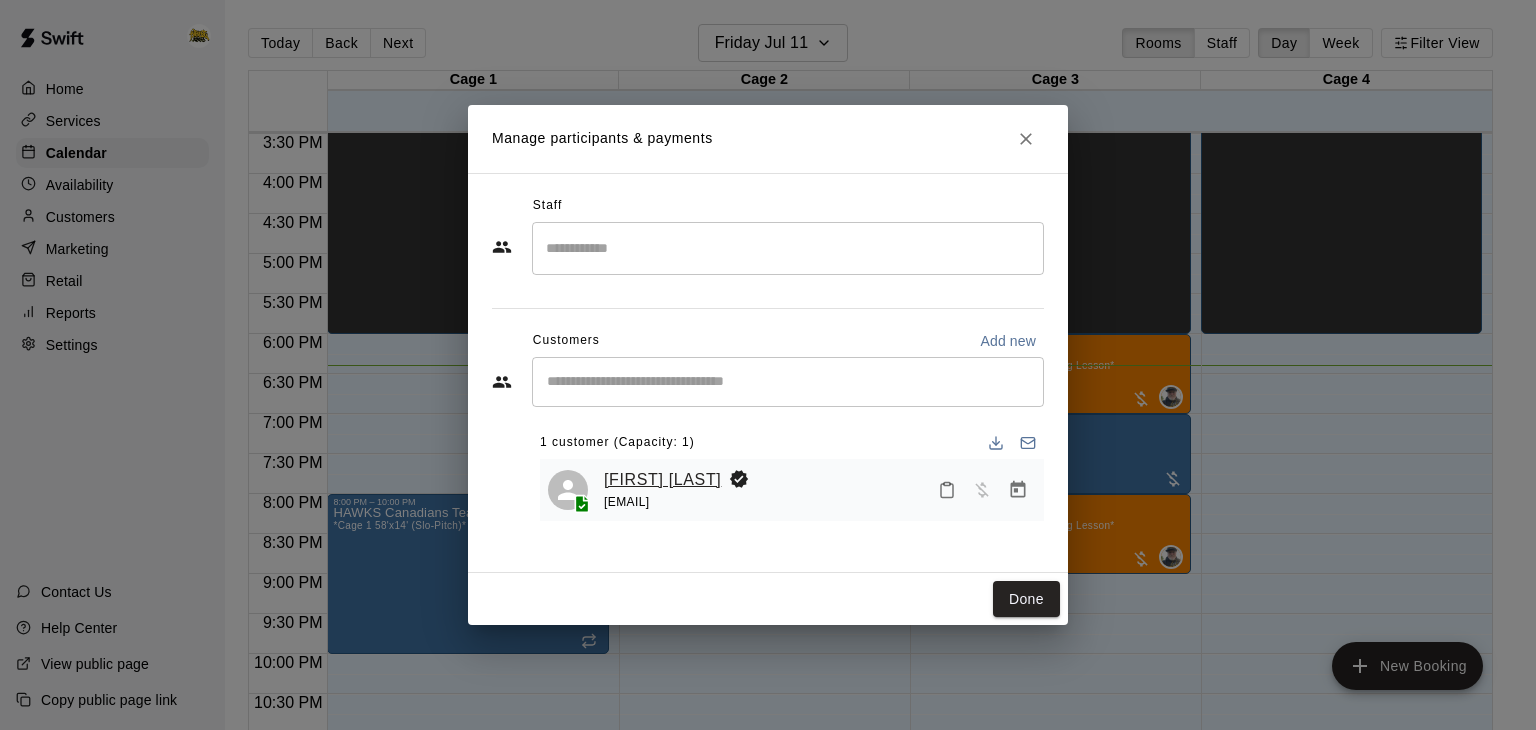 click on "[FIRST] [LAST]" at bounding box center [662, 480] 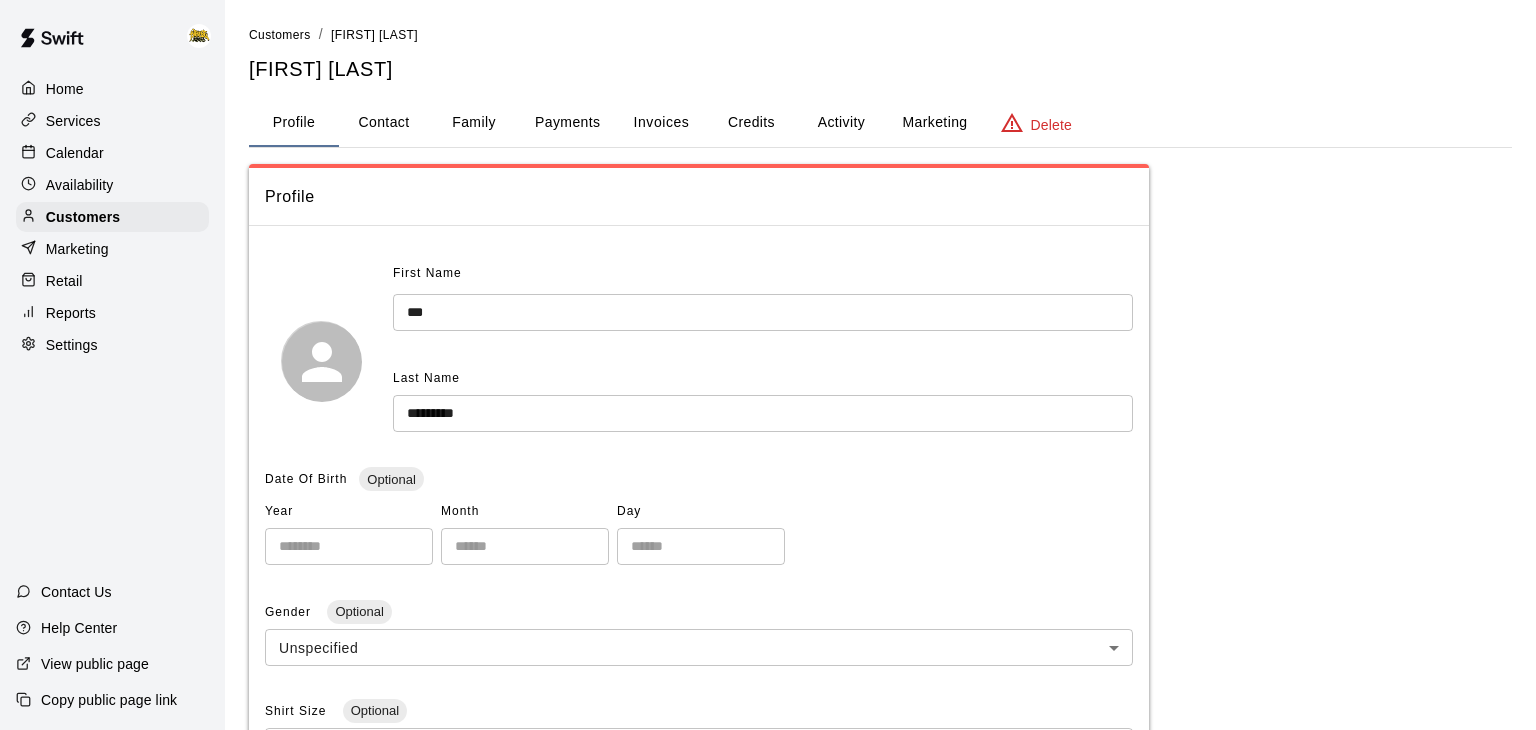 click on "Family" at bounding box center (474, 123) 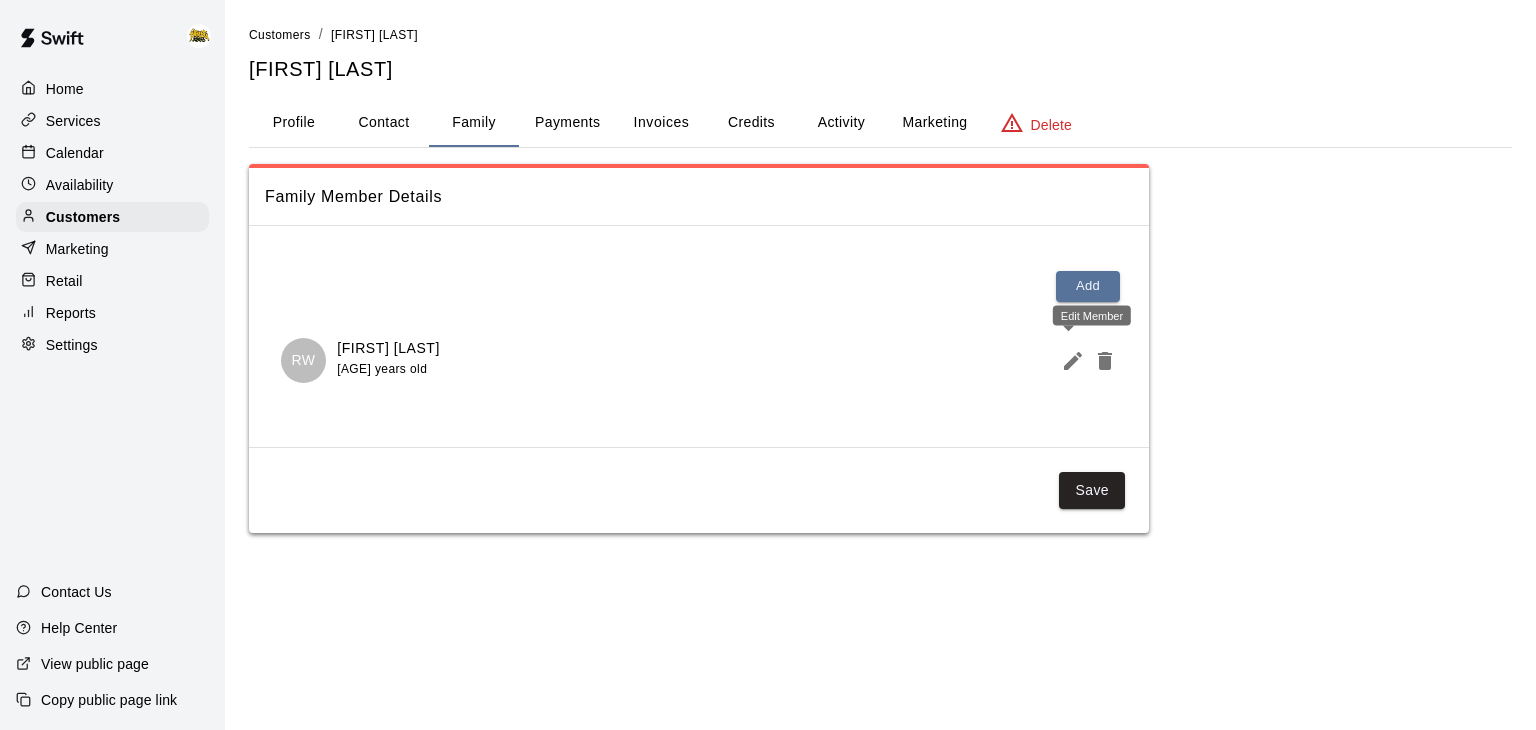 click 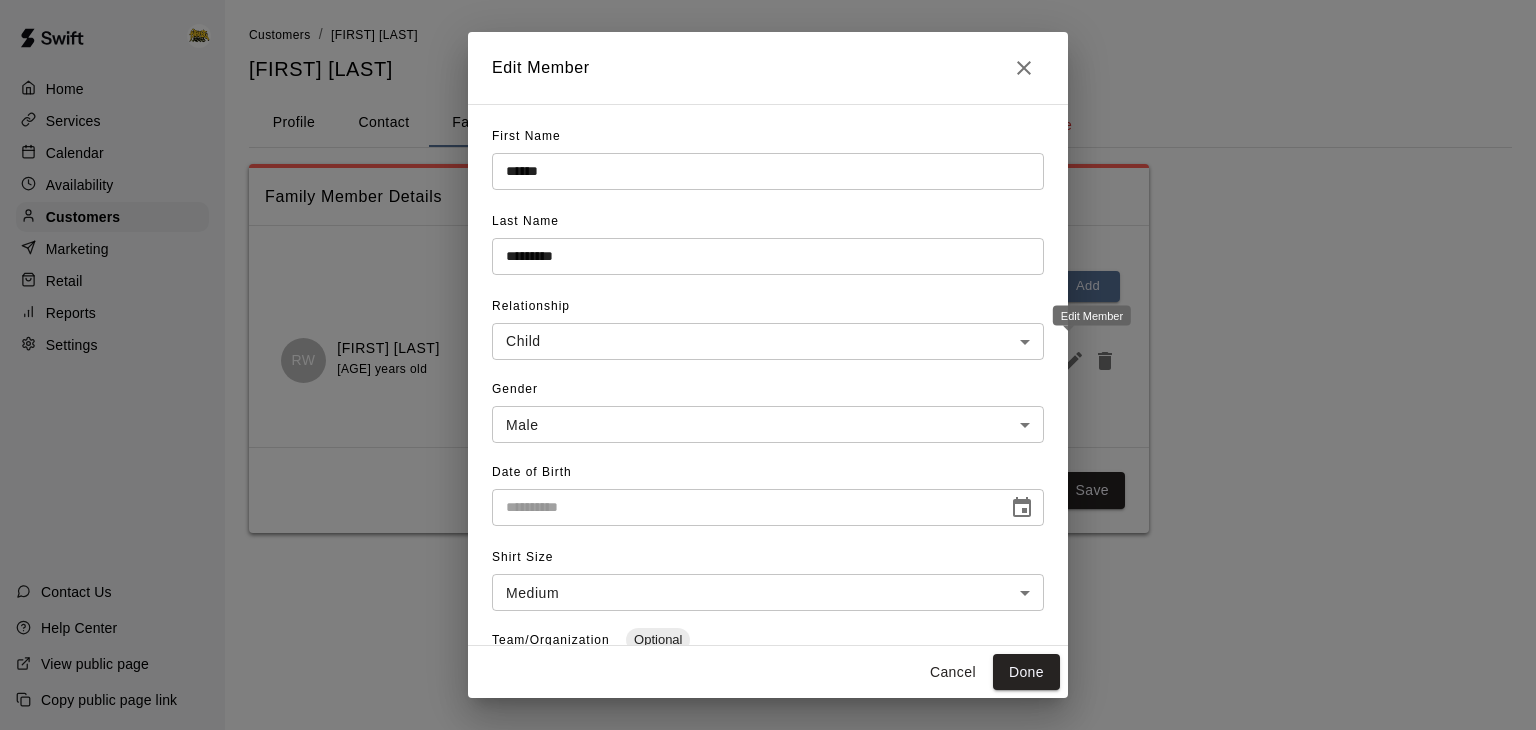 type on "**********" 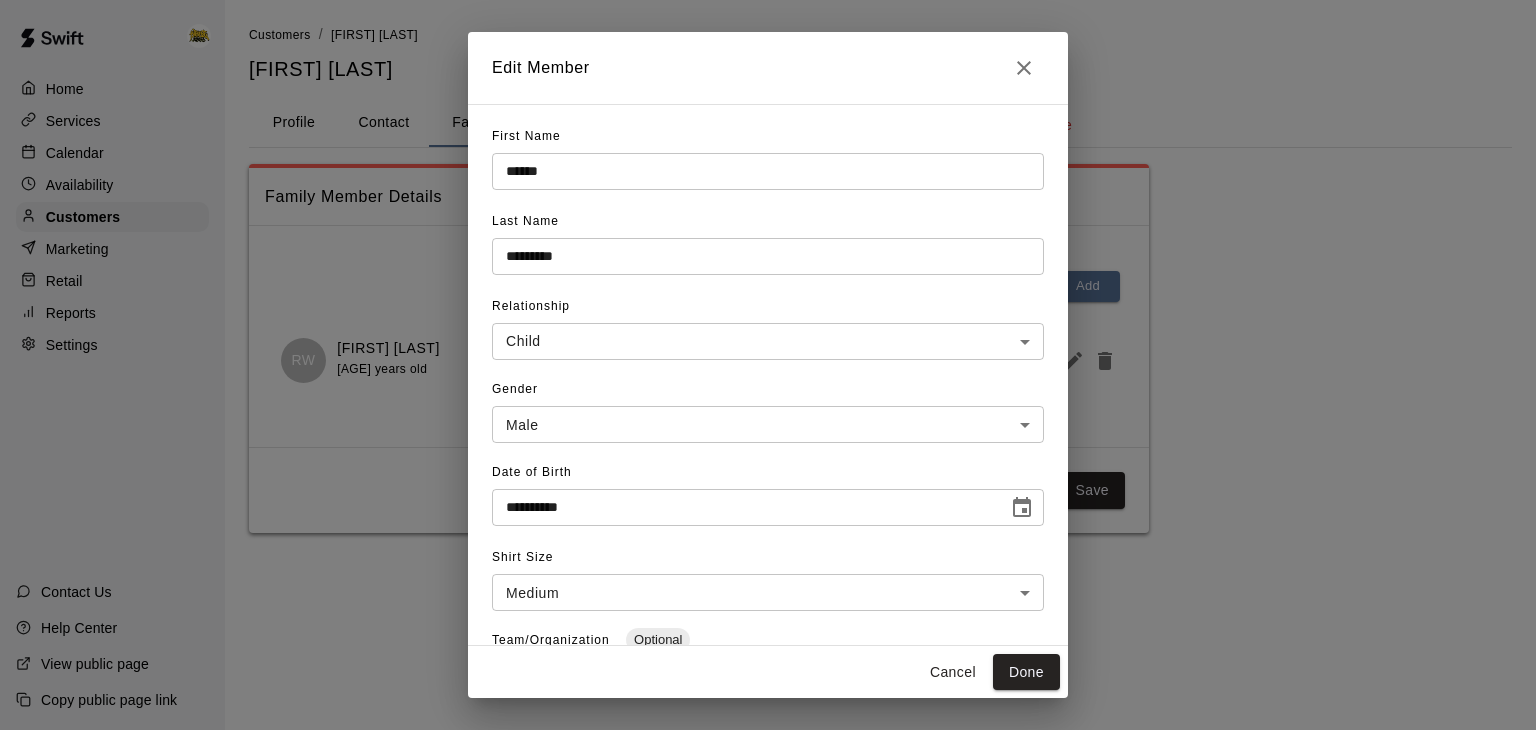 click 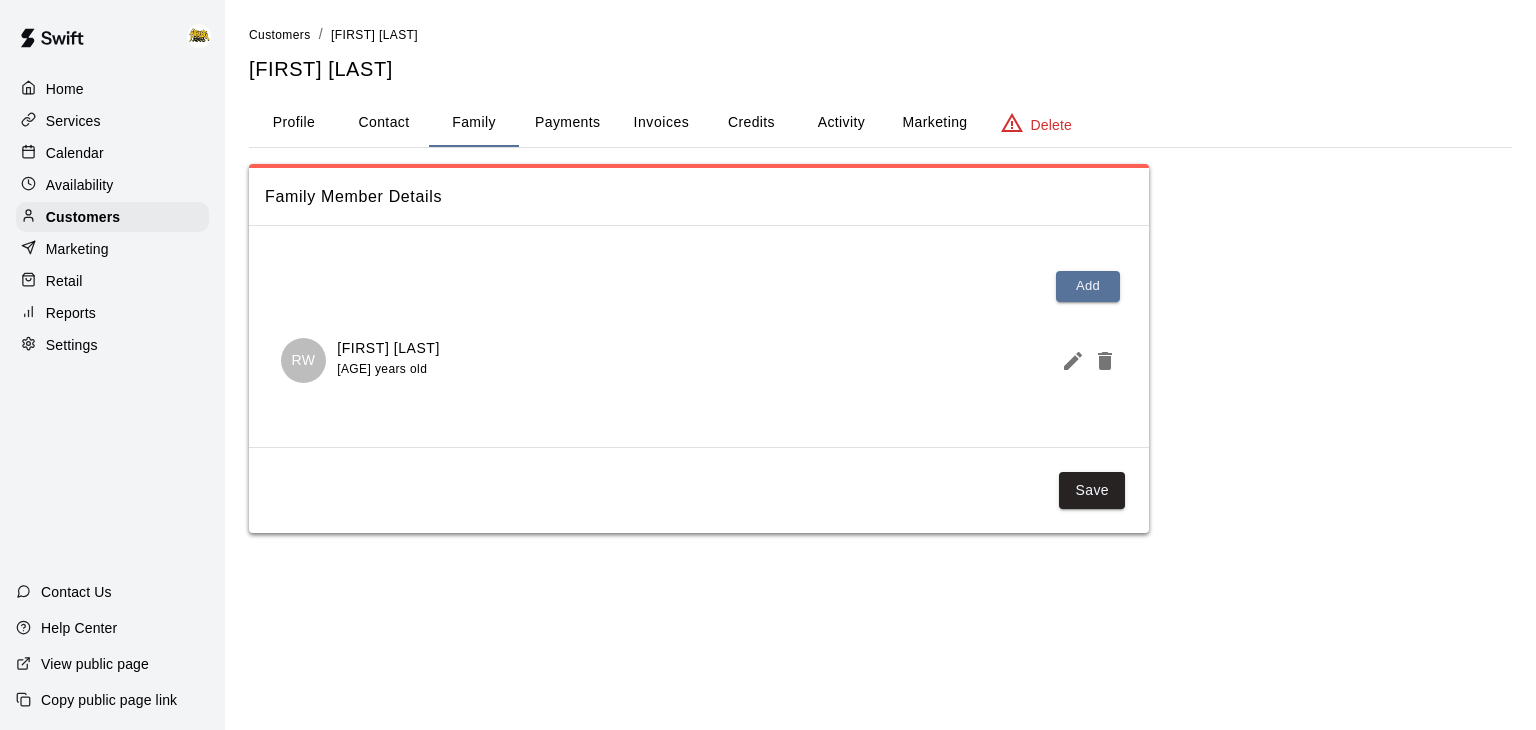click on "Home" at bounding box center [65, 89] 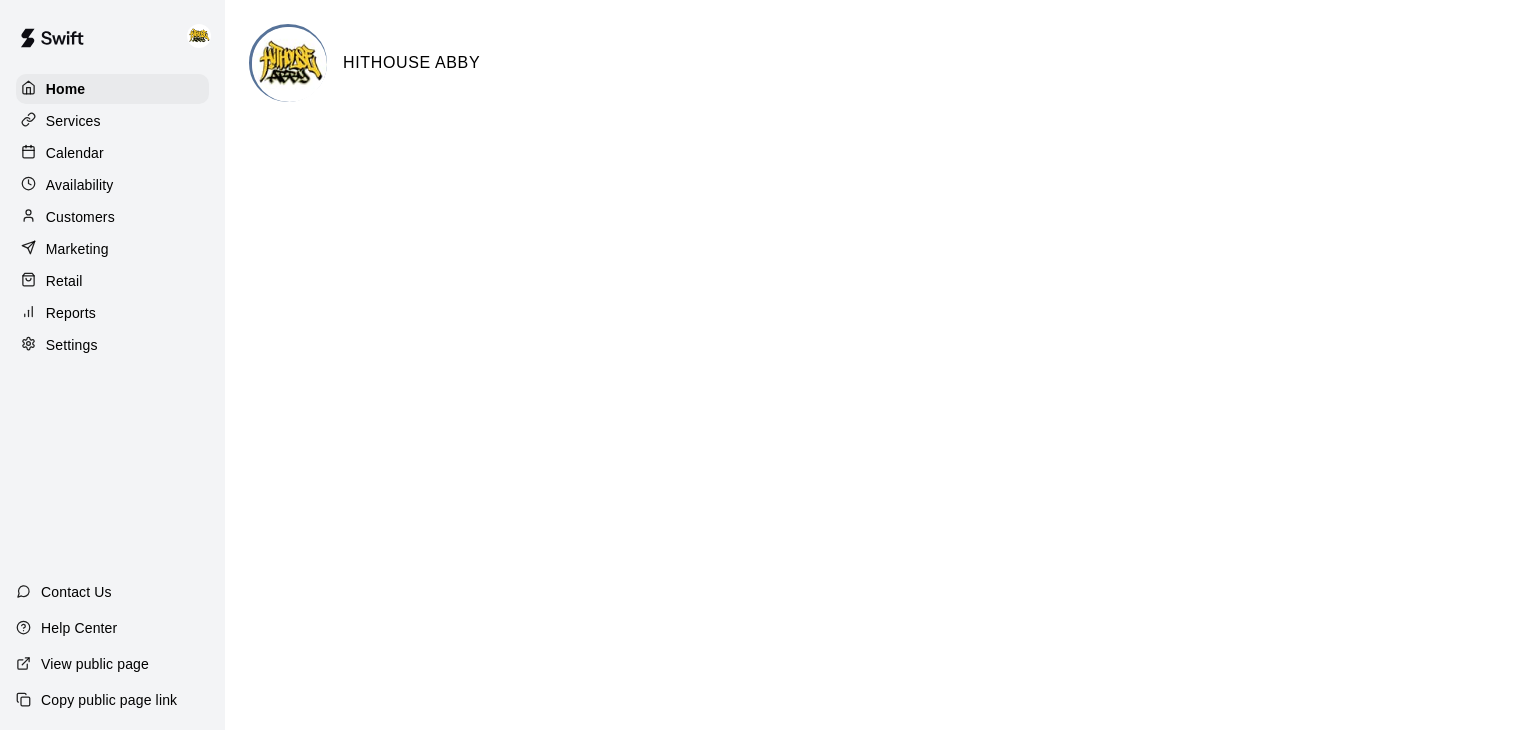 click on "Calendar" at bounding box center [75, 153] 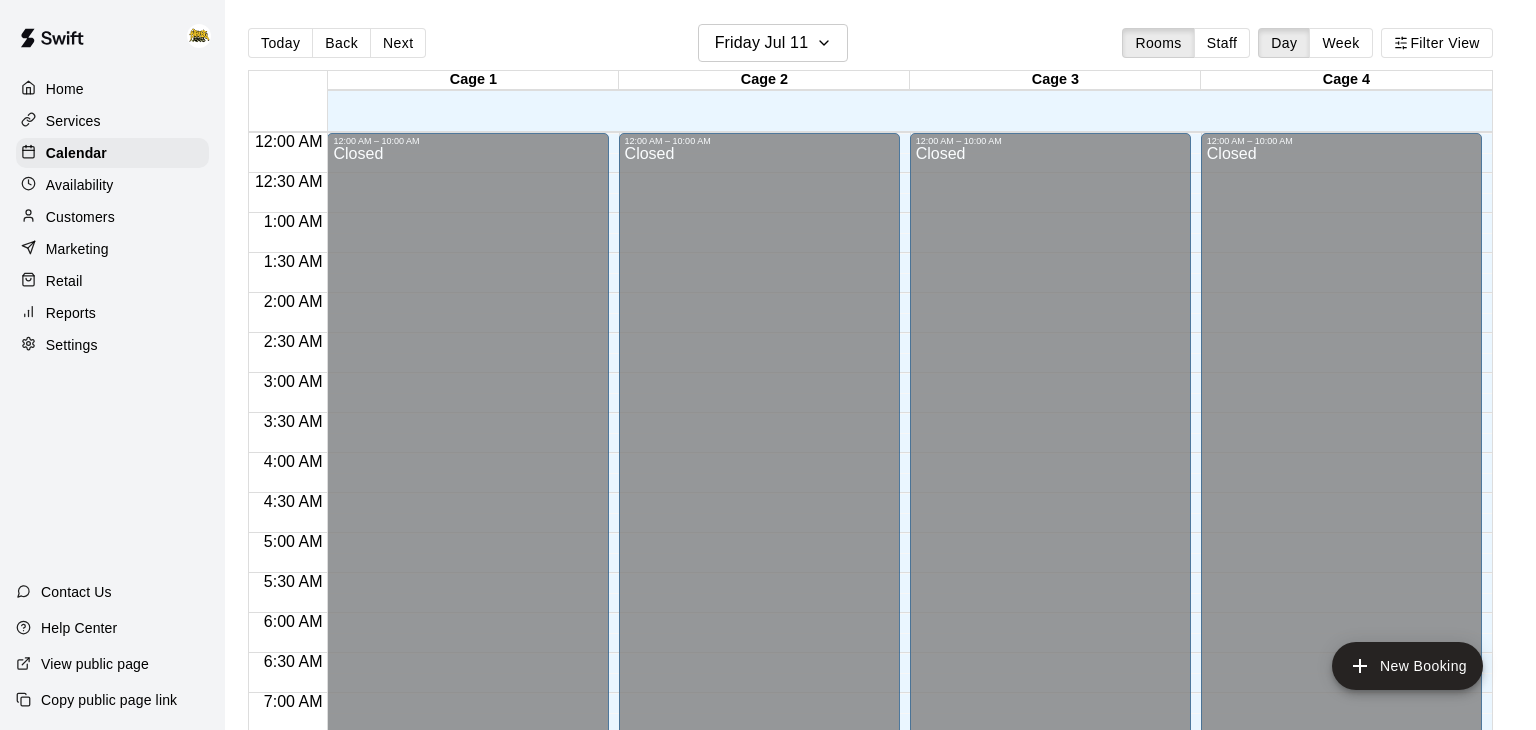 scroll, scrollTop: 1239, scrollLeft: 0, axis: vertical 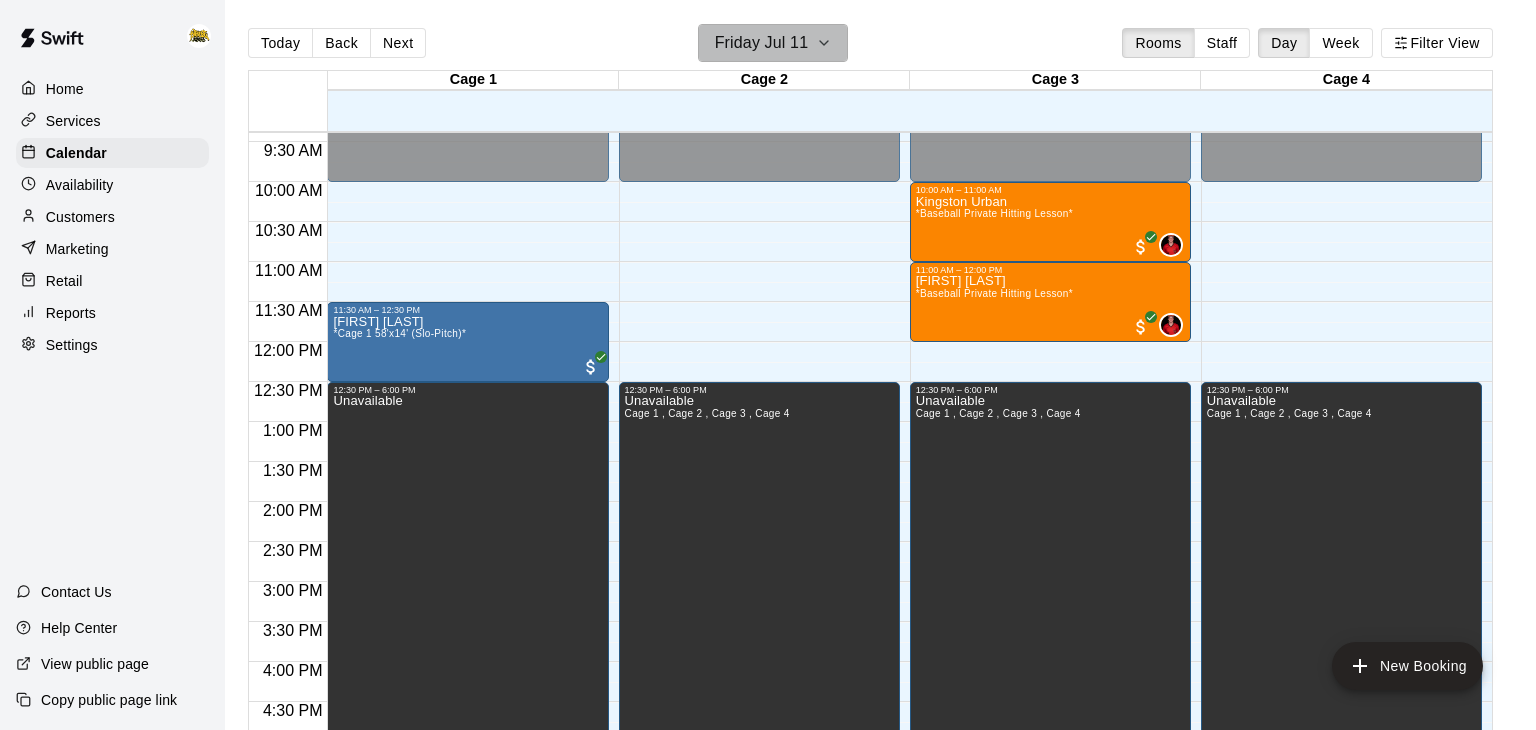 click 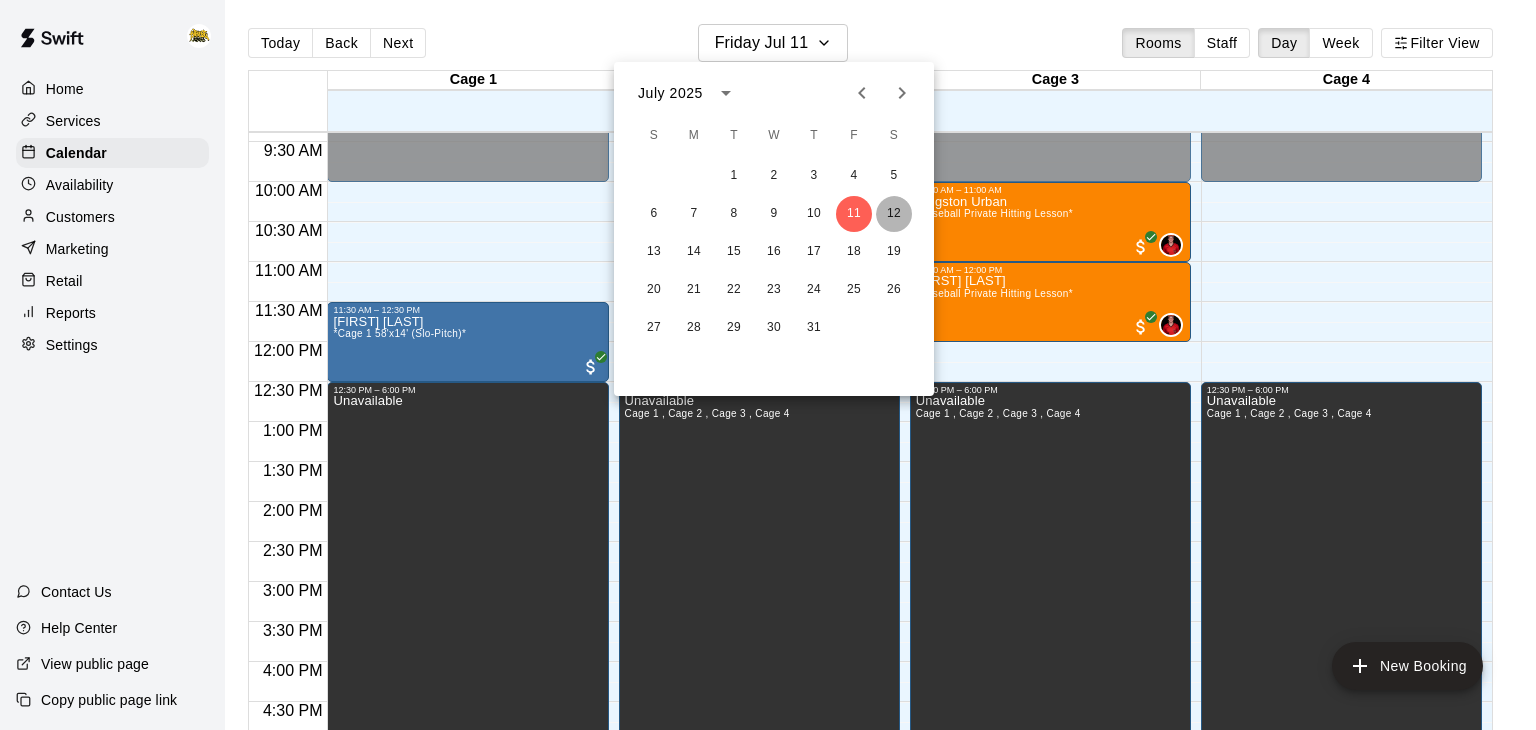 click on "12" at bounding box center (894, 214) 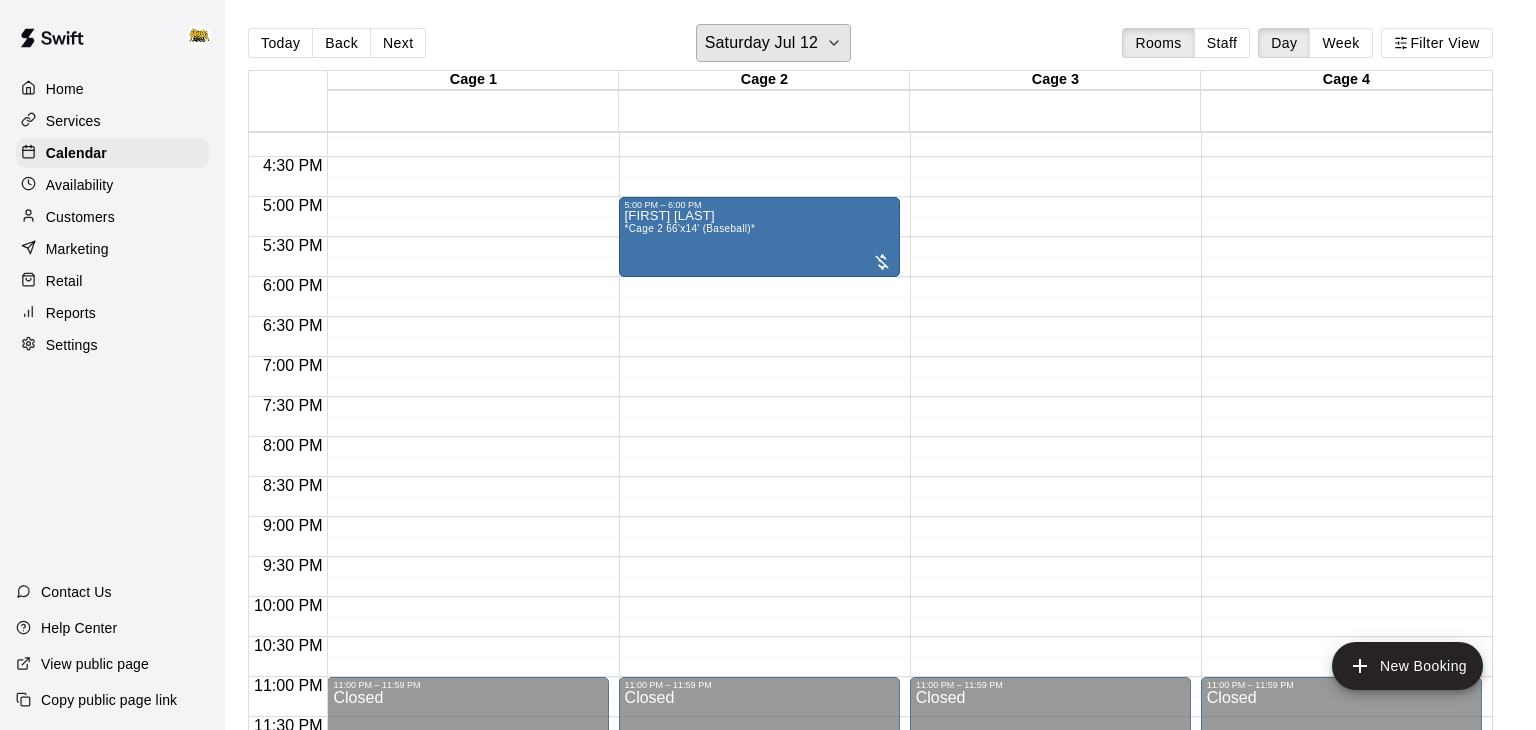 scroll, scrollTop: 1046, scrollLeft: 0, axis: vertical 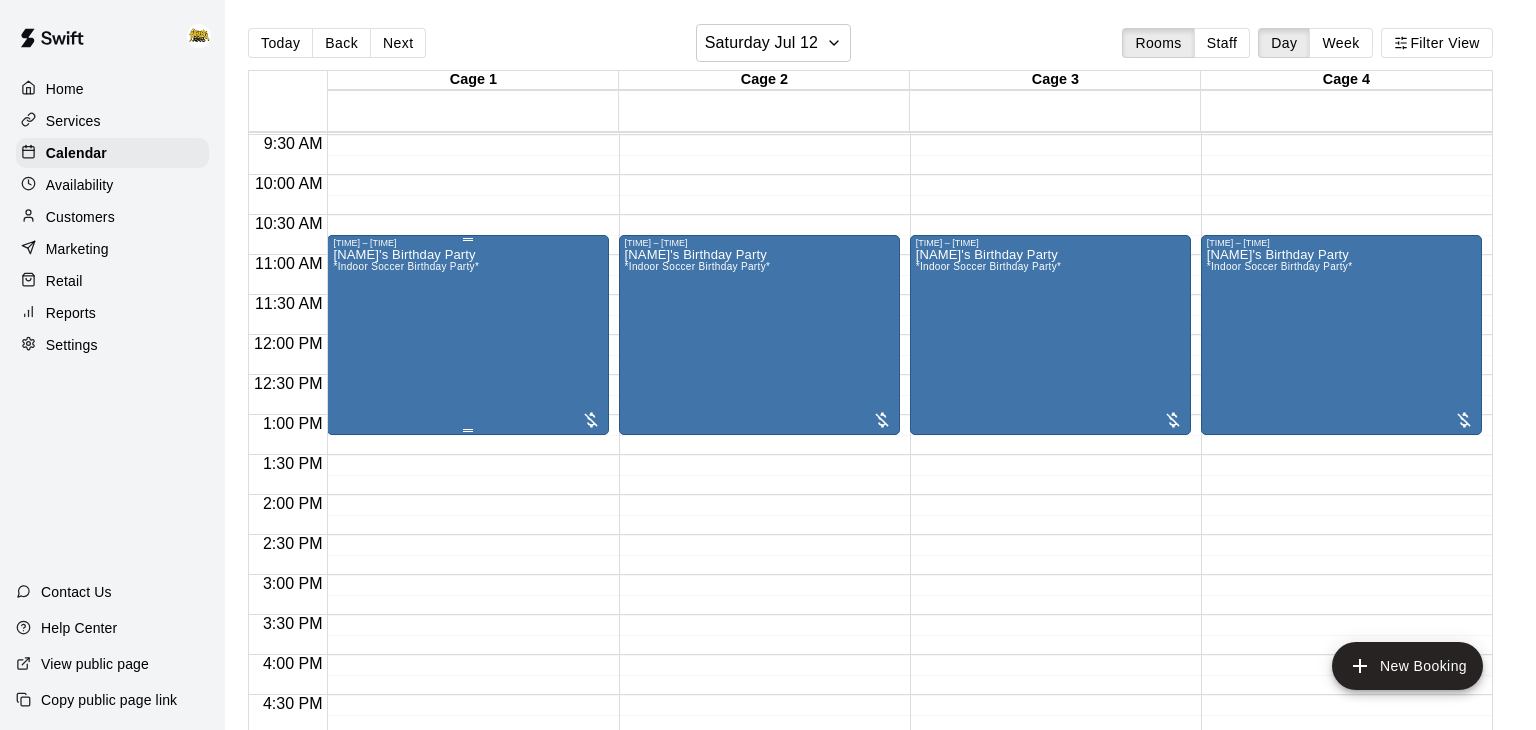 click on "[NAME]'s Birthday Party *Indoor  Soccer Birthday Party*" at bounding box center (406, 613) 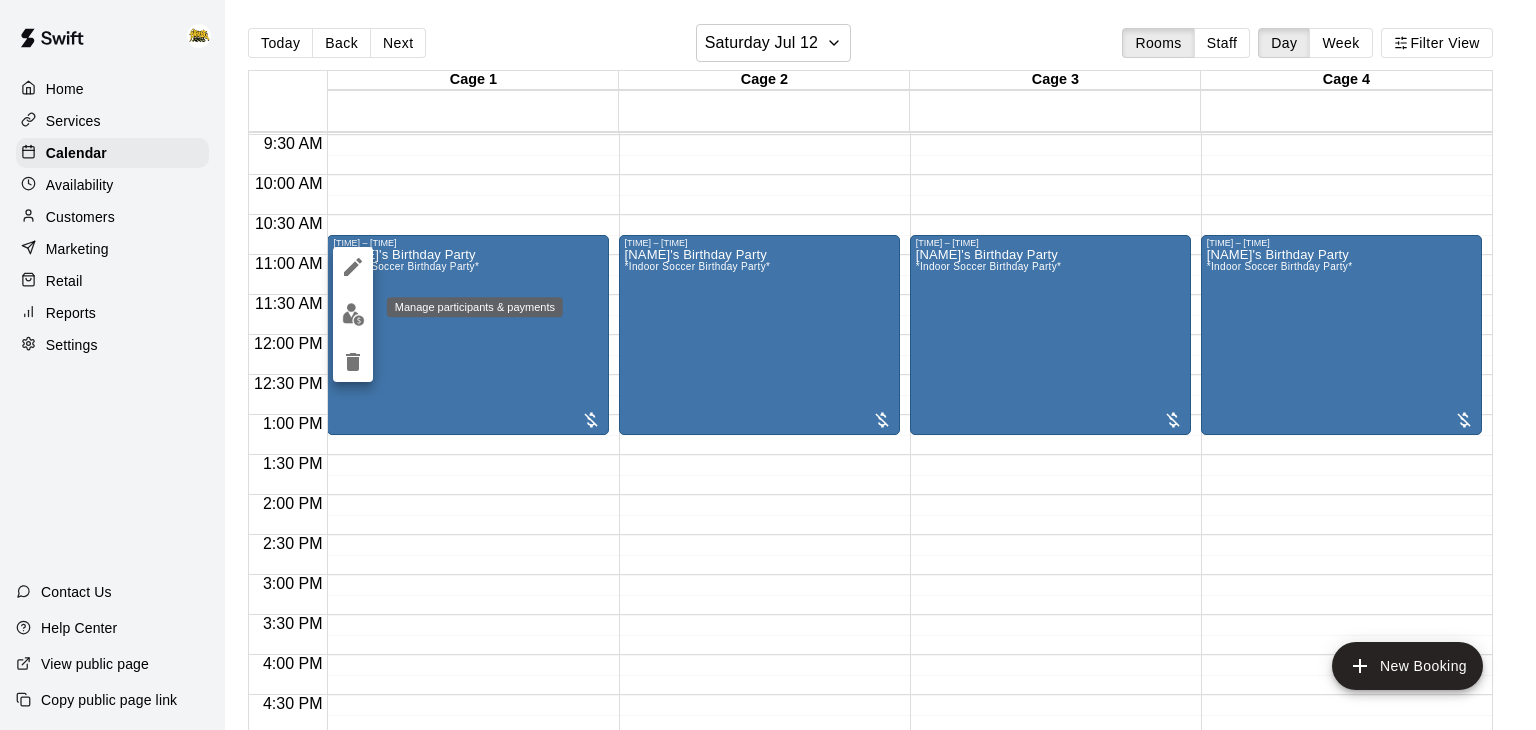 click at bounding box center [353, 314] 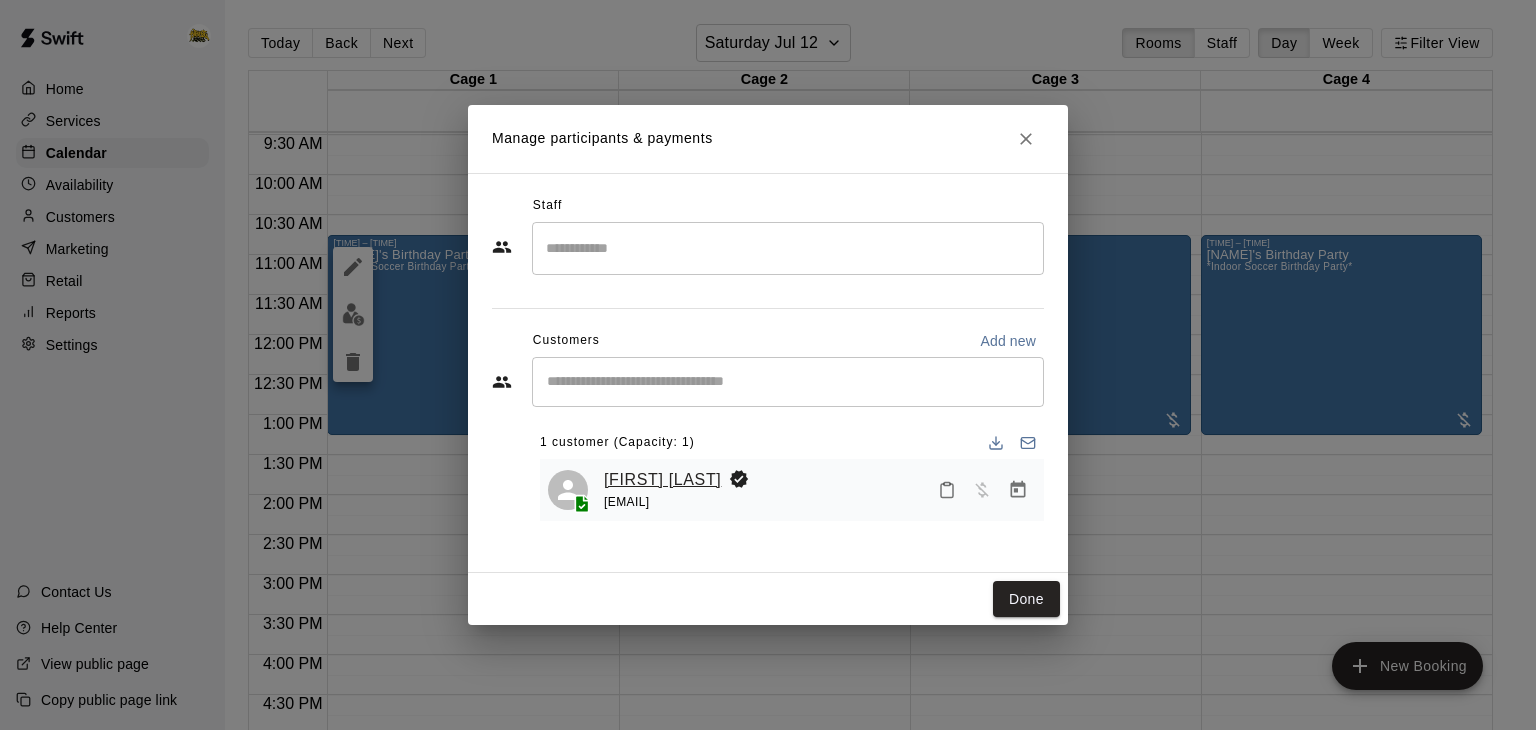 click on "[FIRST] [LAST]" at bounding box center [662, 480] 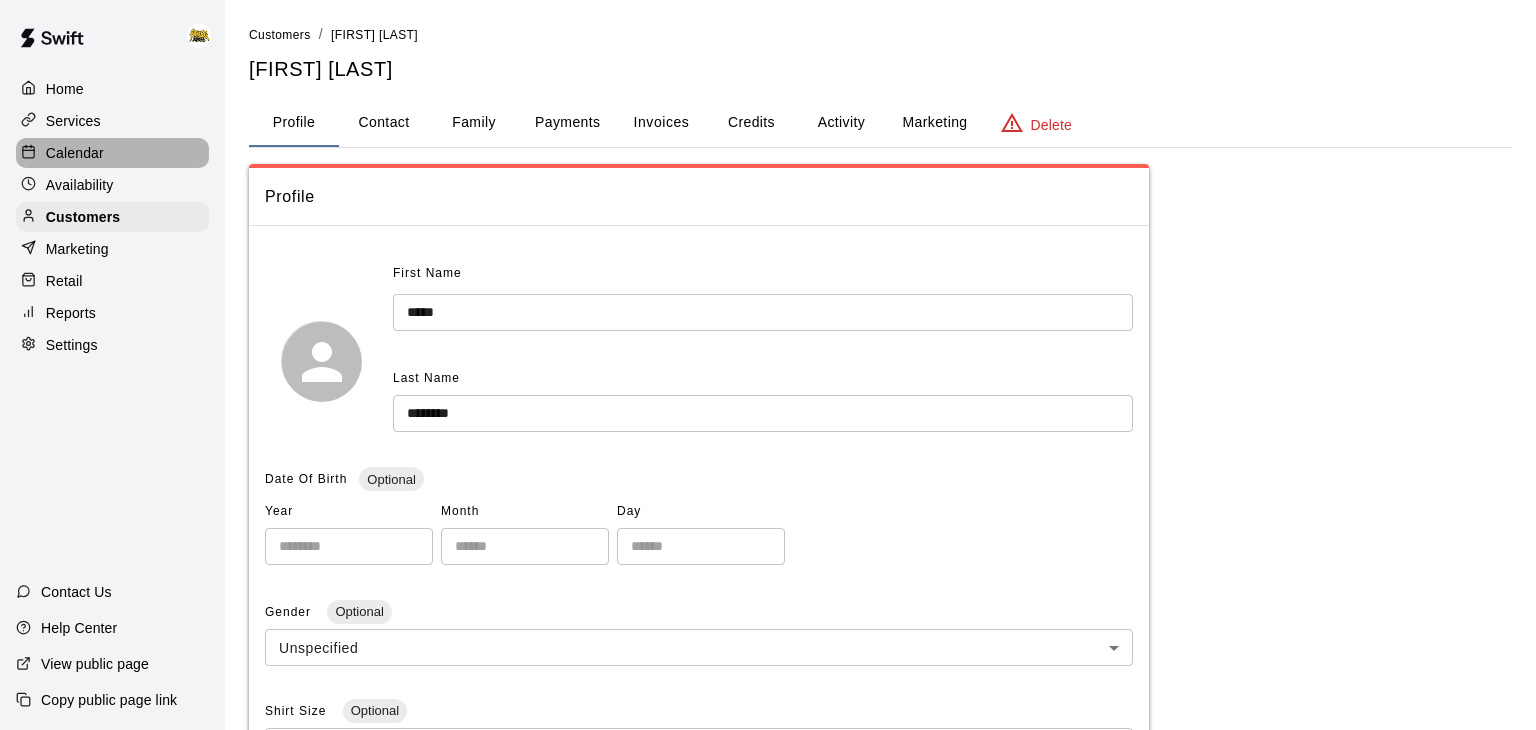 click on "Calendar" at bounding box center (75, 153) 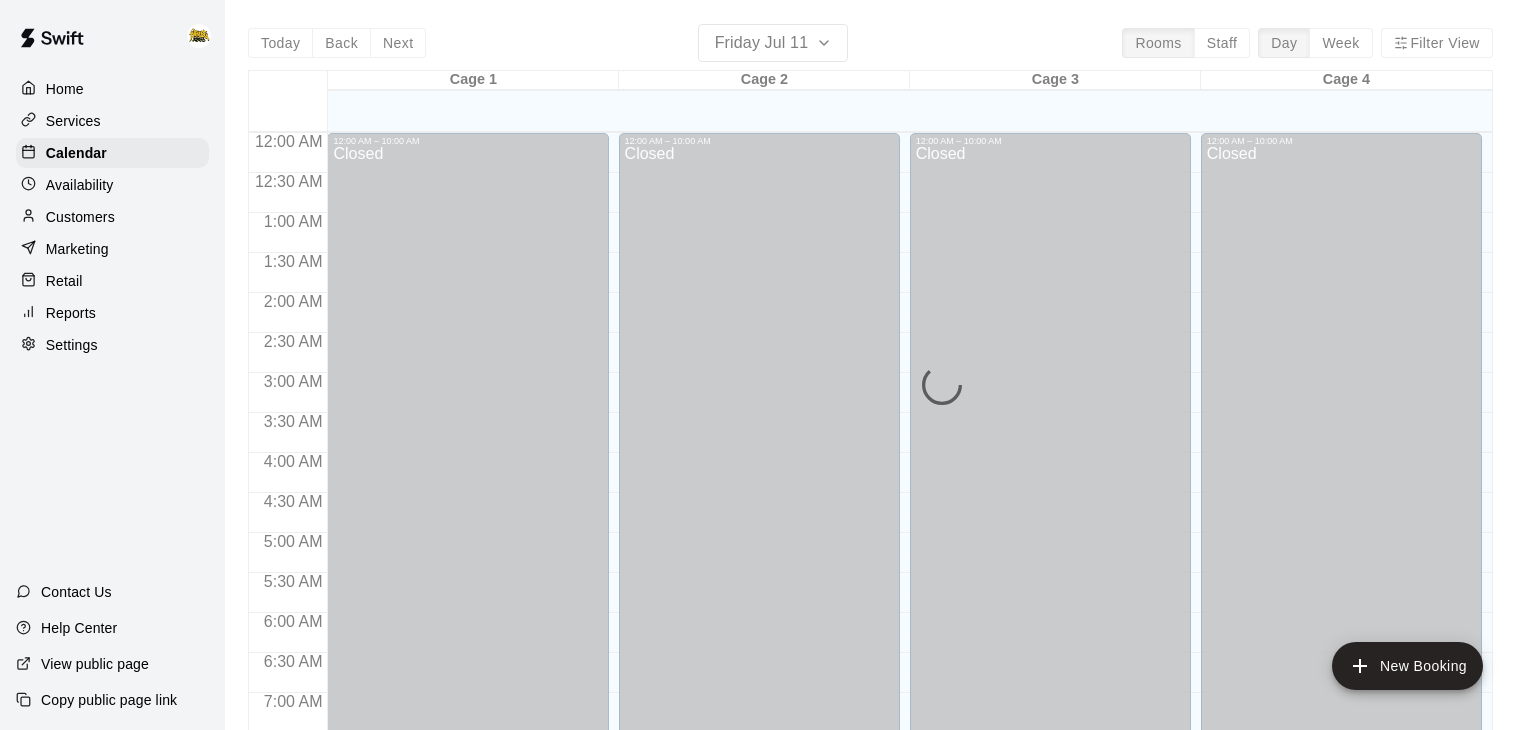 scroll, scrollTop: 1239, scrollLeft: 0, axis: vertical 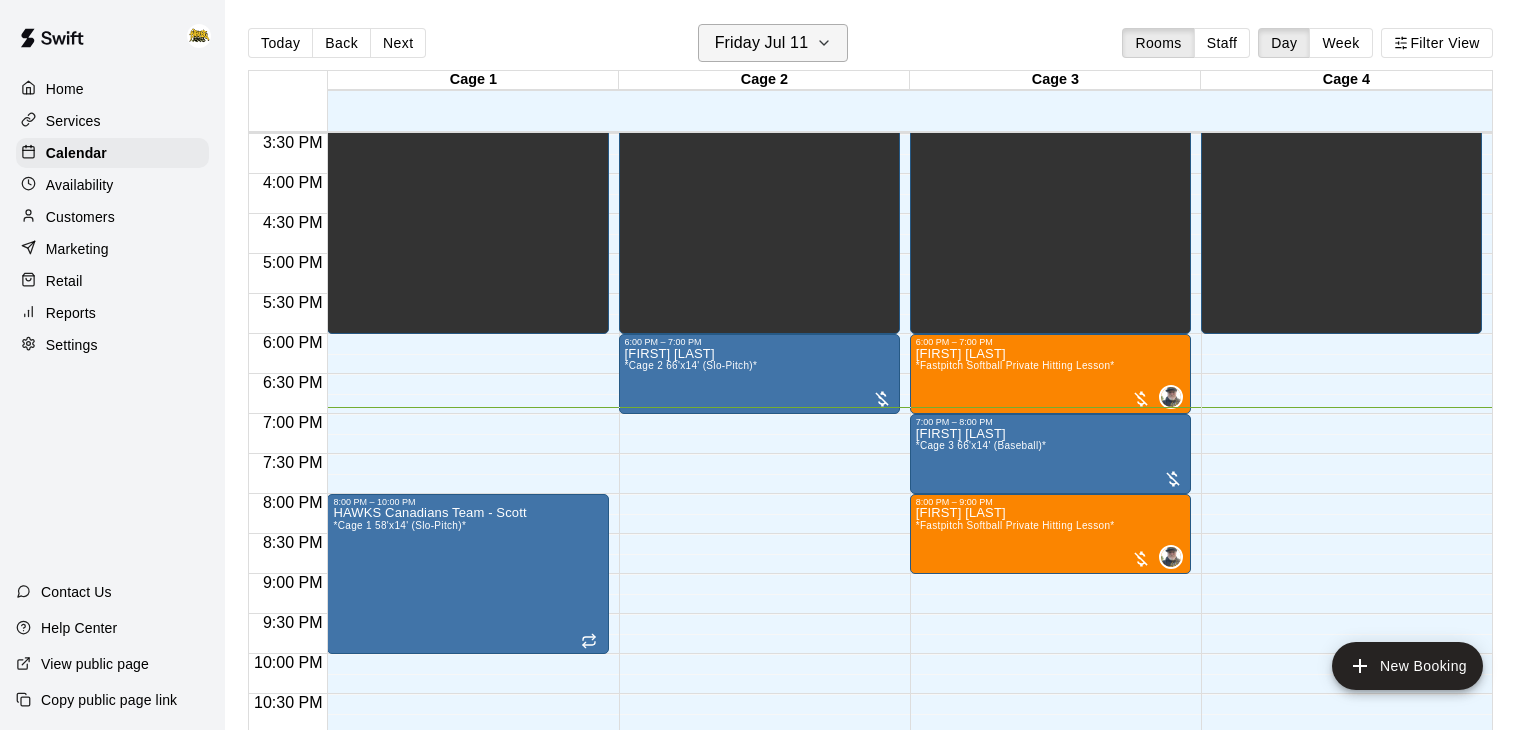 click on "Friday Jul 11" at bounding box center [762, 43] 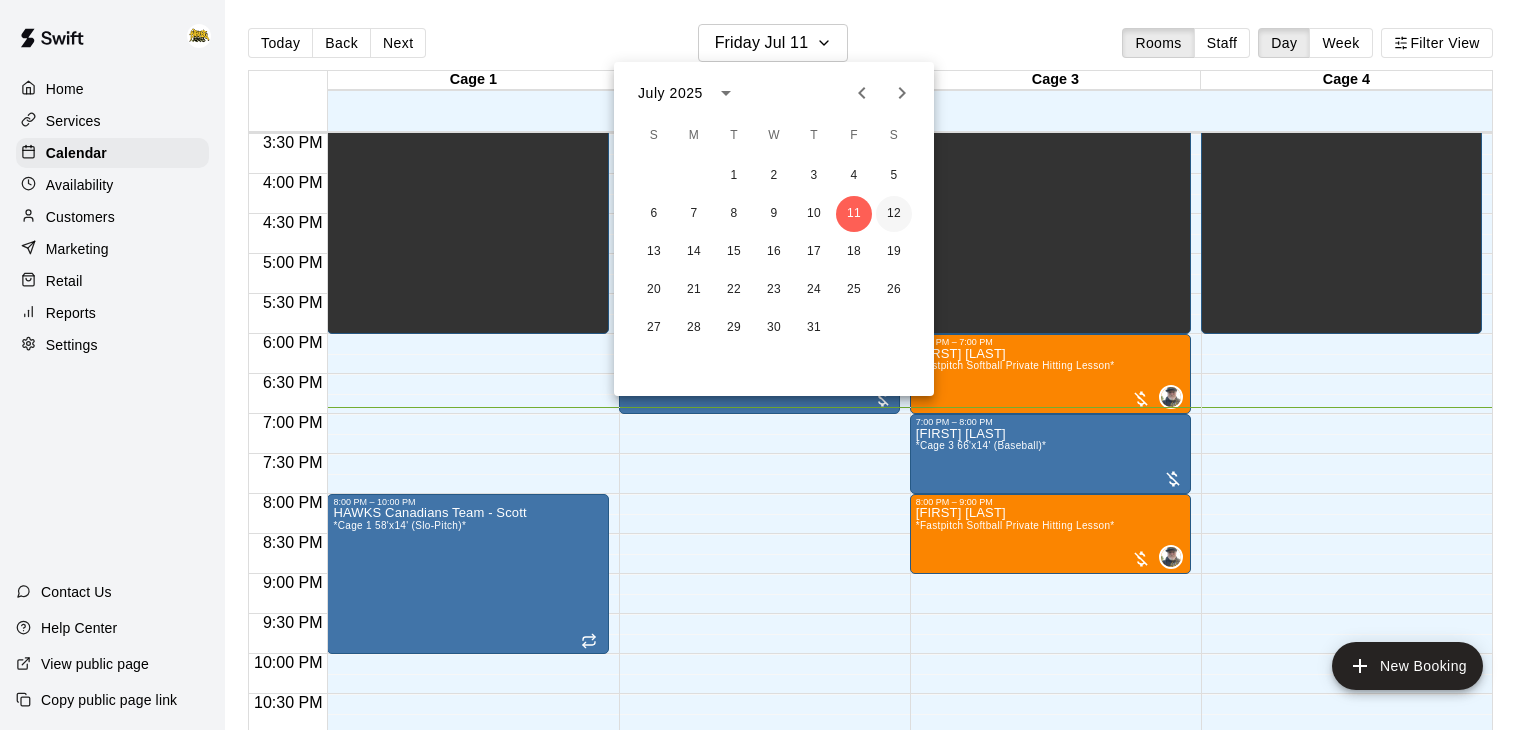 click on "12" at bounding box center [894, 214] 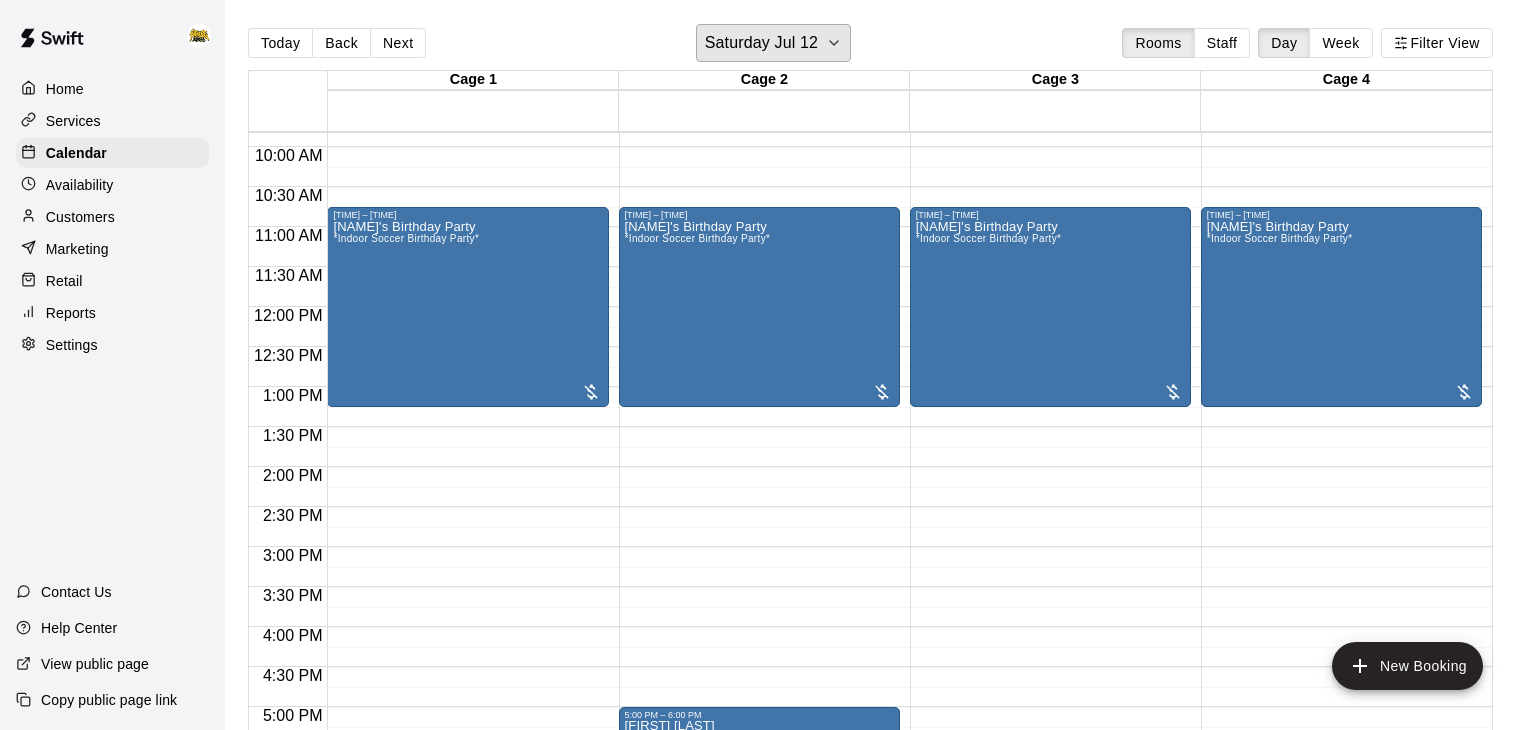 scroll, scrollTop: 747, scrollLeft: 0, axis: vertical 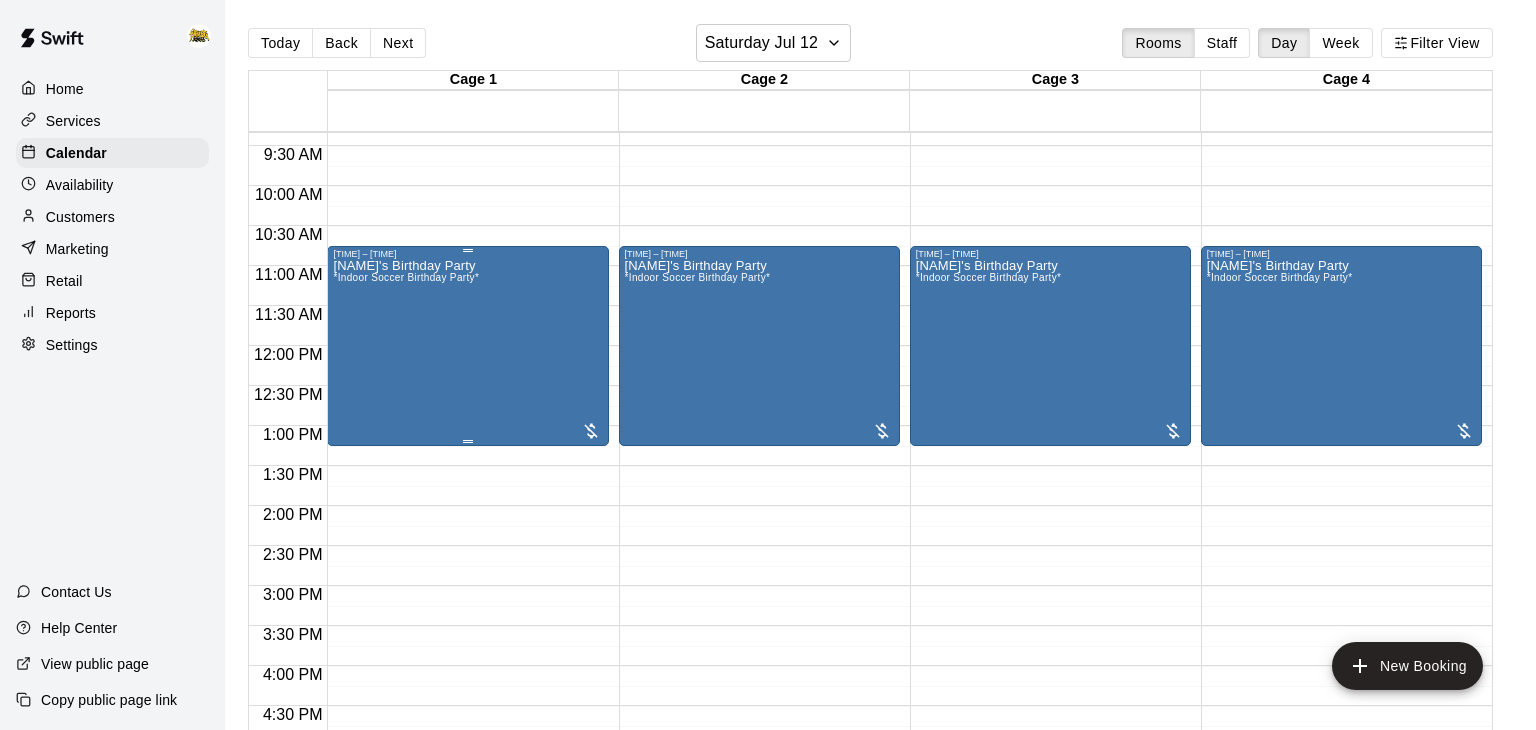 click on "[NAME]'s Birthday Party *Indoor  Soccer Birthday Party*" at bounding box center (467, 624) 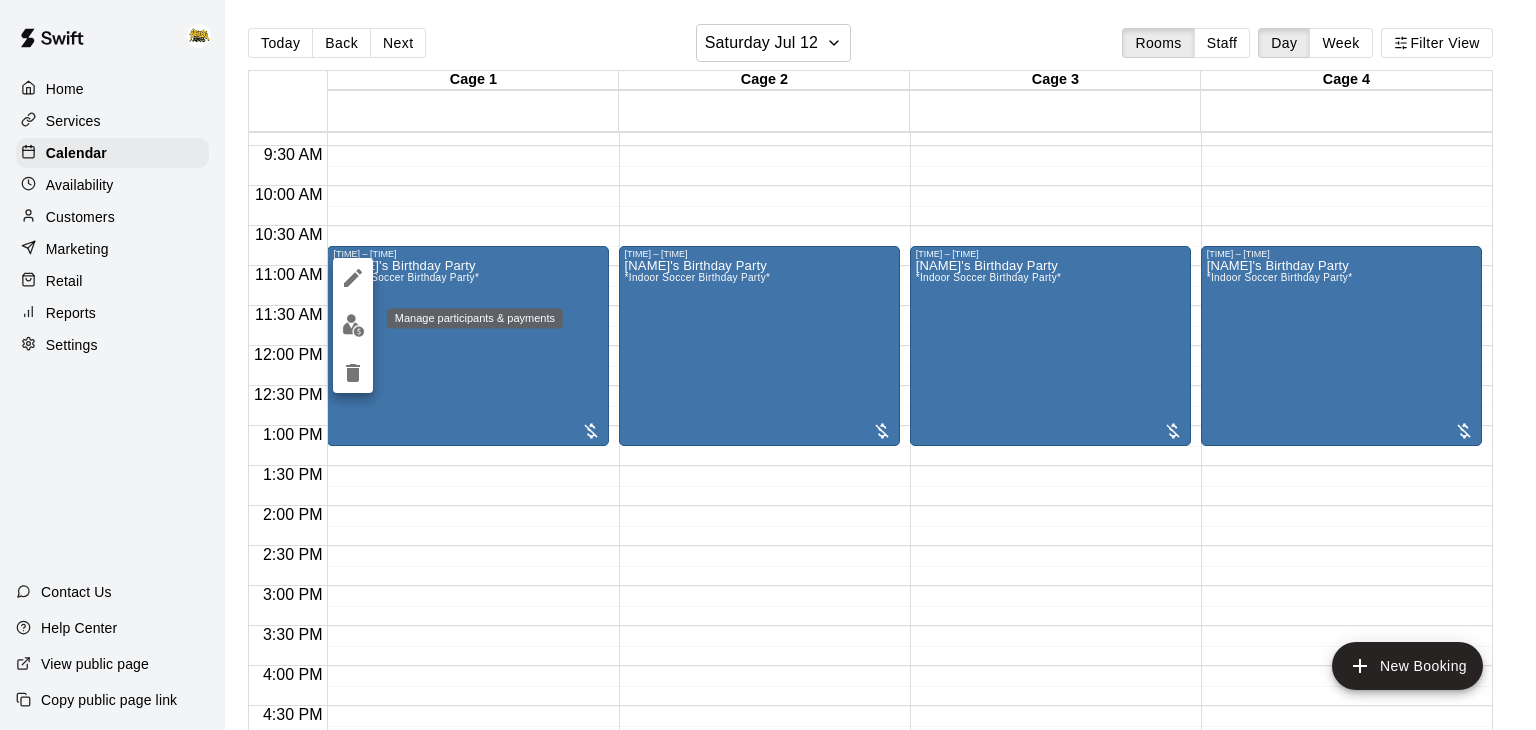 click at bounding box center (353, 325) 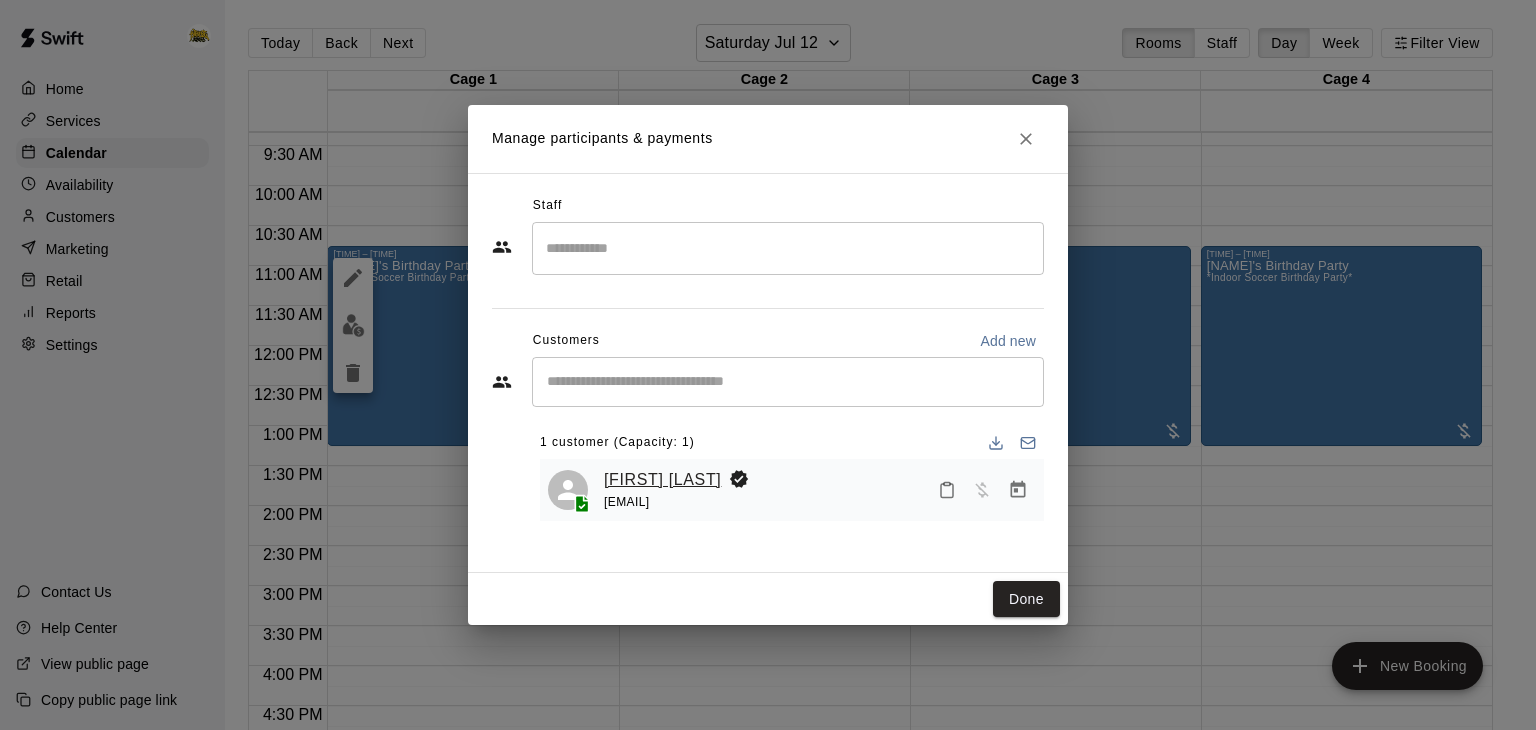 click on "[FIRST] [LAST]" at bounding box center [662, 480] 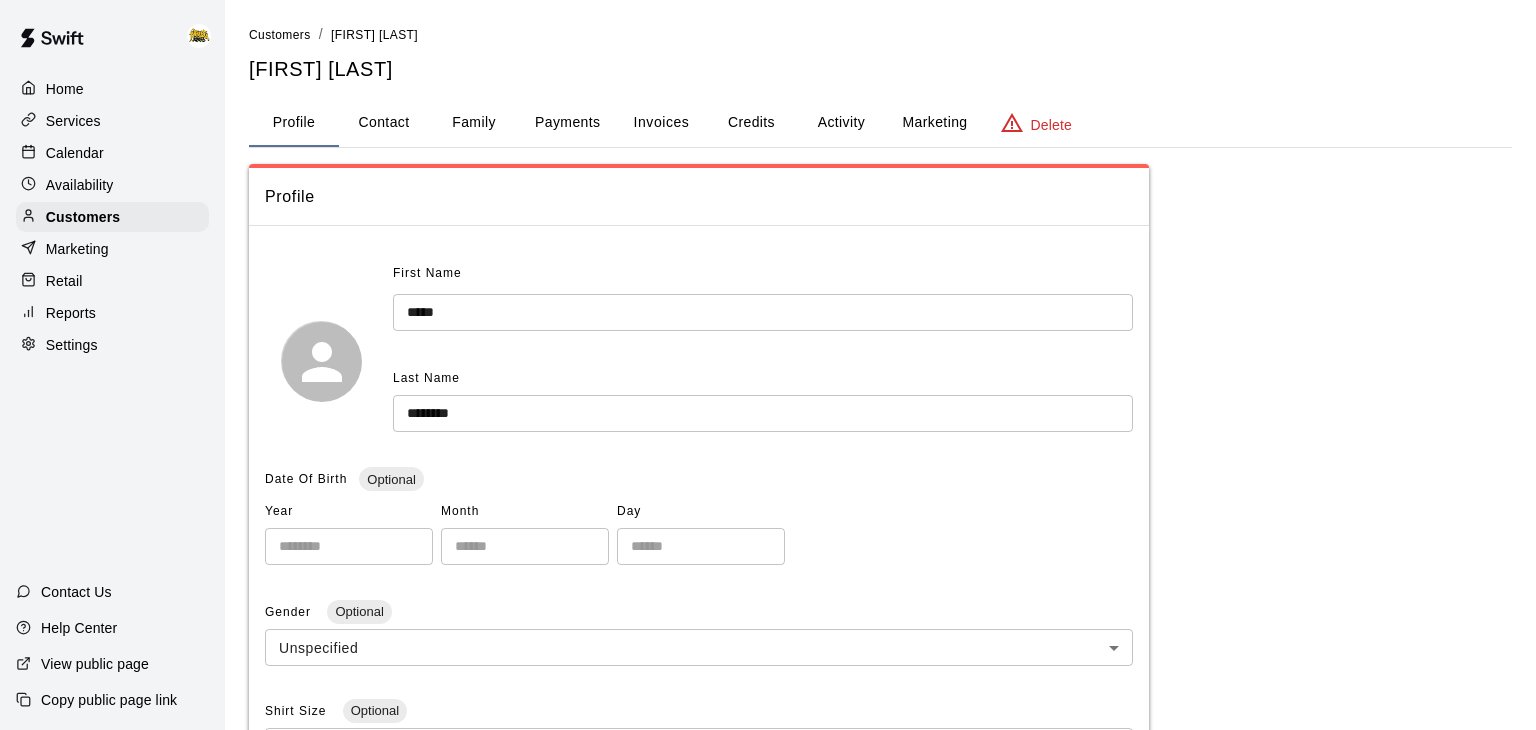 click on "**********" at bounding box center [880, 658] 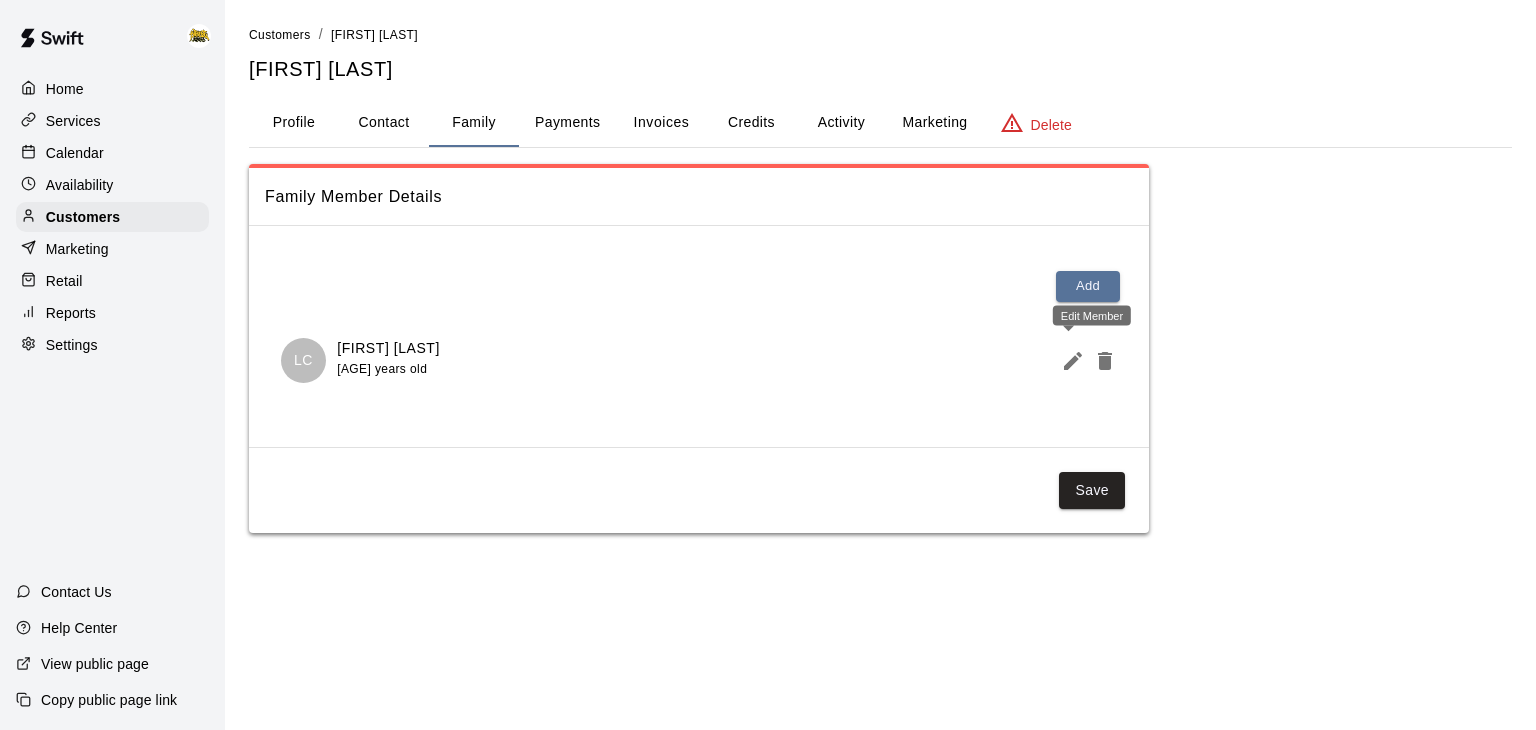 click 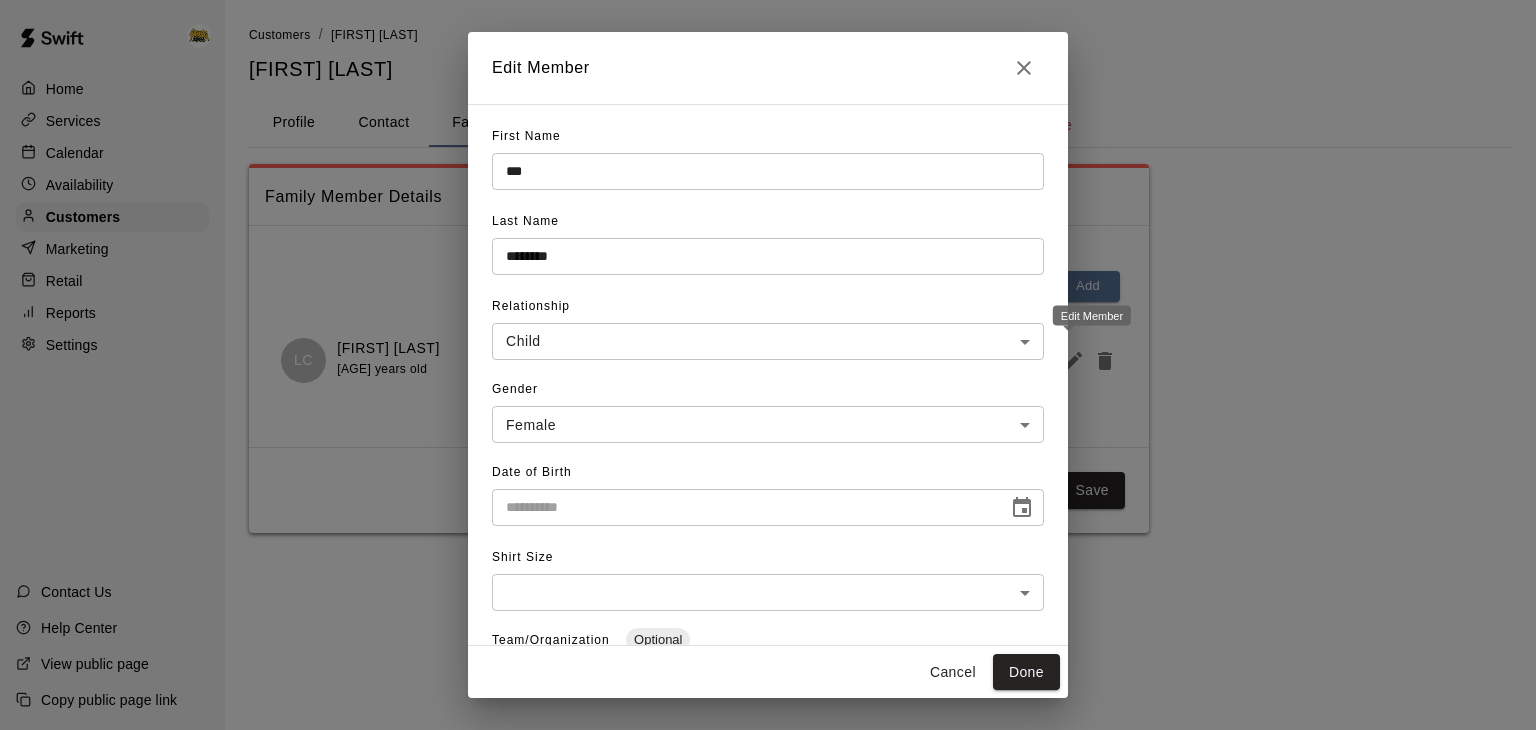 type on "**********" 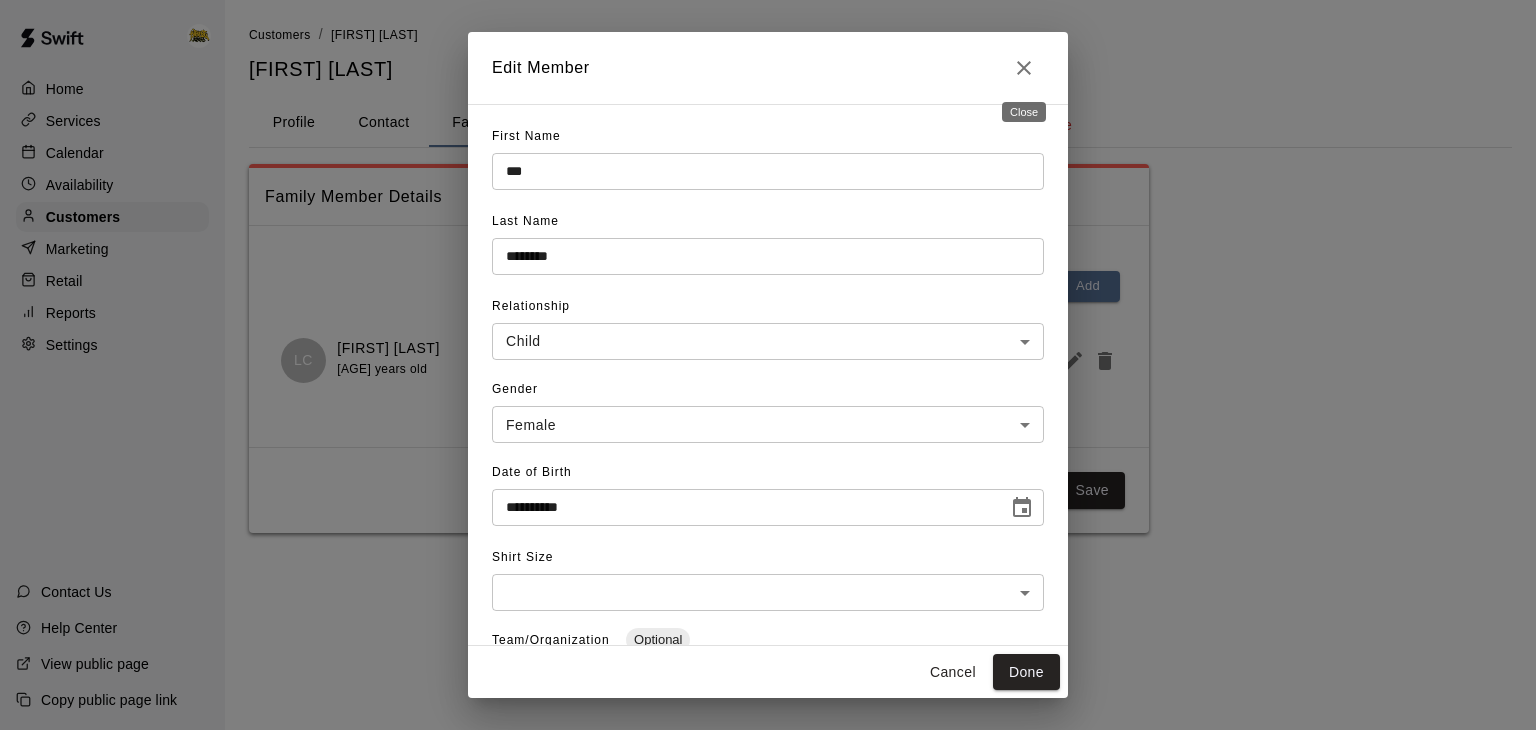 click 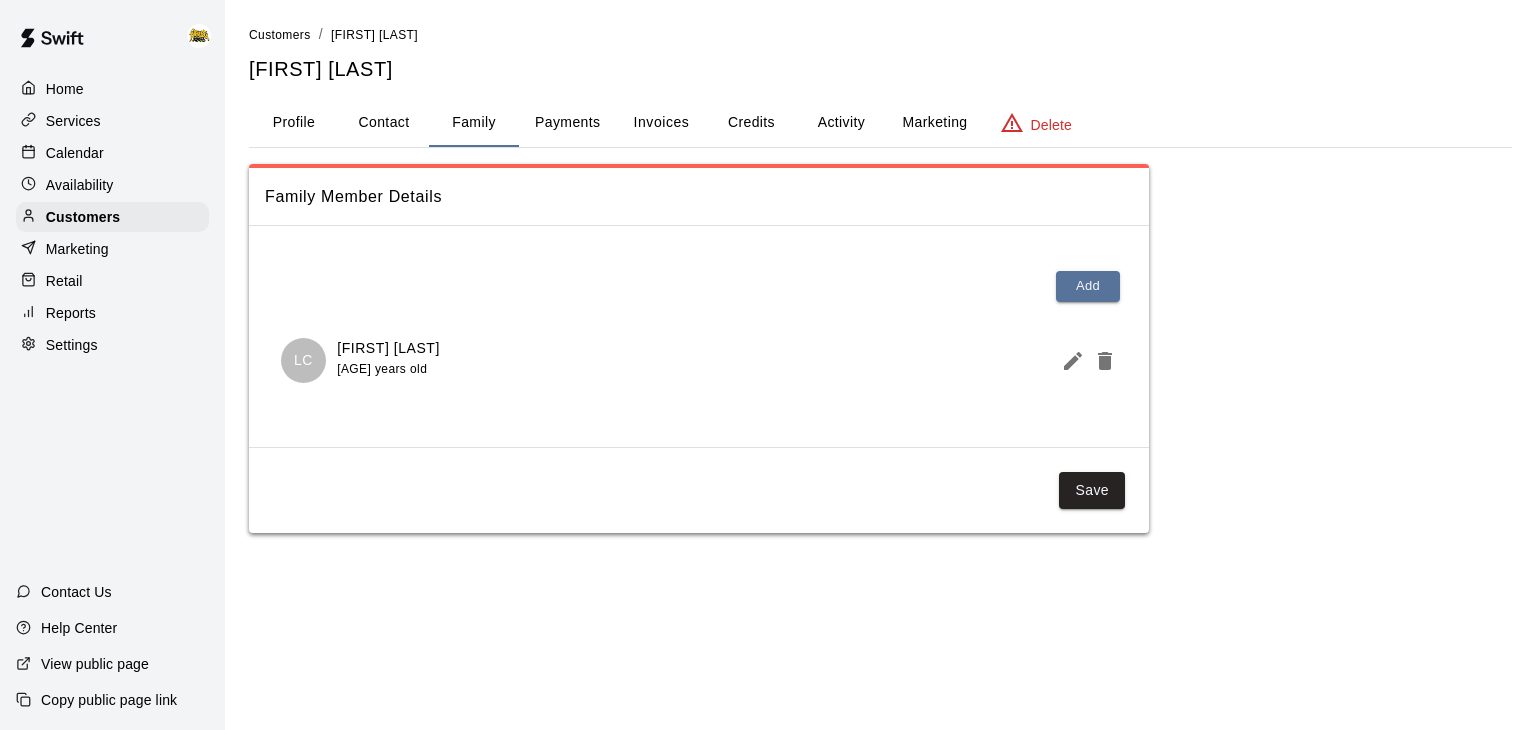 click on "Calendar" at bounding box center [75, 153] 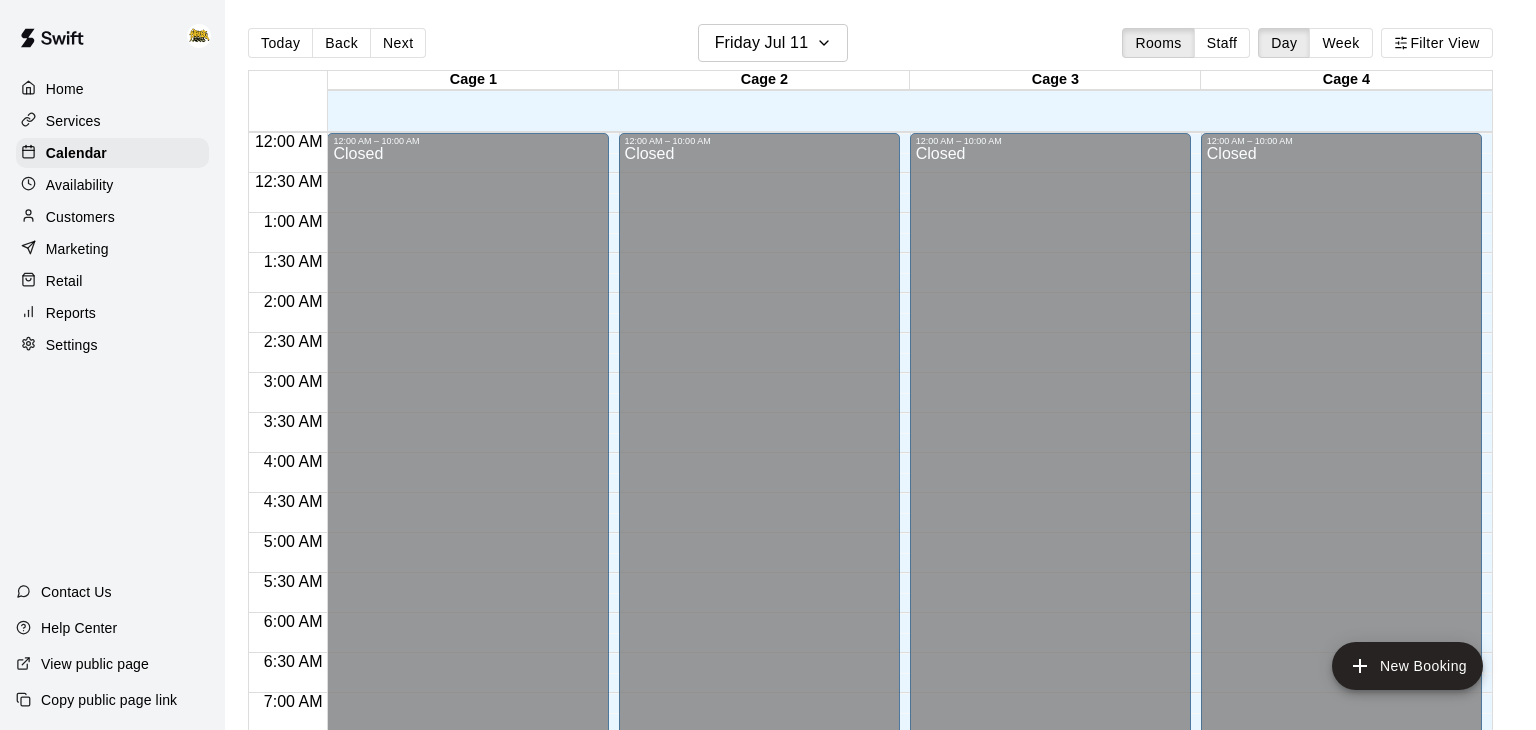 scroll, scrollTop: 1239, scrollLeft: 0, axis: vertical 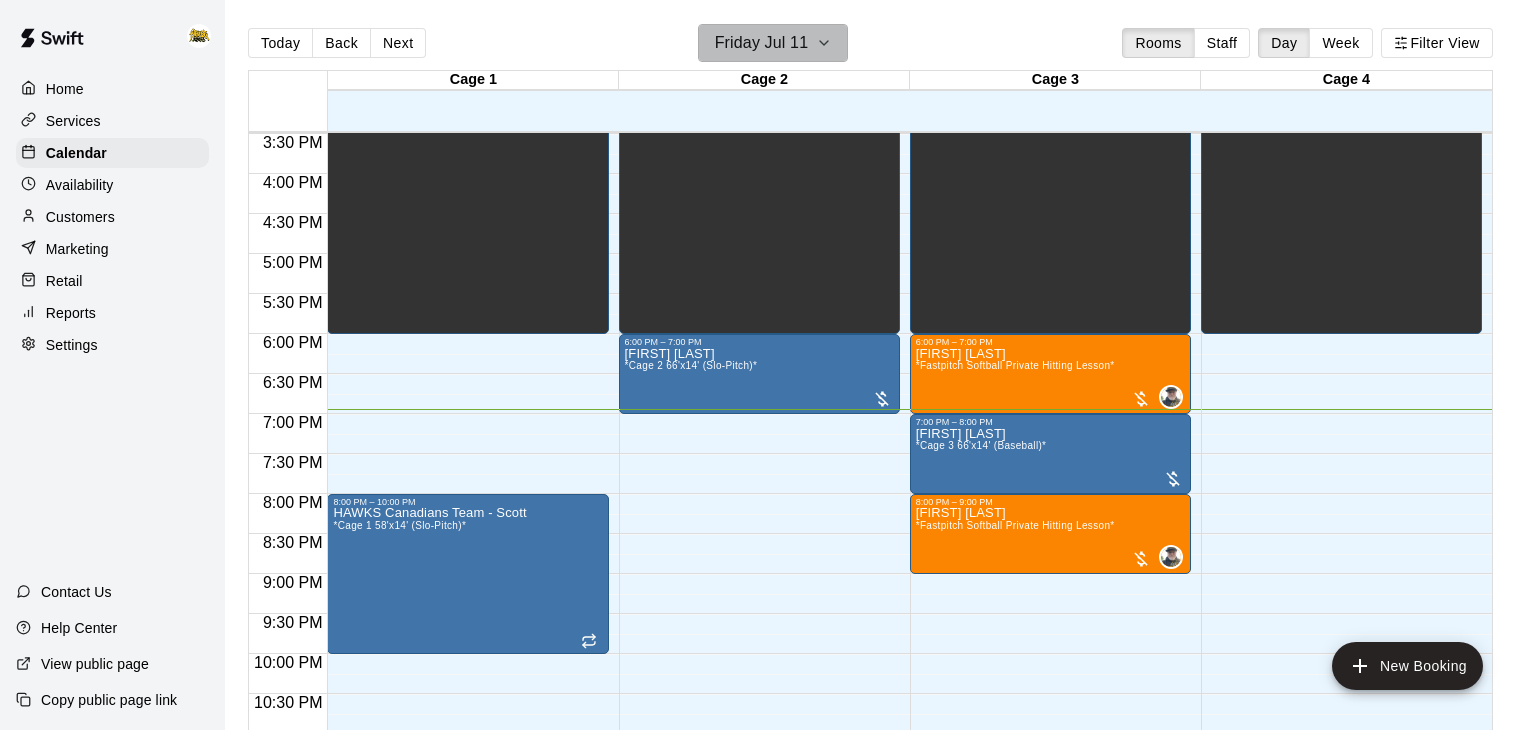 click 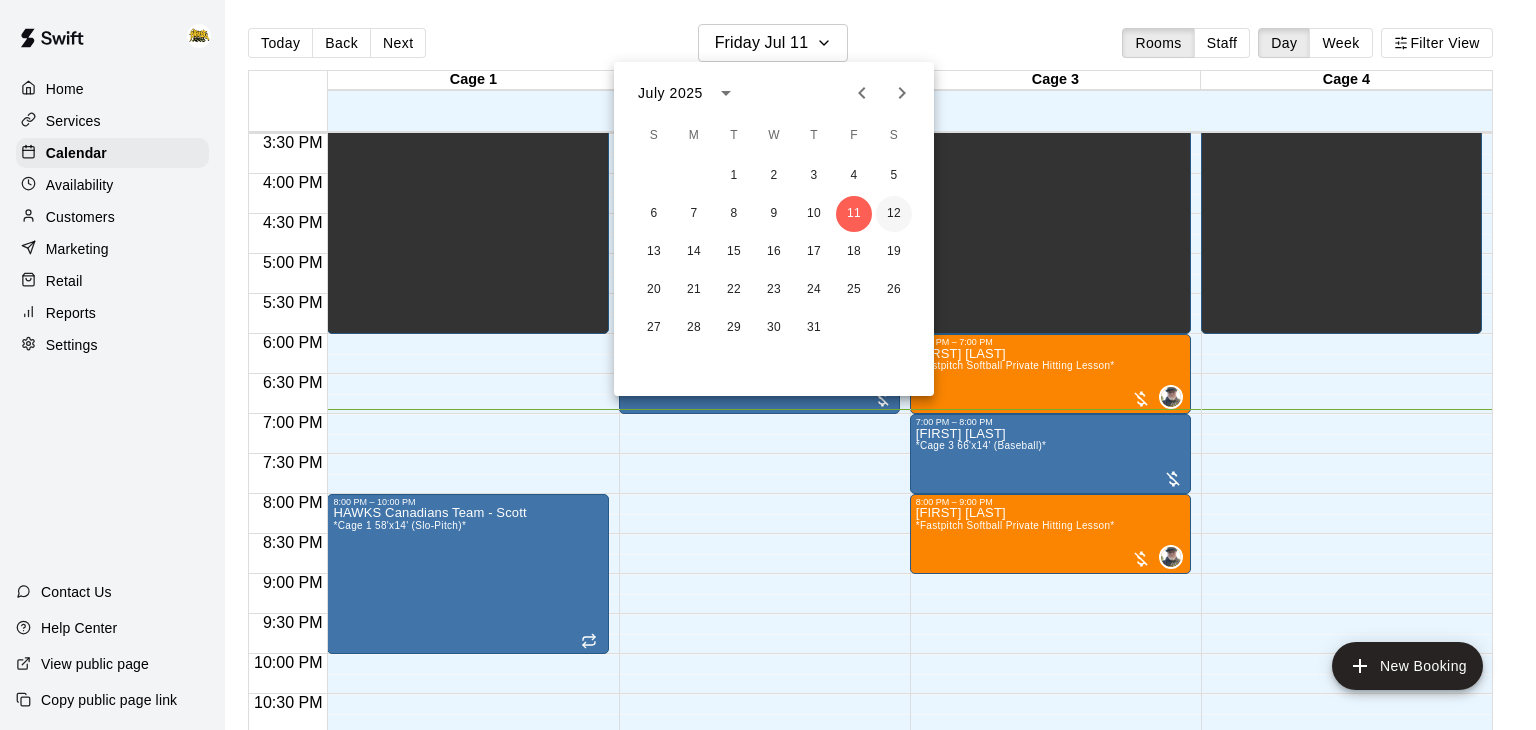 click on "12" at bounding box center [894, 214] 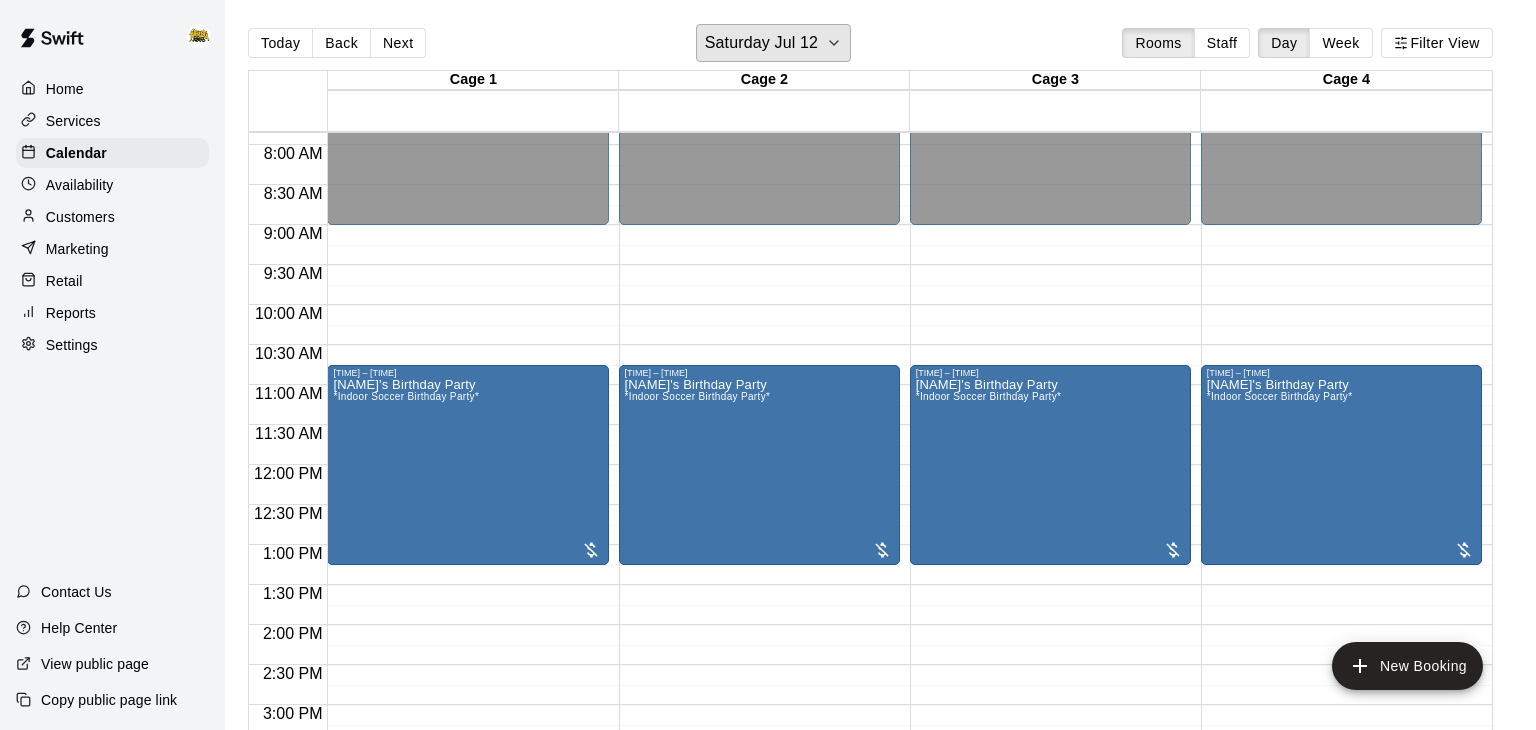 scroll, scrollTop: 626, scrollLeft: 0, axis: vertical 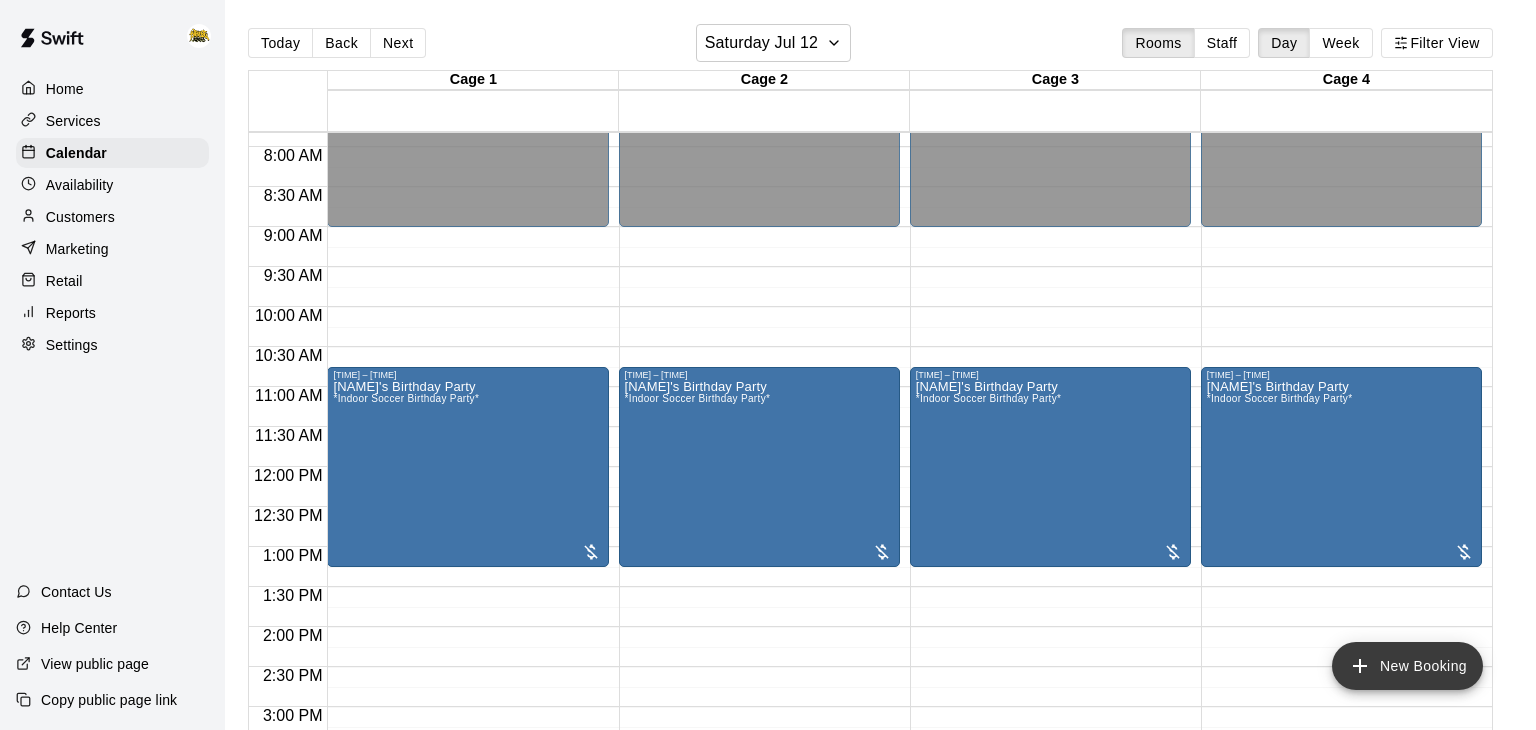click 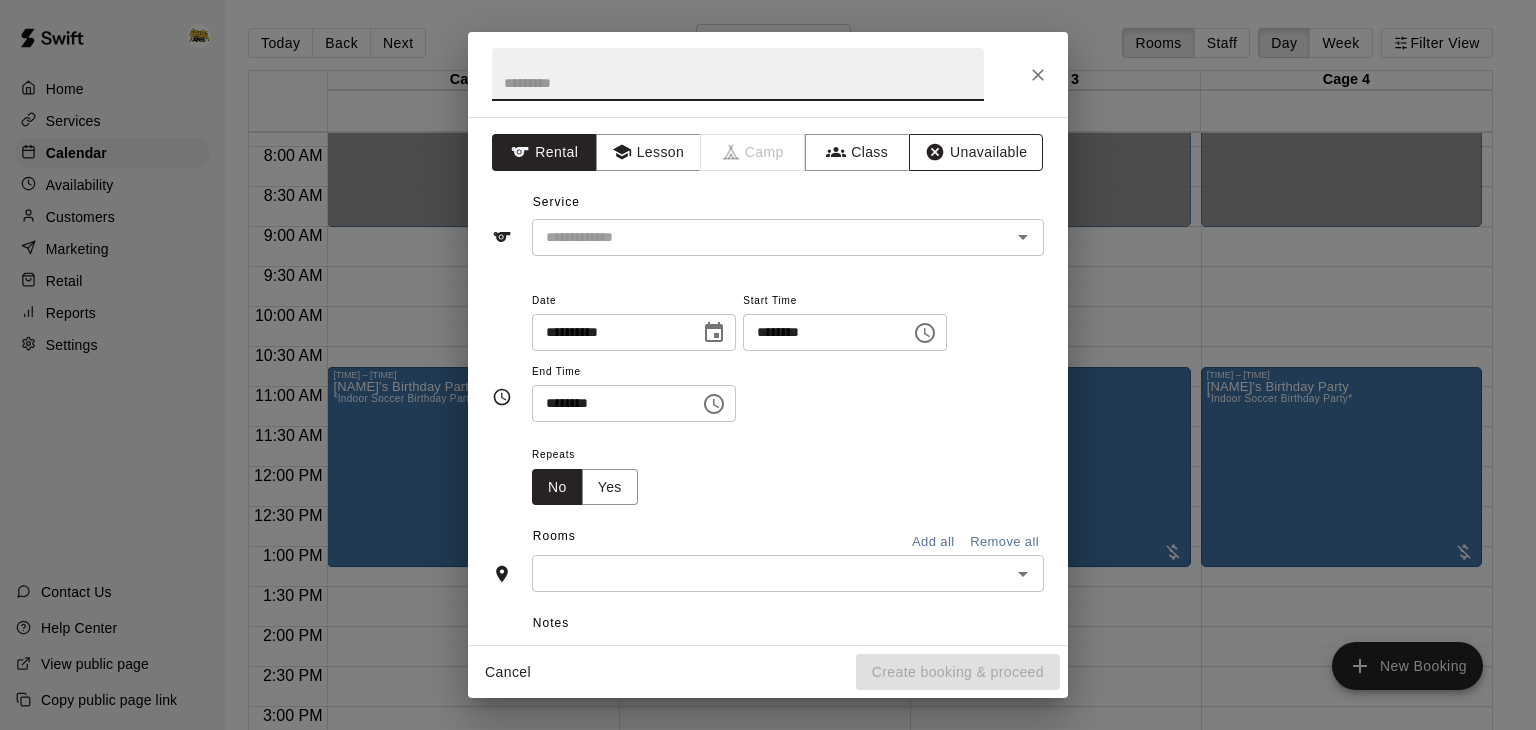 click on "Unavailable" at bounding box center (976, 152) 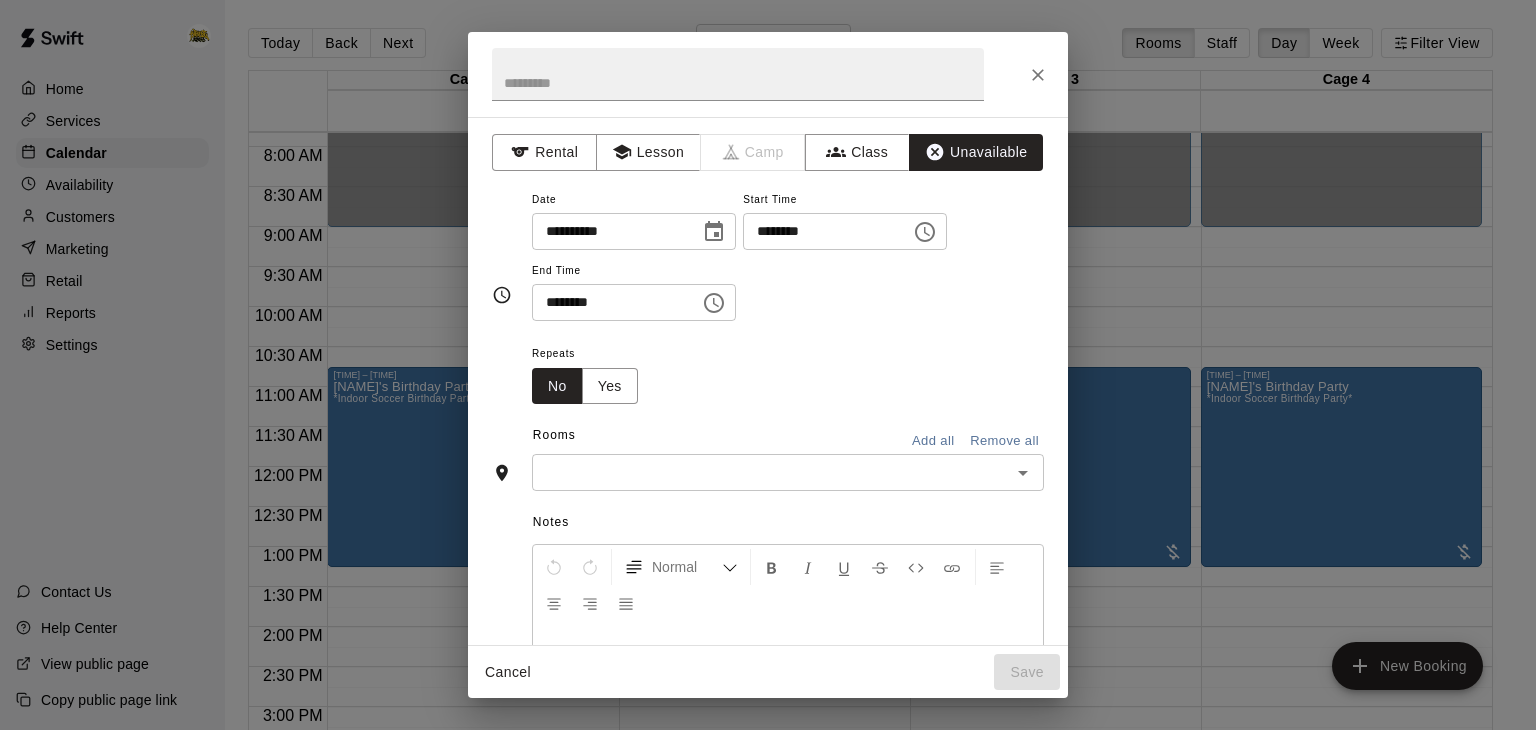click 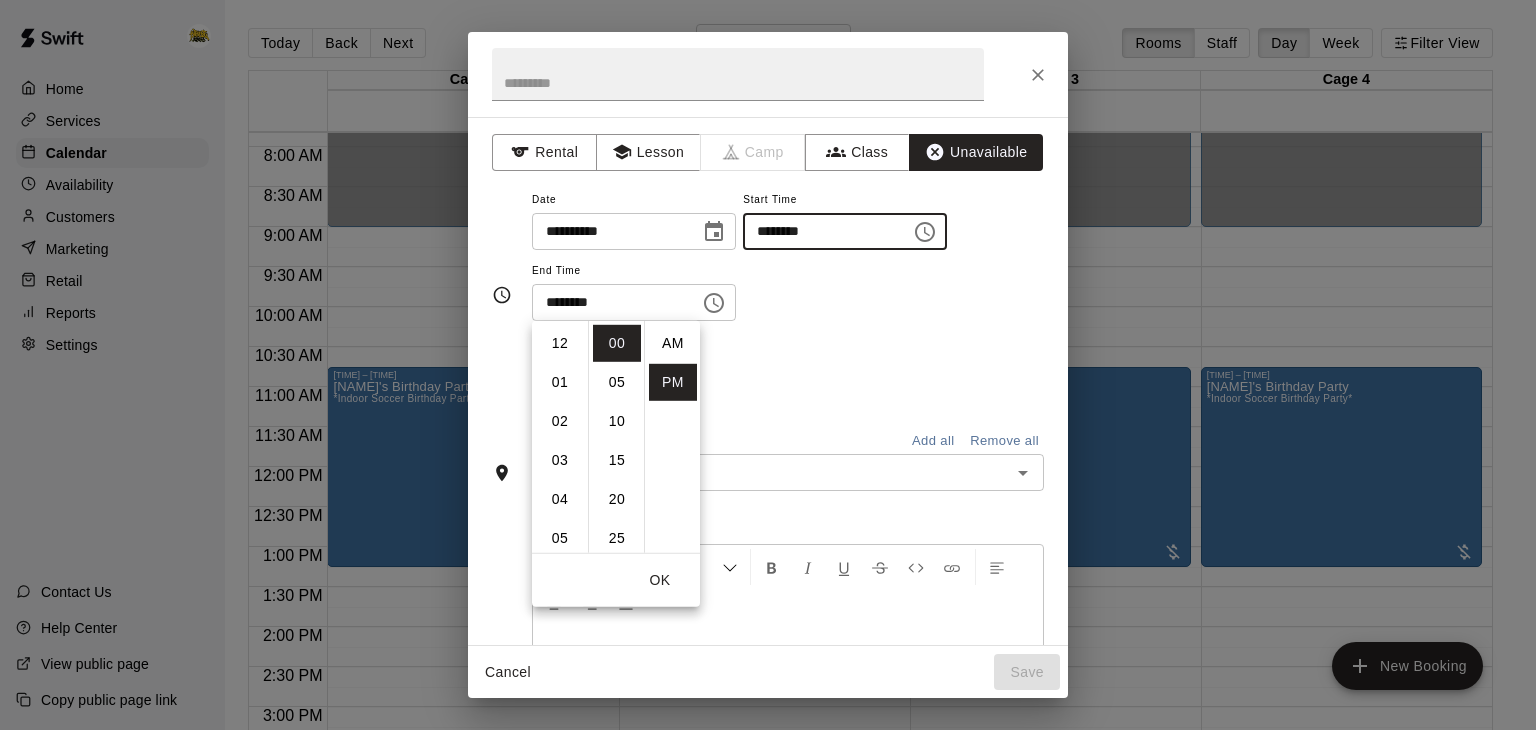 scroll, scrollTop: 234, scrollLeft: 0, axis: vertical 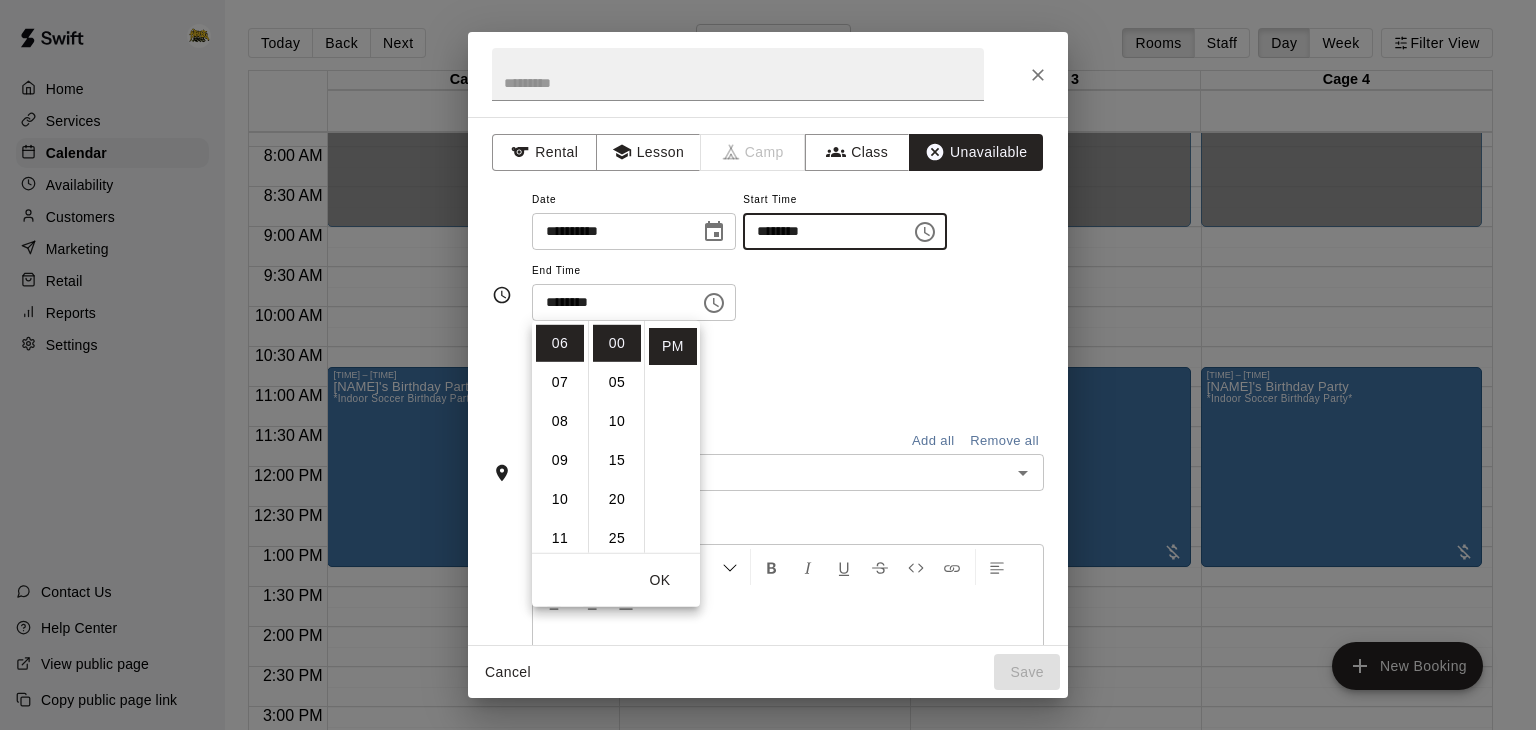 click on "**********" at bounding box center (788, 254) 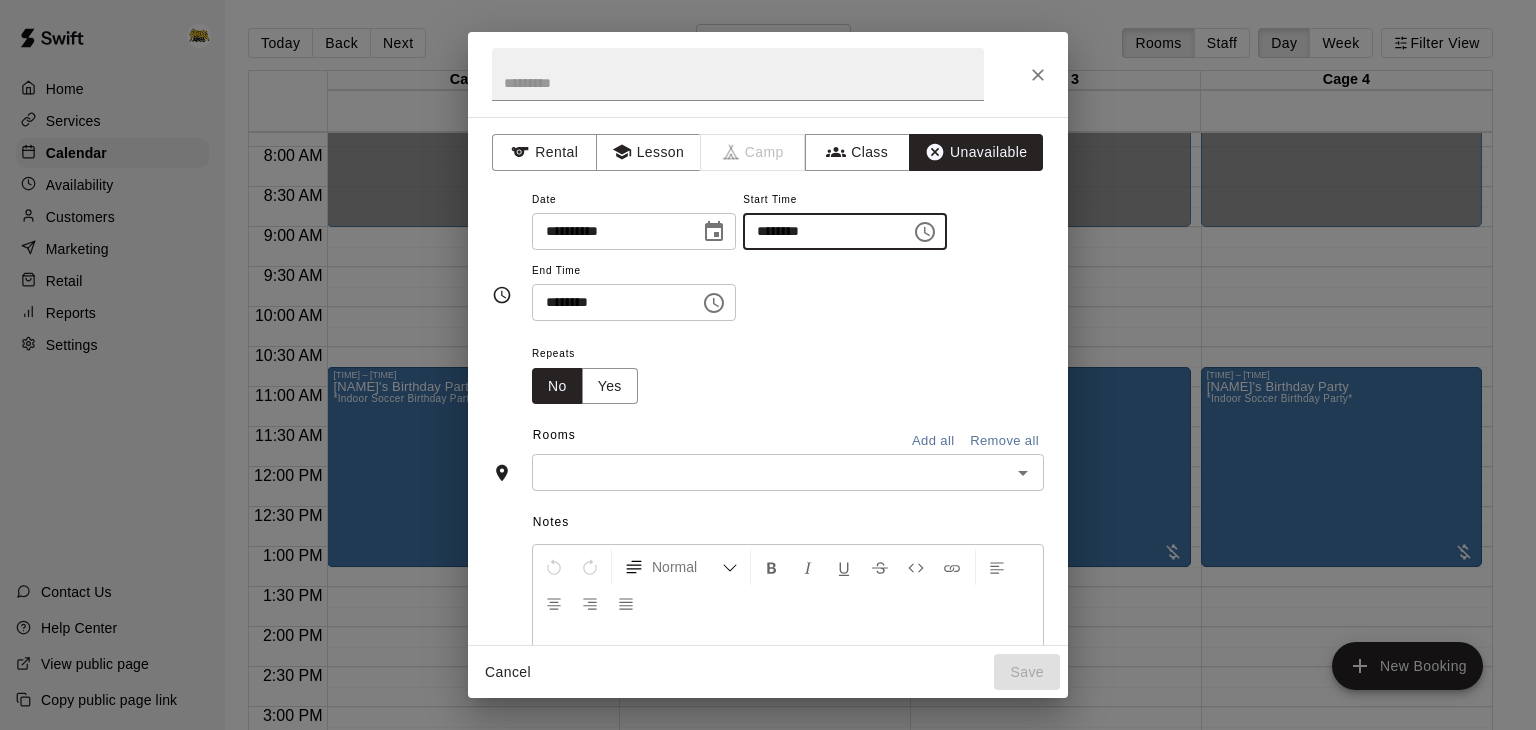click on "********" at bounding box center (820, 231) 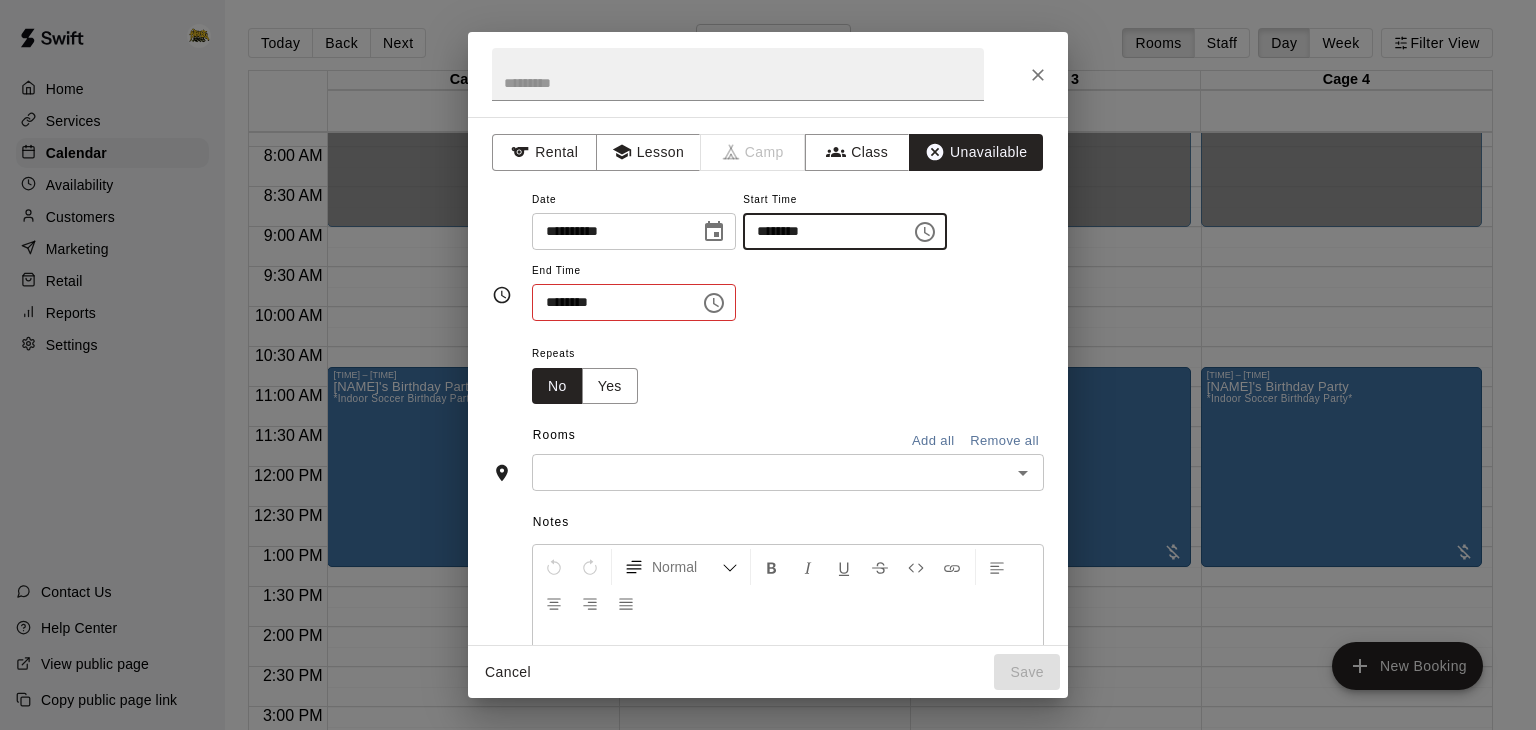 type on "********" 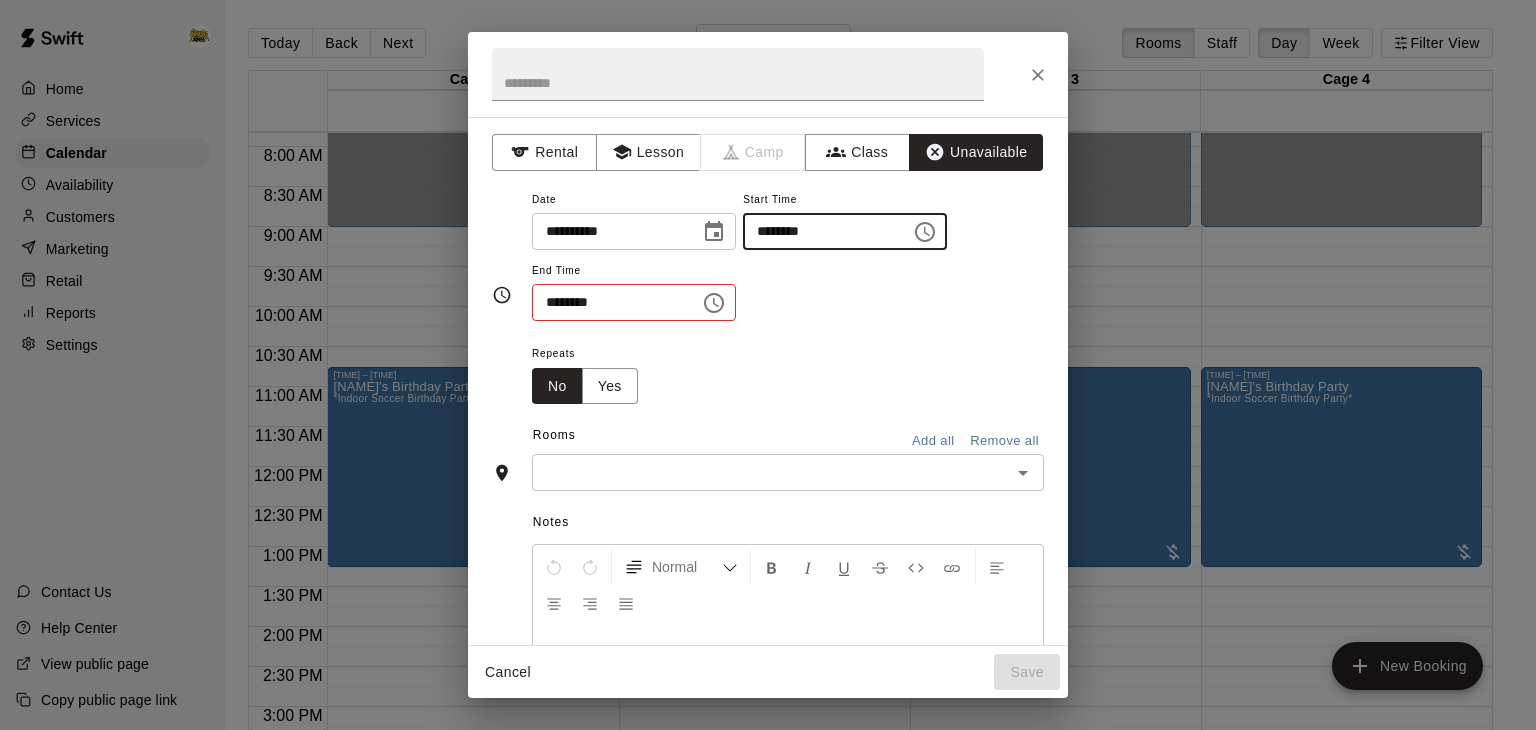 type 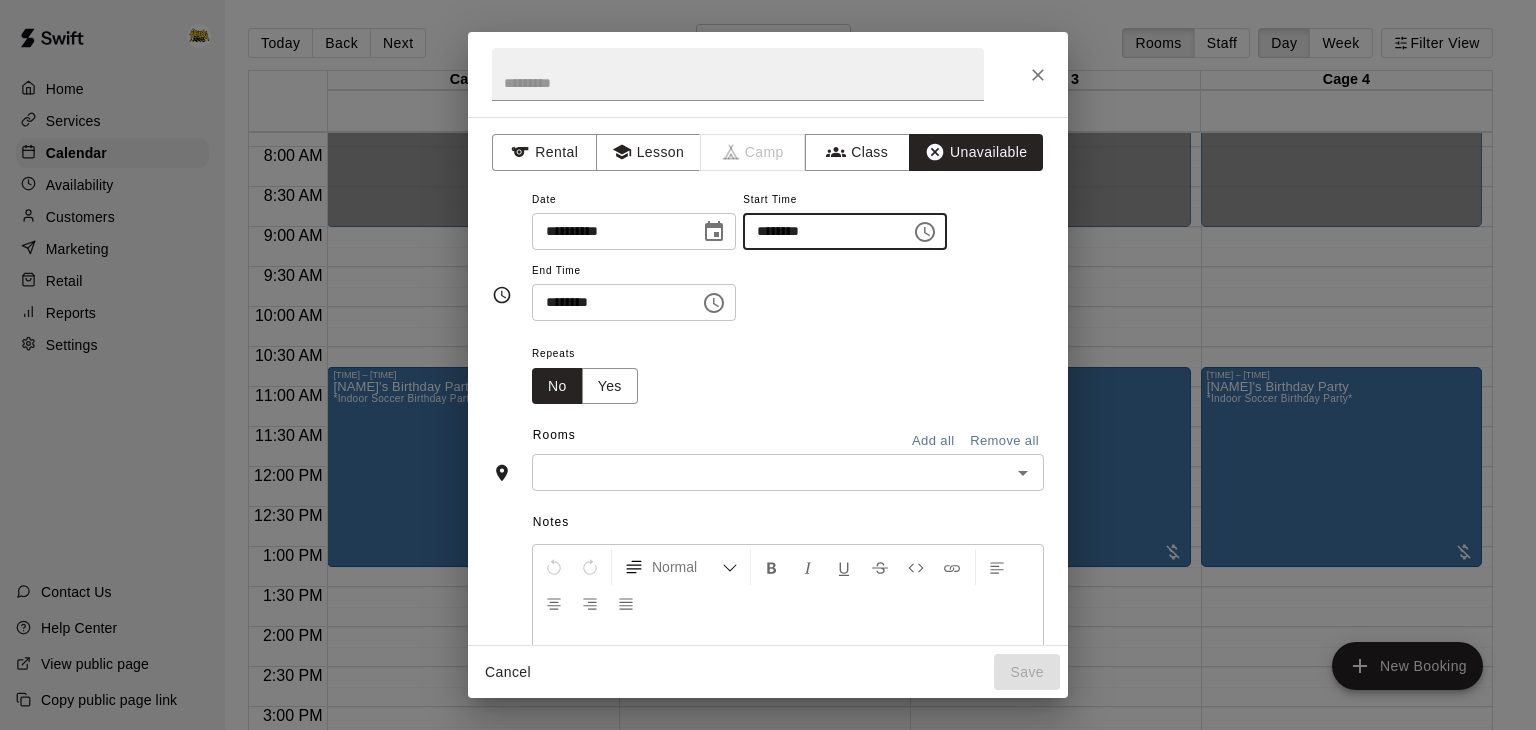 type on "********" 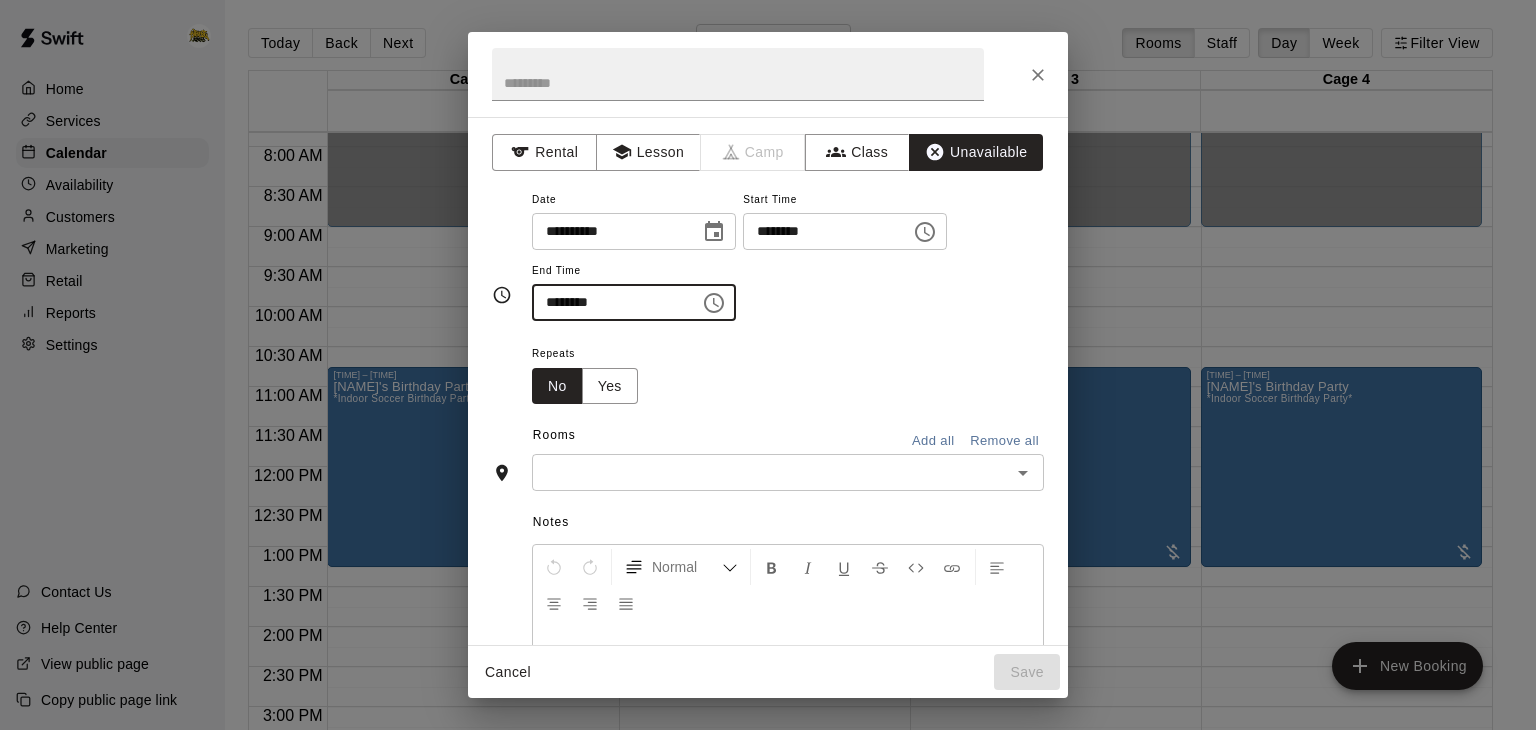 type on "********" 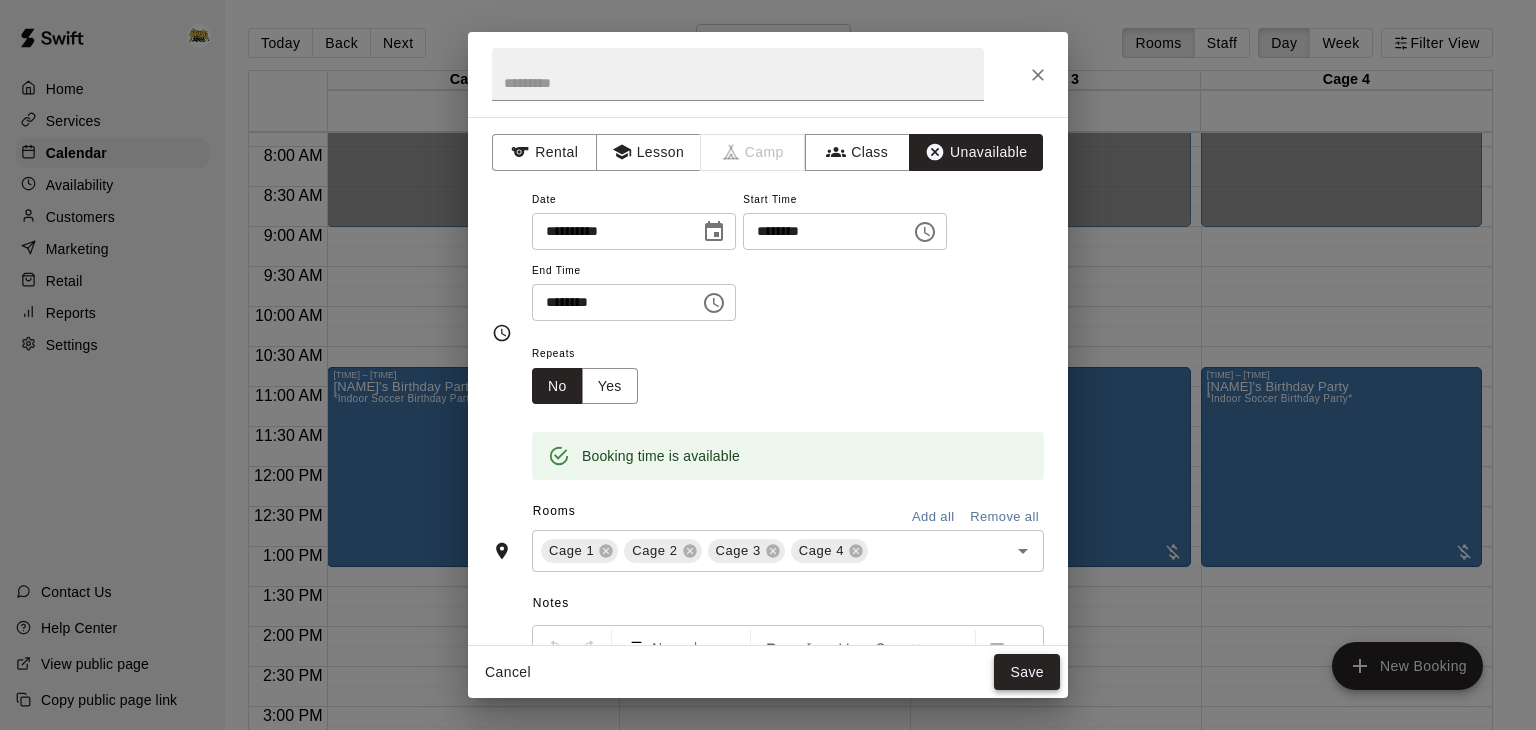 click on "Save" at bounding box center [1027, 672] 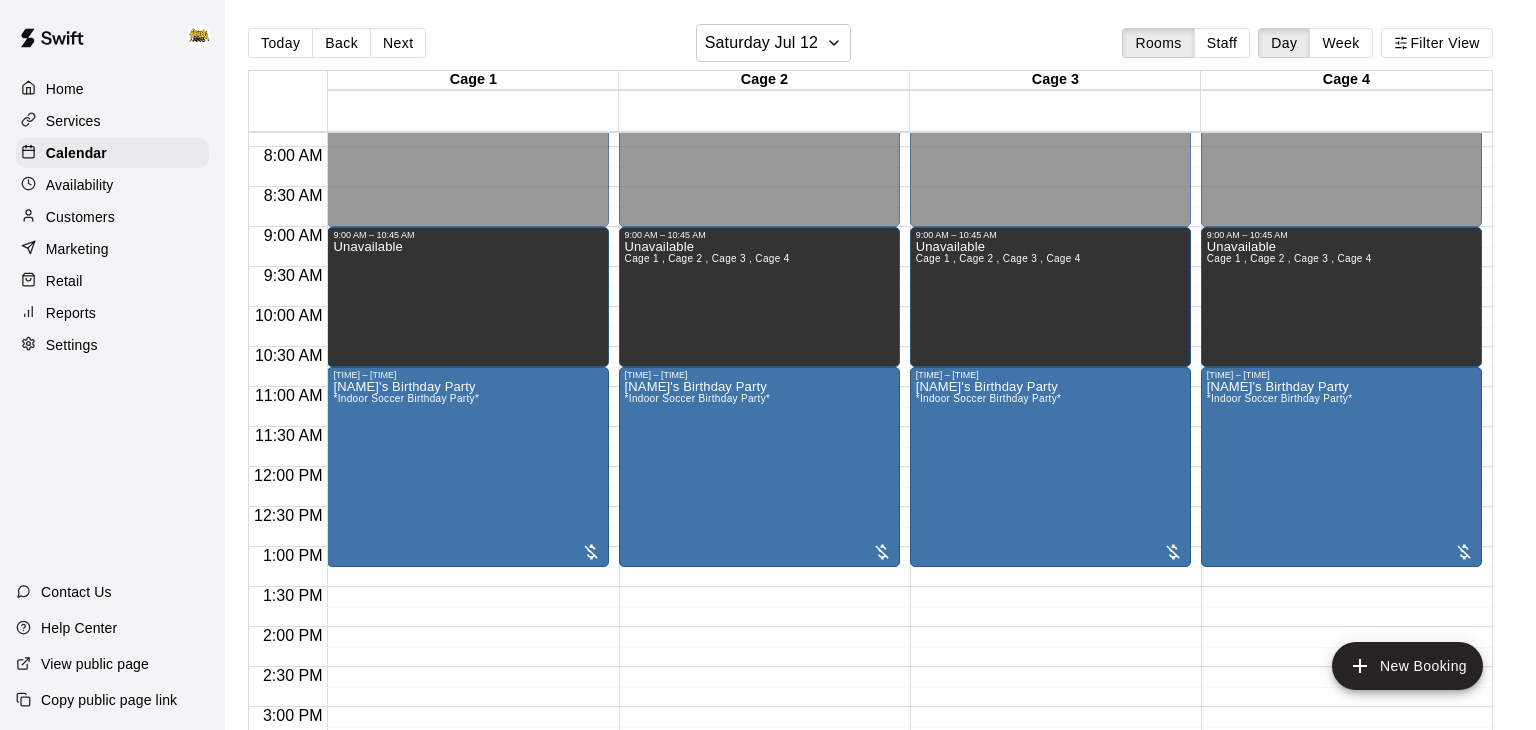 click on "Services" at bounding box center (73, 121) 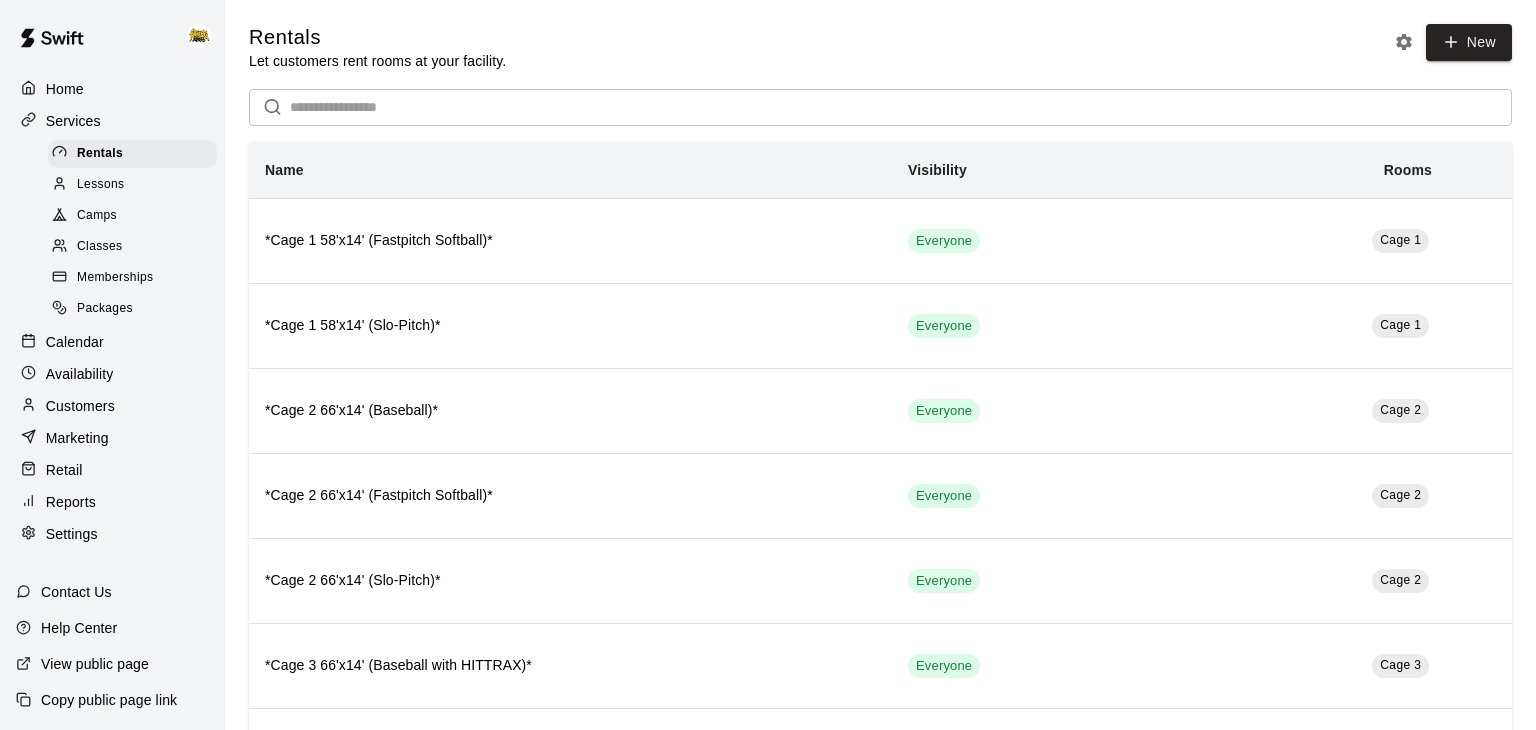 click on "Calendar" at bounding box center (75, 342) 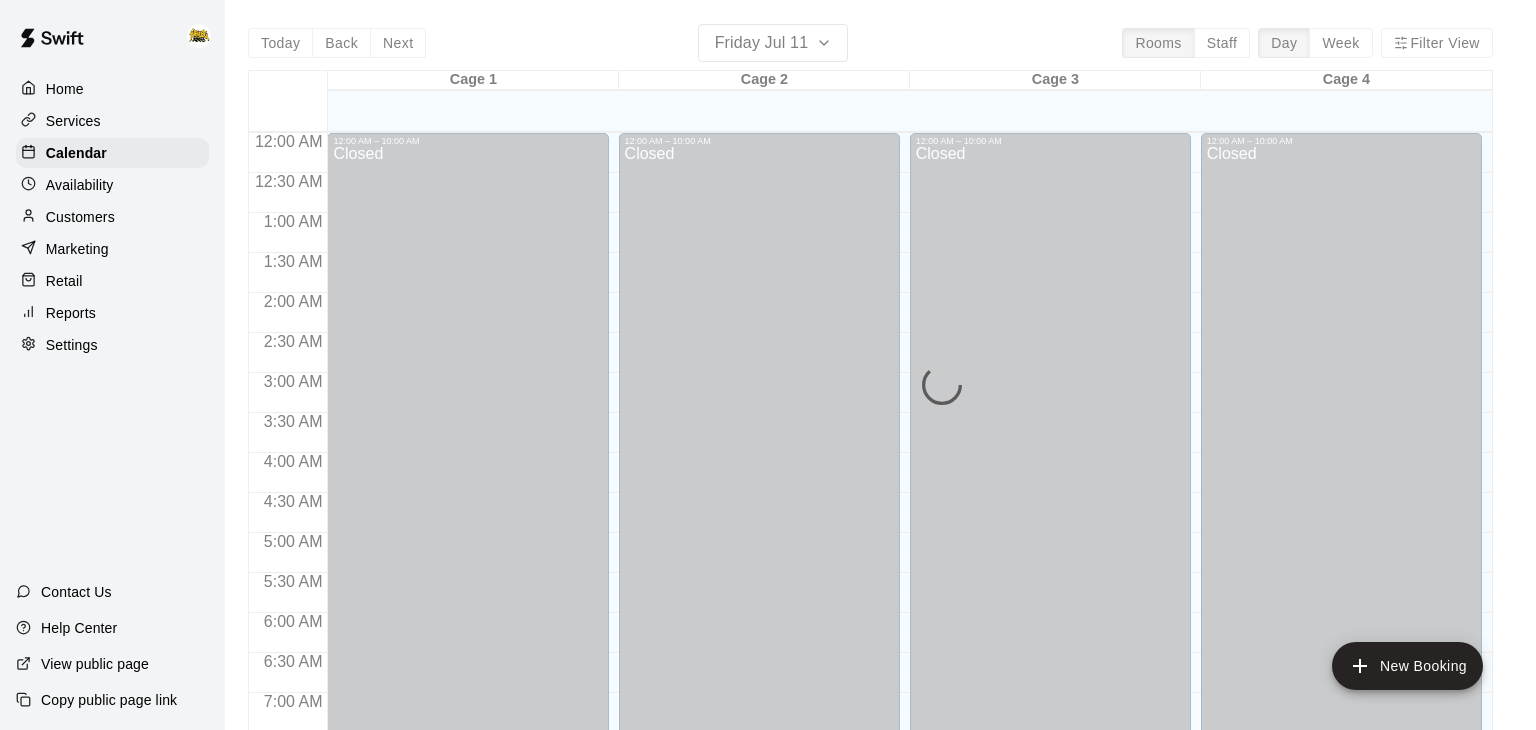 scroll, scrollTop: 1239, scrollLeft: 0, axis: vertical 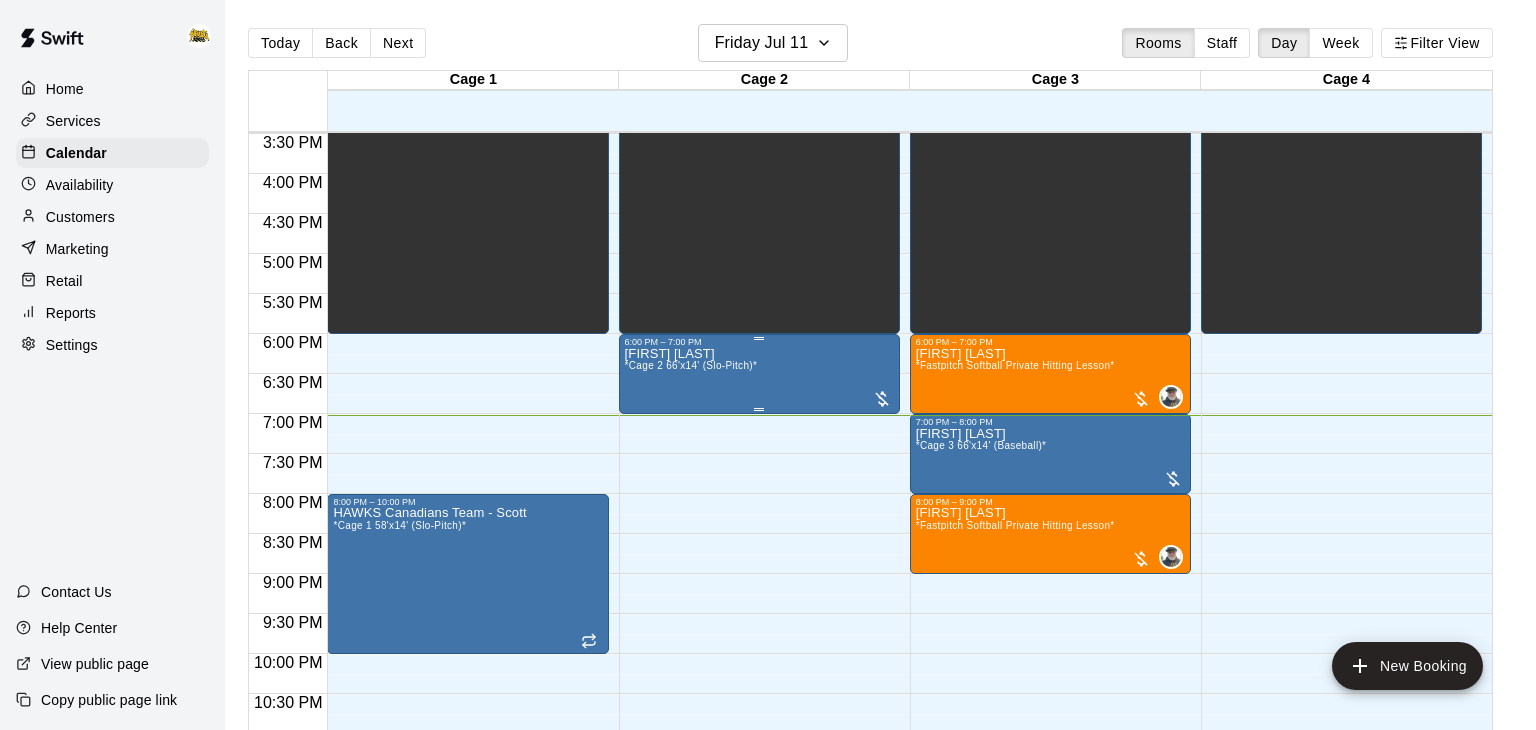 click on "[FIRST] [LAST] *Cage 2 66'x14' (Slo-Pitch)*" at bounding box center (691, 712) 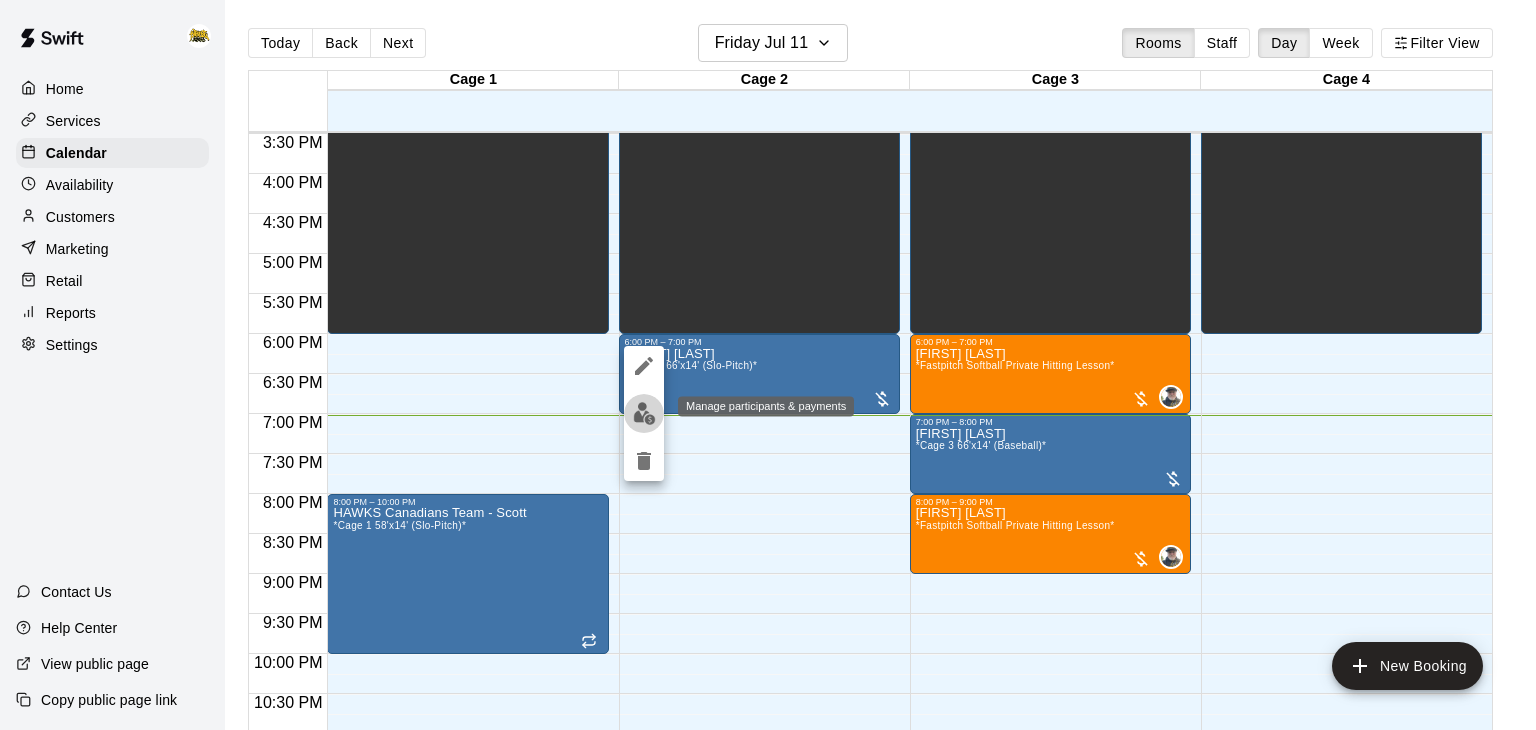 click at bounding box center (644, 413) 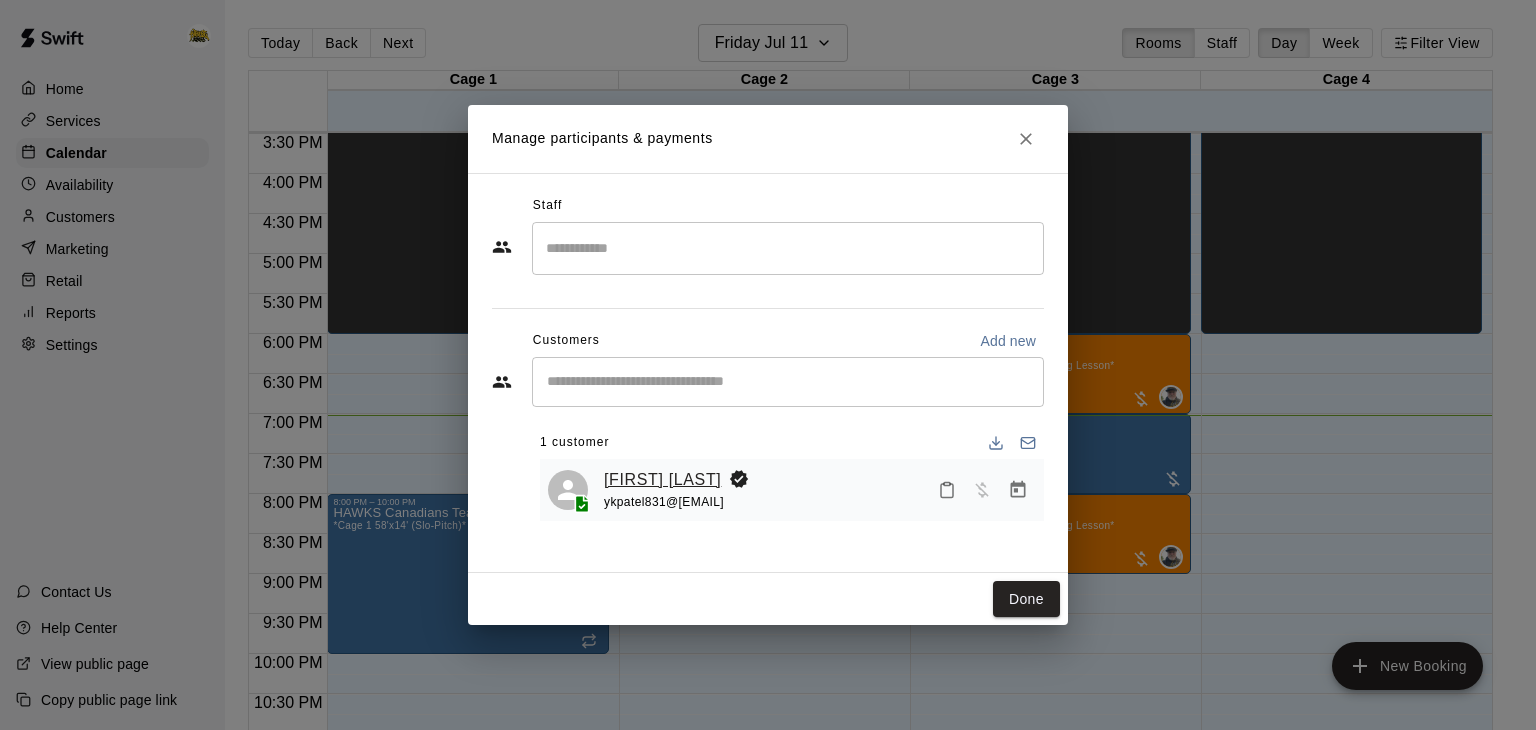 click on "[FIRST] [LAST]" at bounding box center (662, 480) 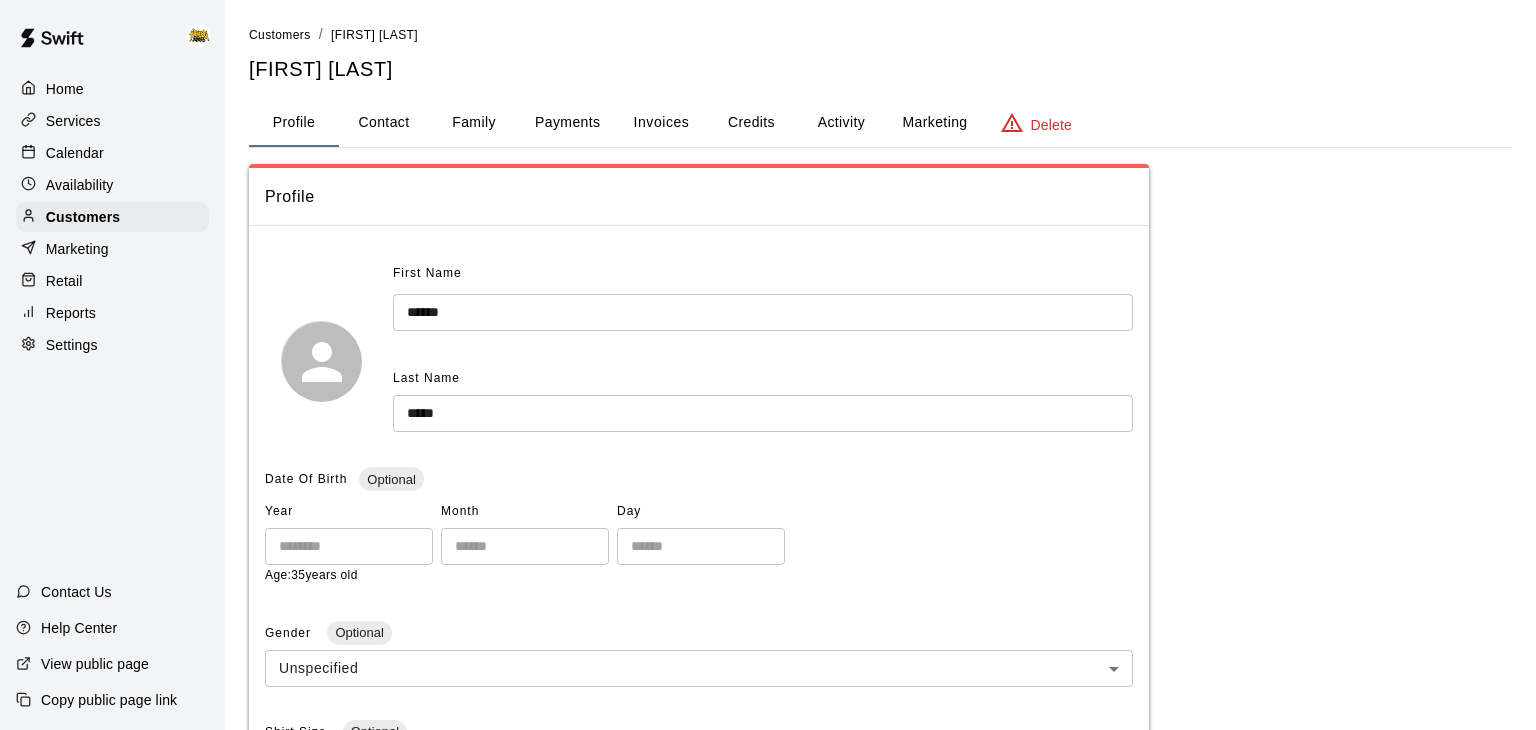 click on "Payments" at bounding box center (567, 123) 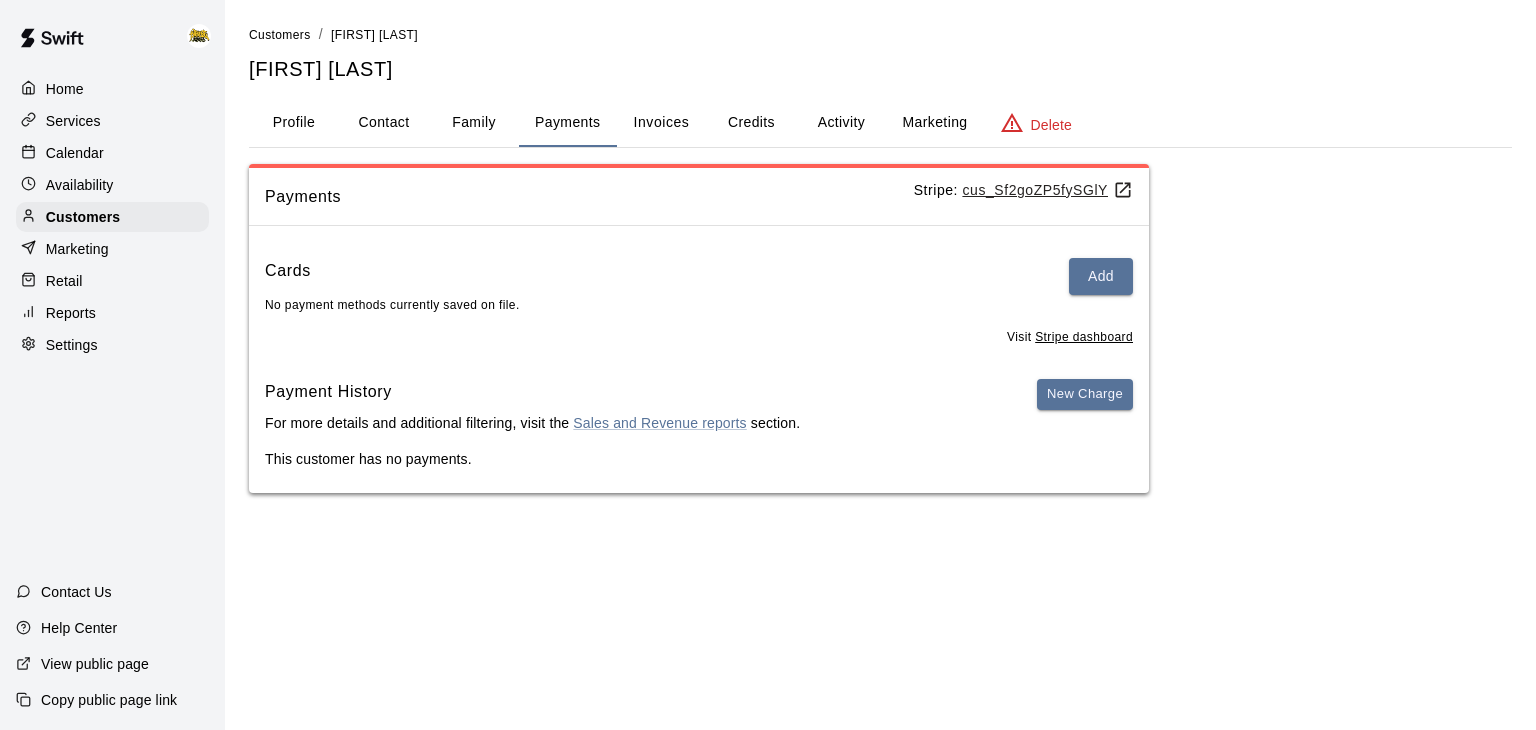 click on "Profile" at bounding box center [294, 123] 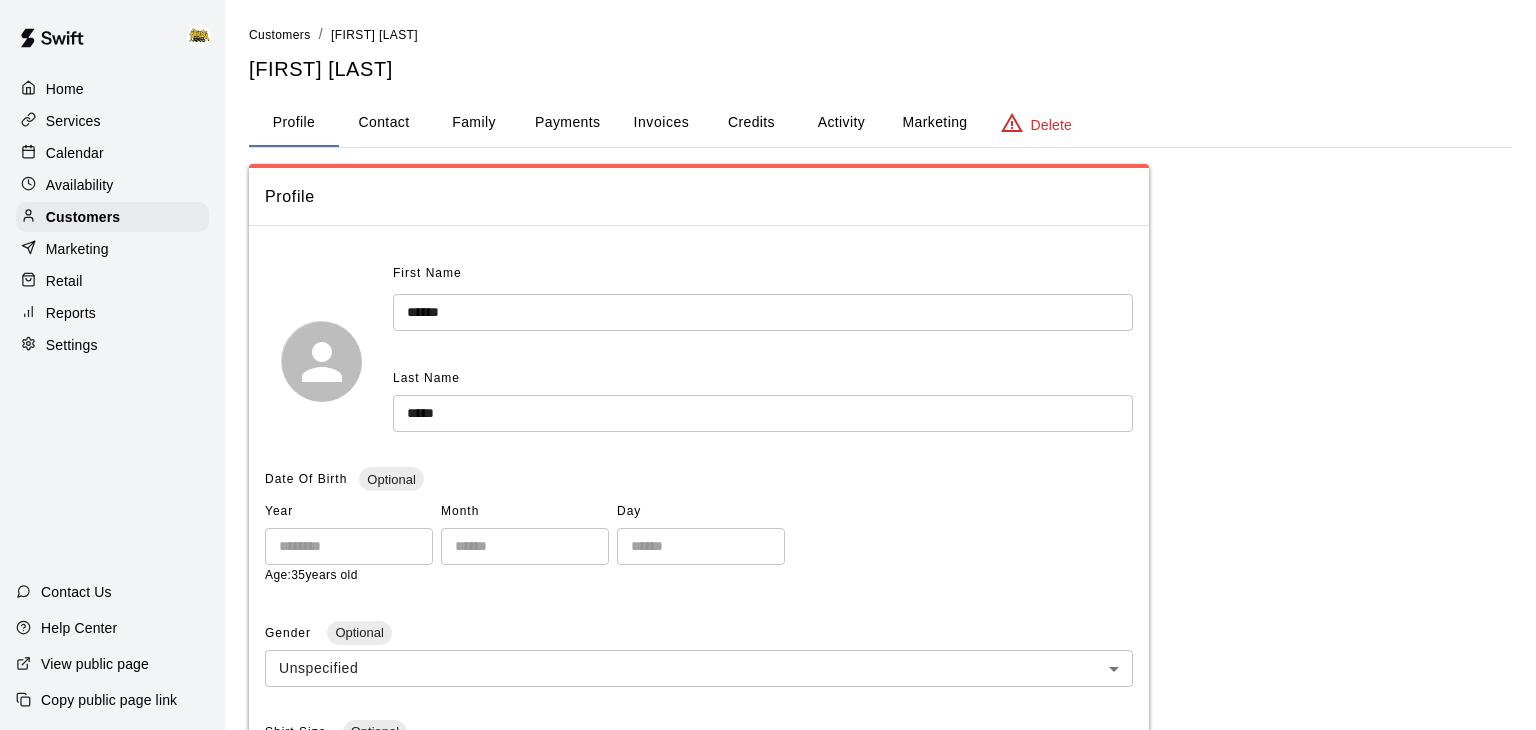 click on "Payments" at bounding box center (567, 123) 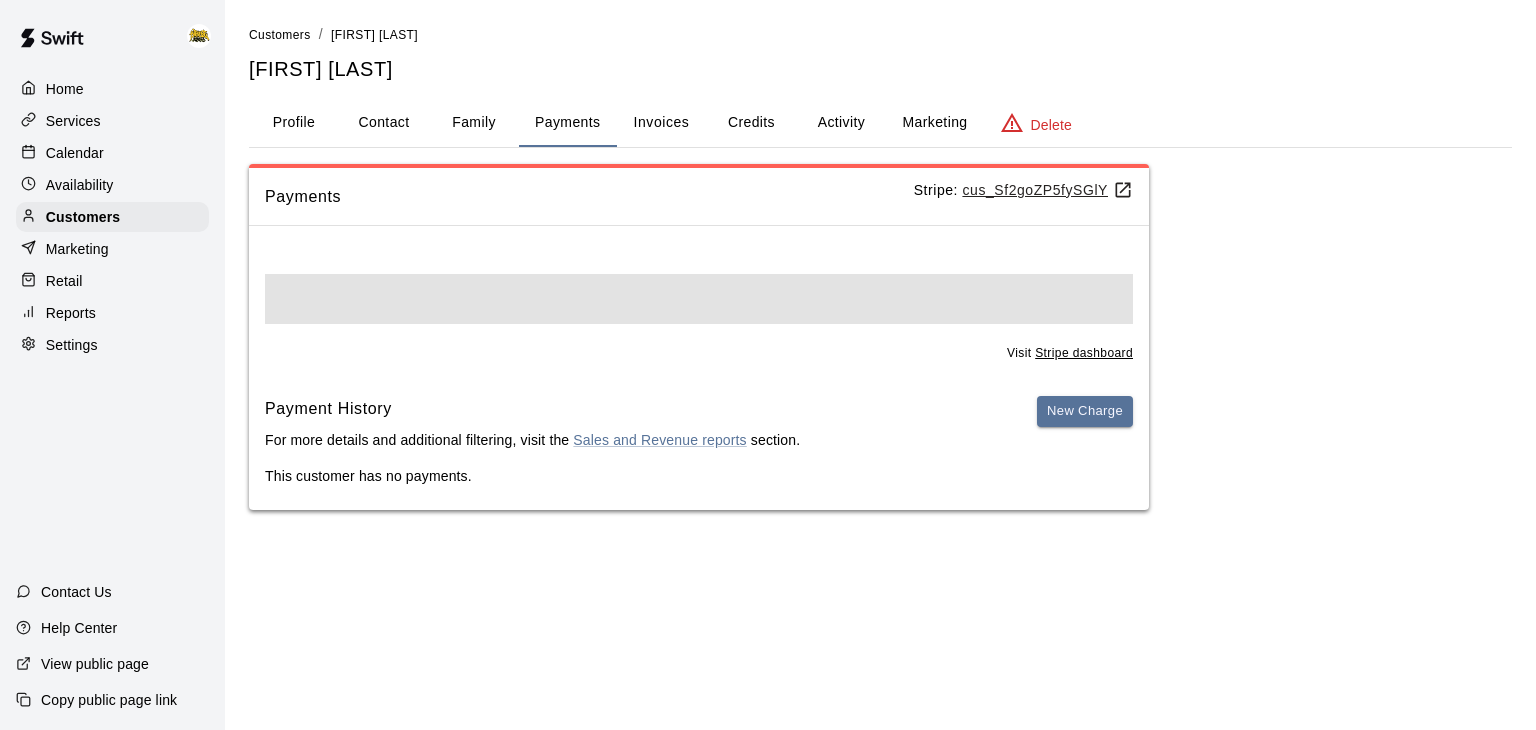 click on "Payments" at bounding box center [567, 123] 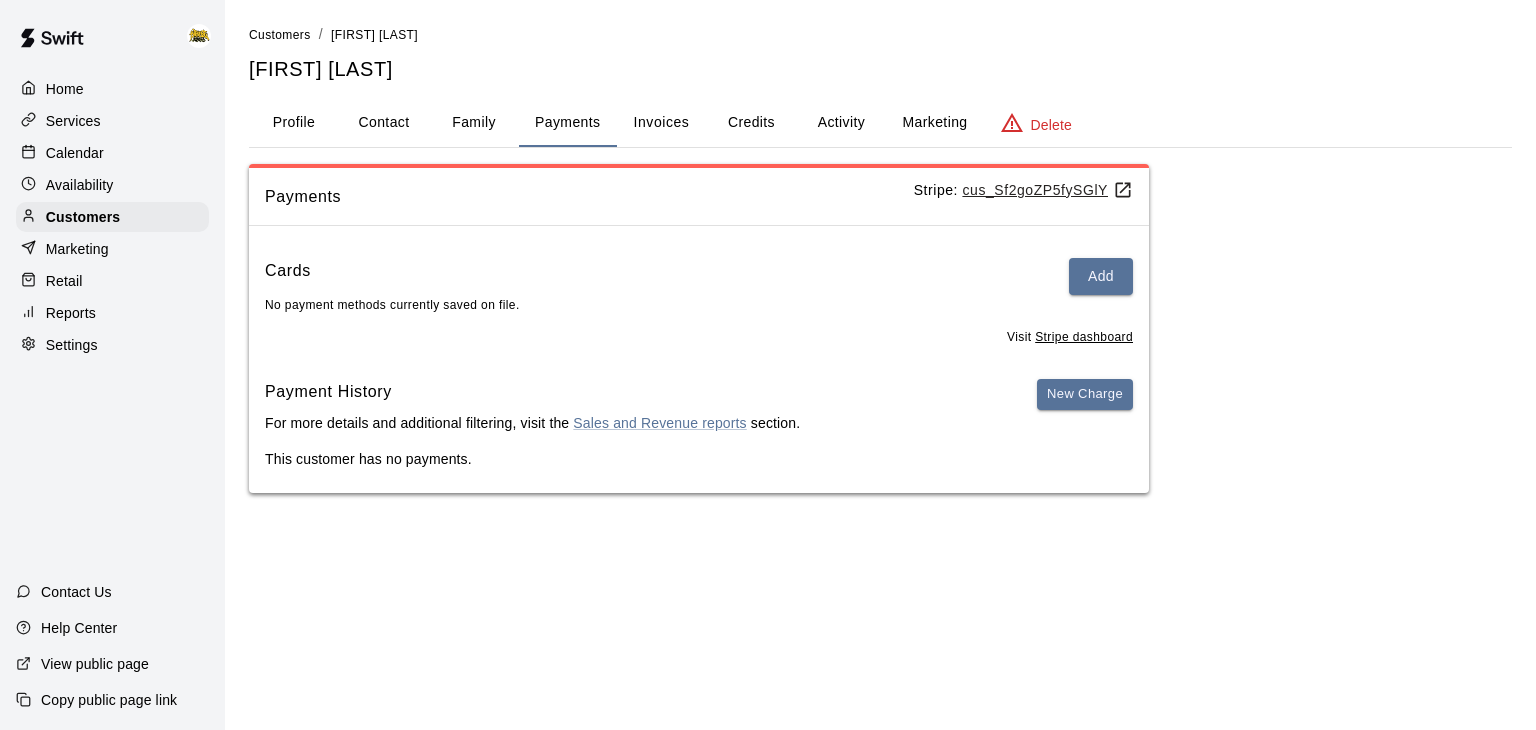 click on "Calendar" at bounding box center [75, 153] 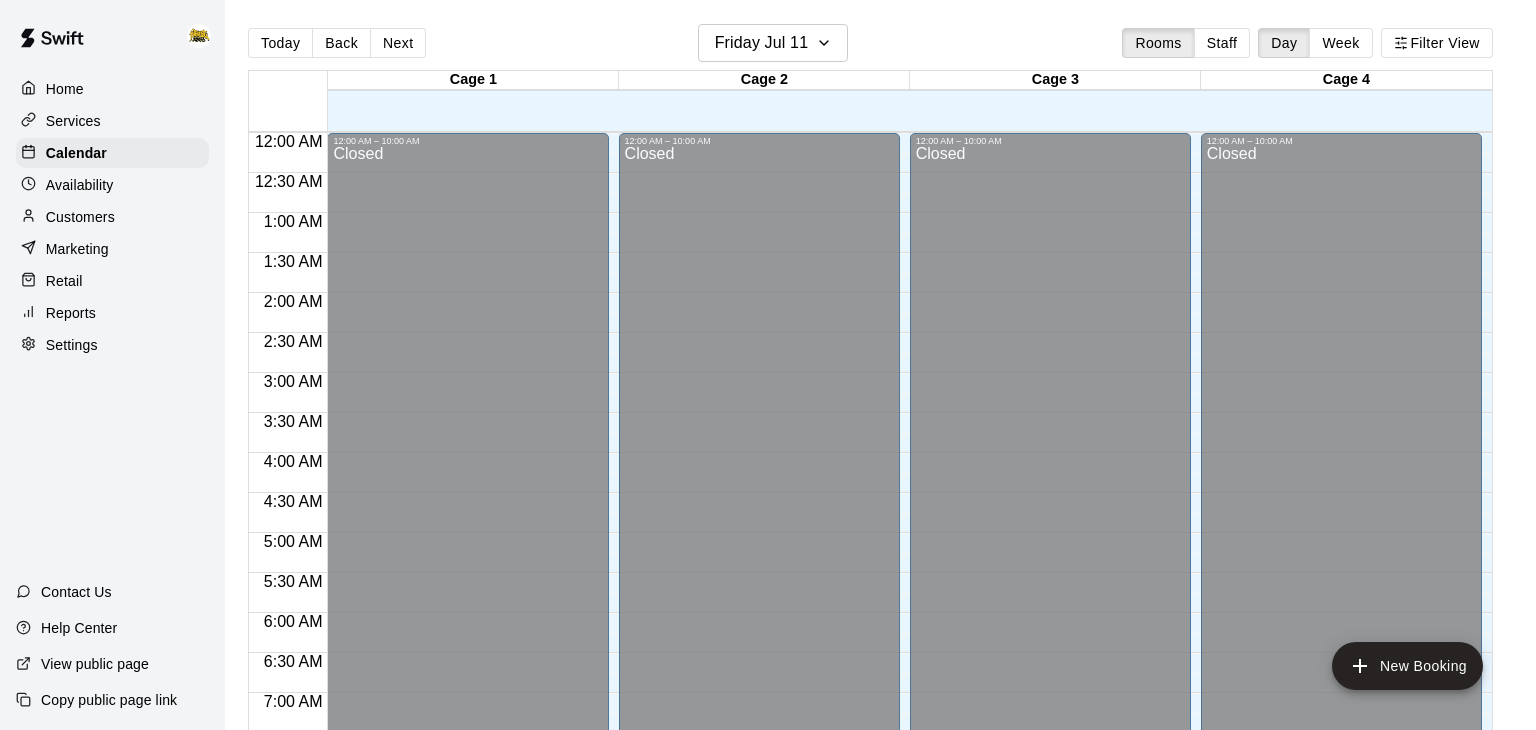 scroll, scrollTop: 1239, scrollLeft: 0, axis: vertical 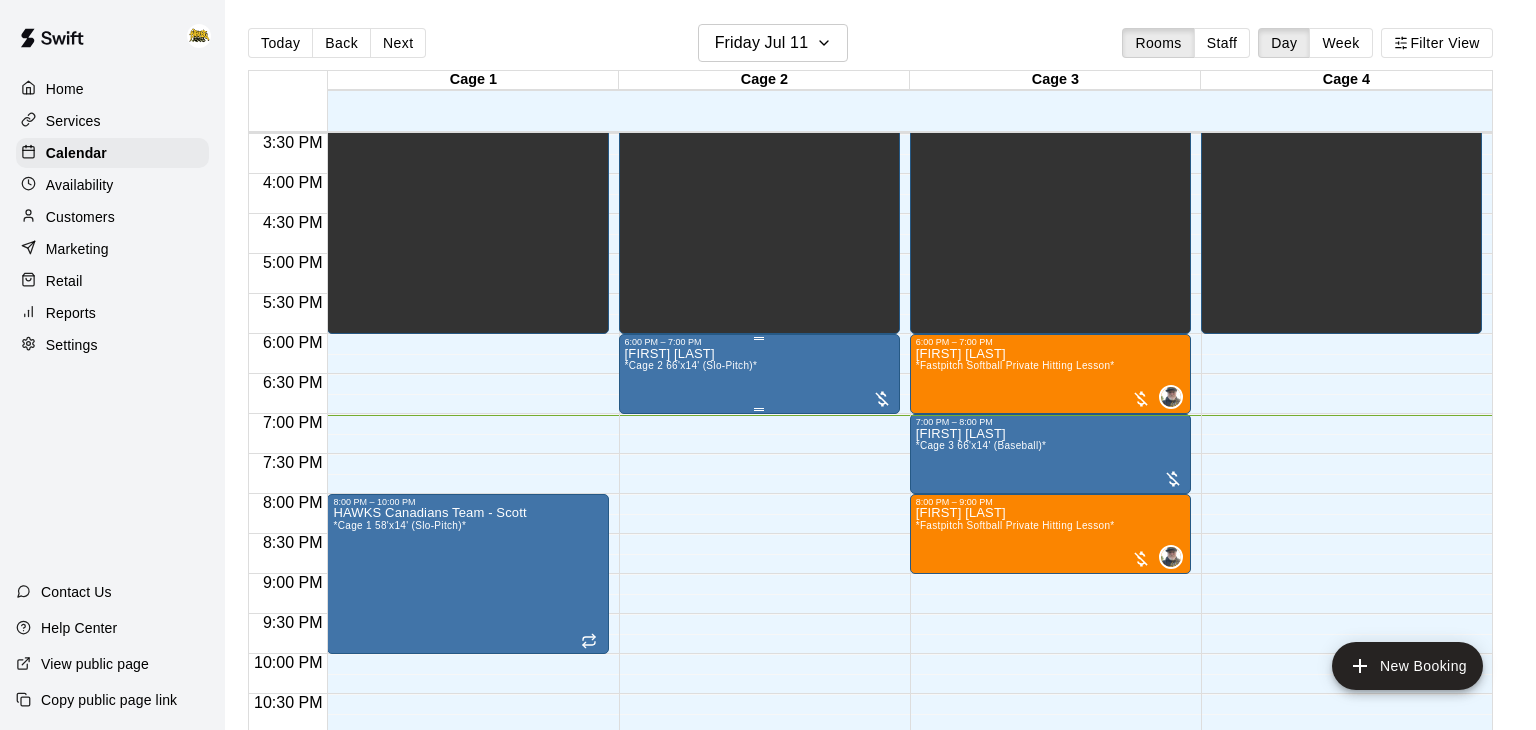 click on "[FIRST] [LAST] *Cage 2 66'x14' (Slo-Pitch)*" at bounding box center [759, 712] 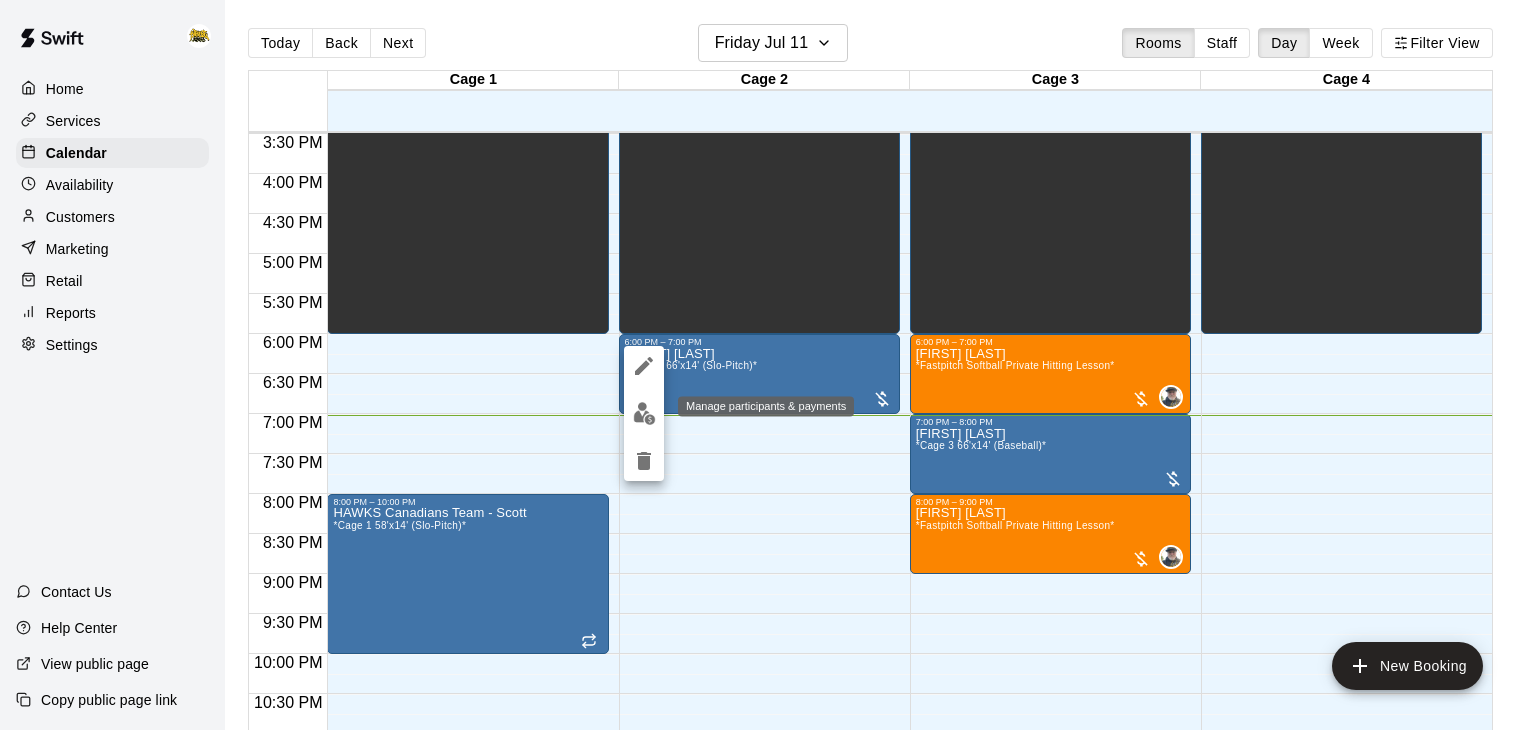 click at bounding box center (644, 413) 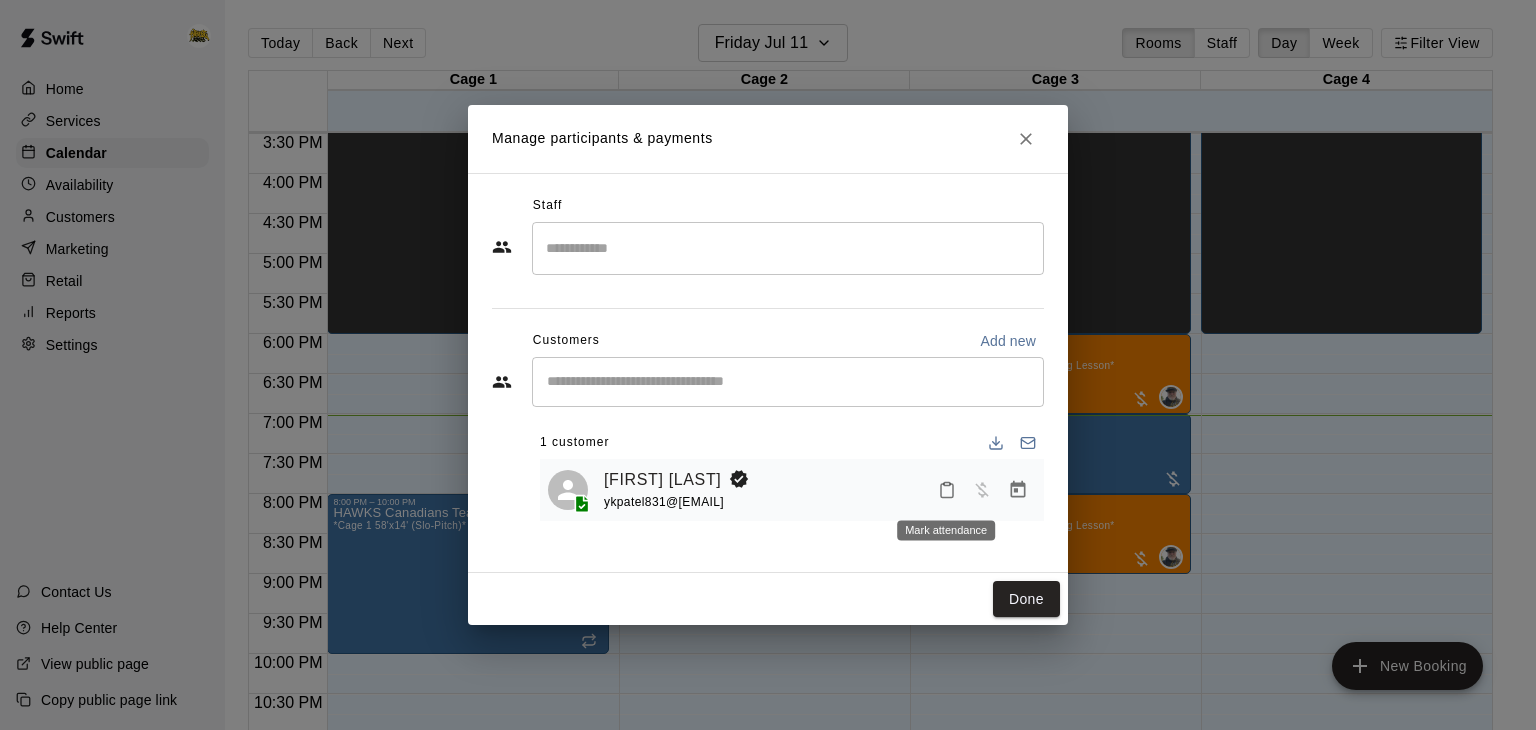 click 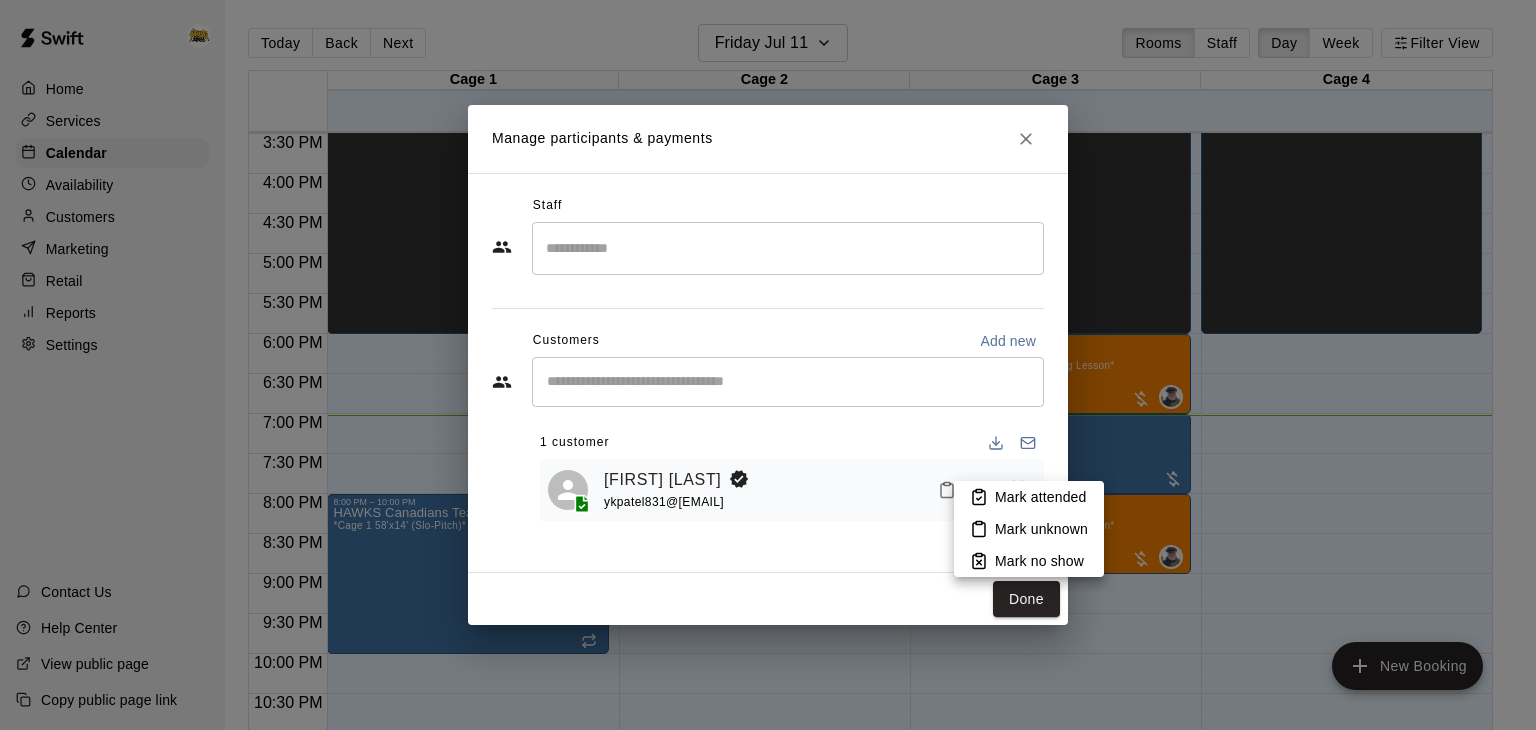 click 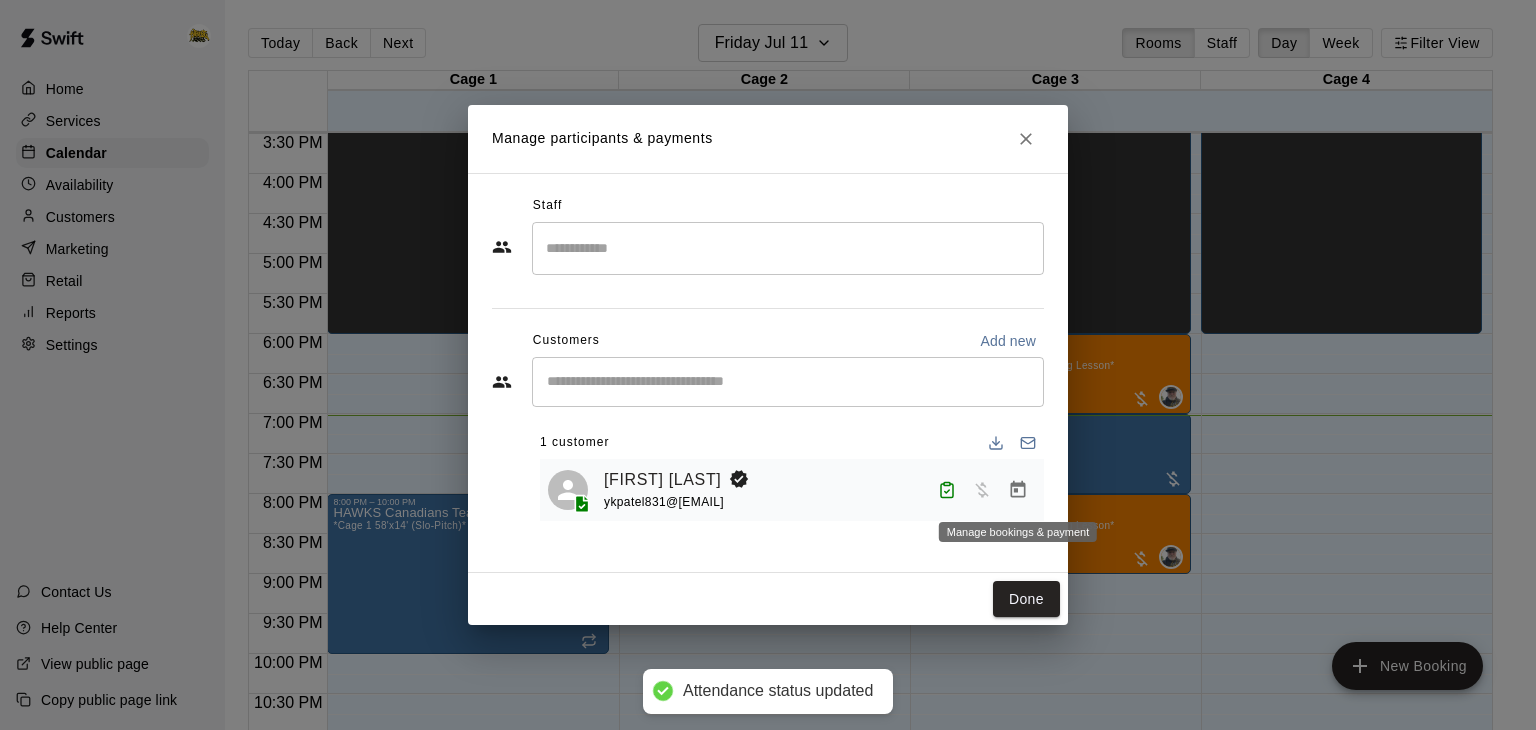 click 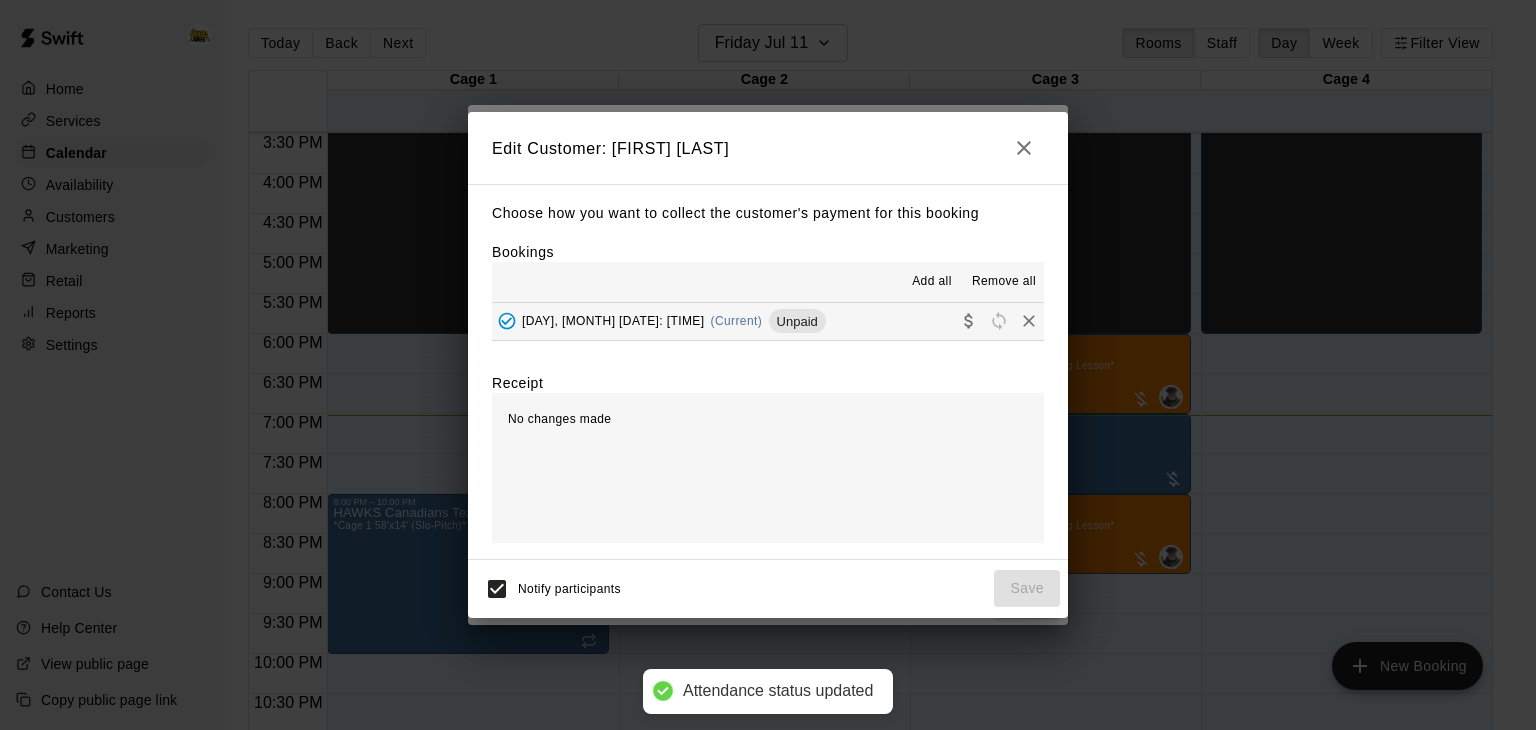 click on "Friday, July 11: 06:00 PM (Current) Unpaid" at bounding box center [768, 321] 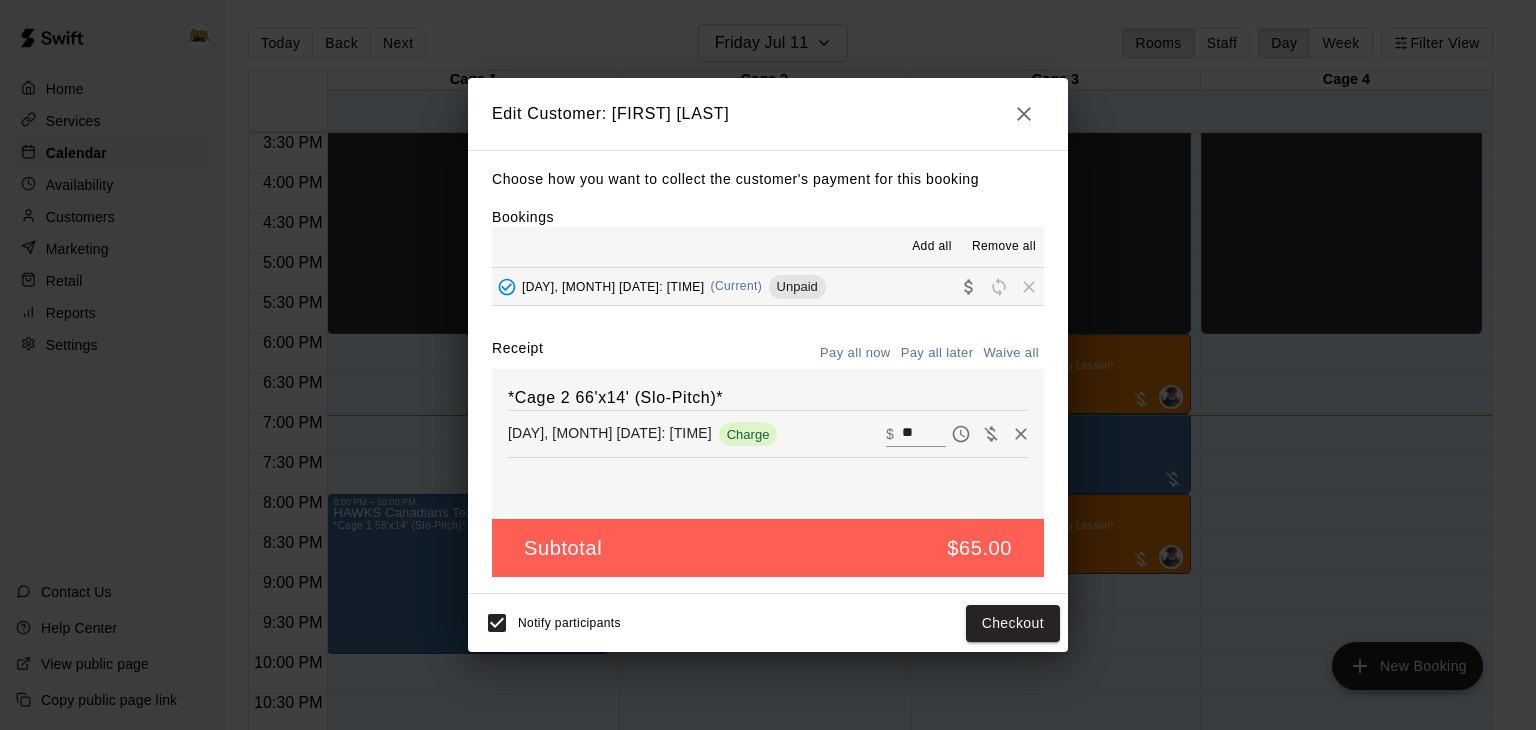 click on "**" at bounding box center [924, 434] 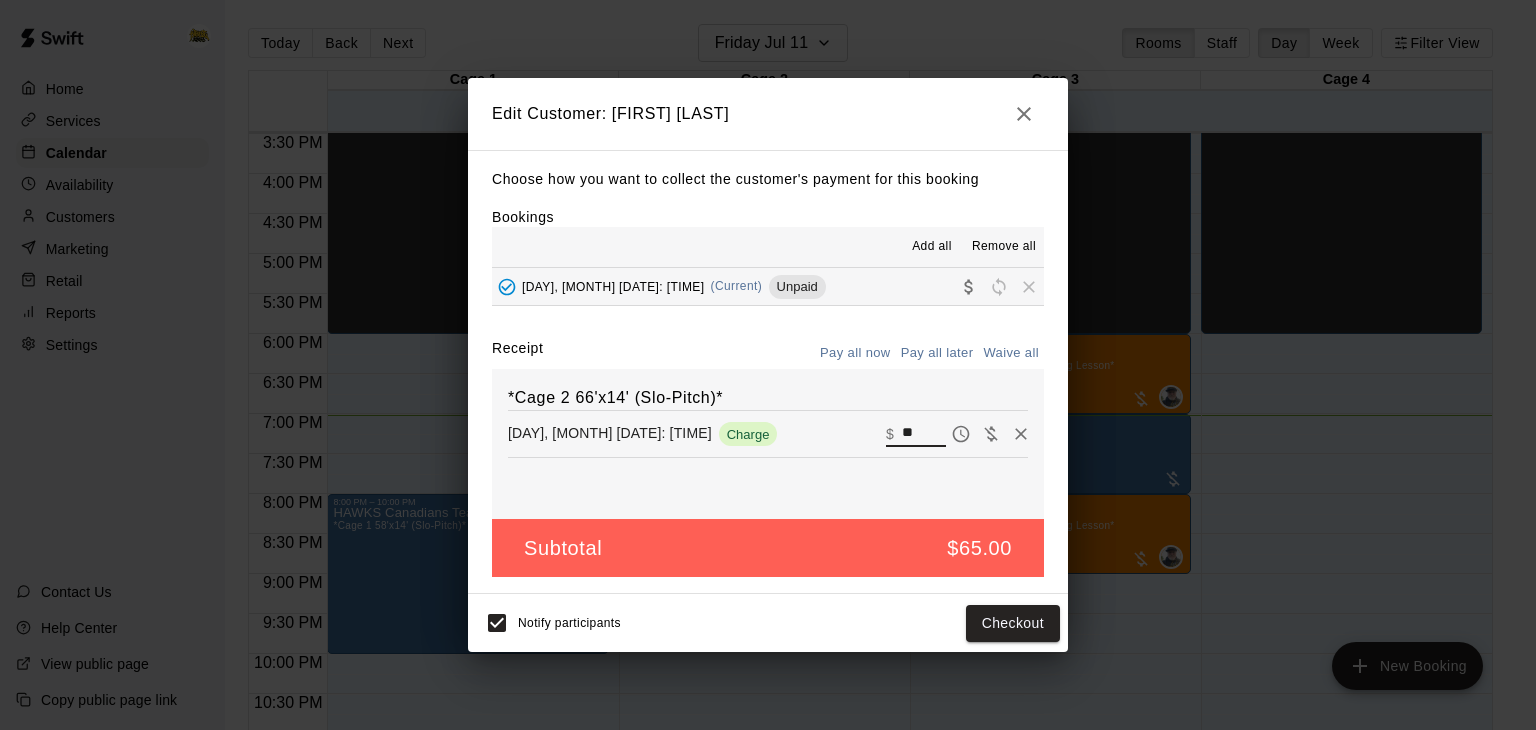 type on "*" 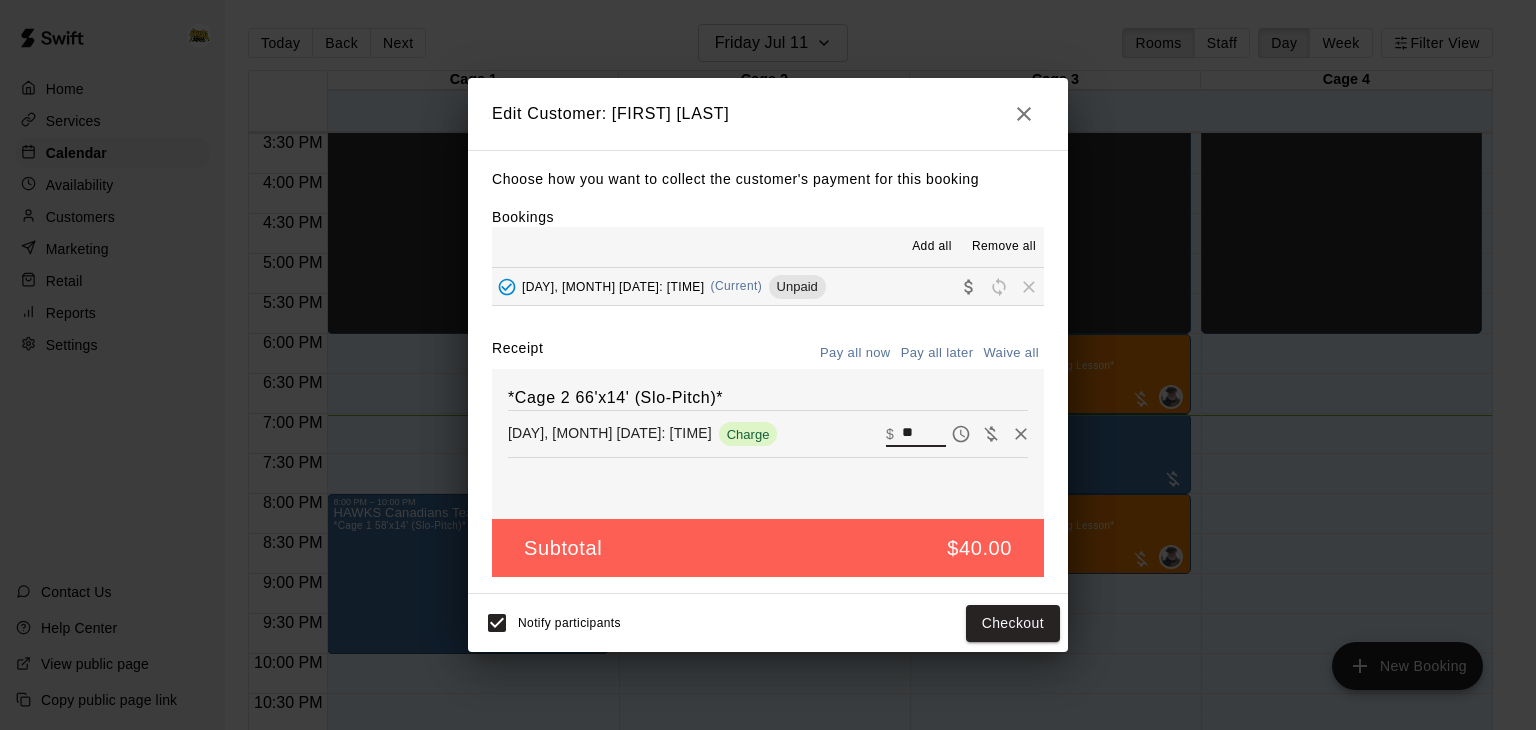 type on "**" 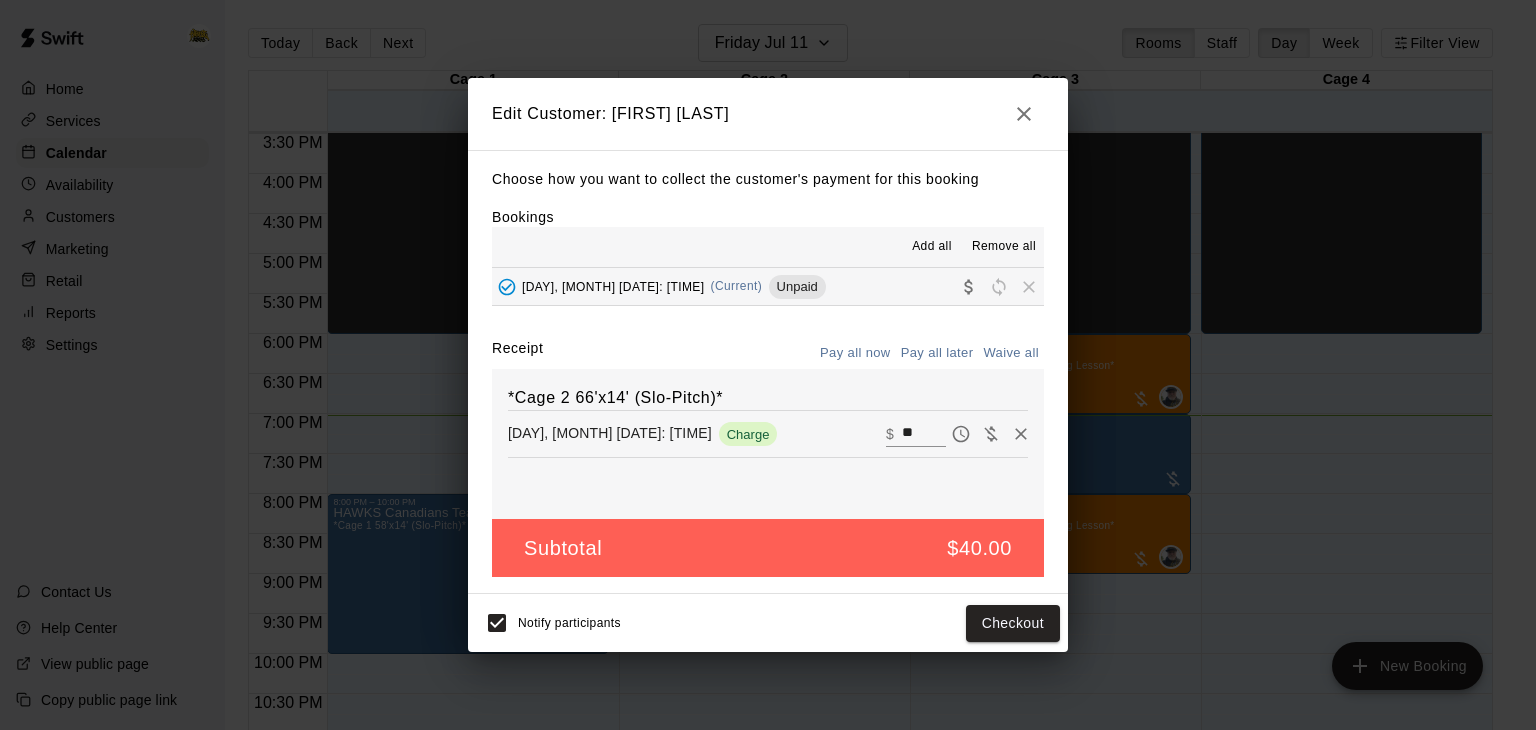 type 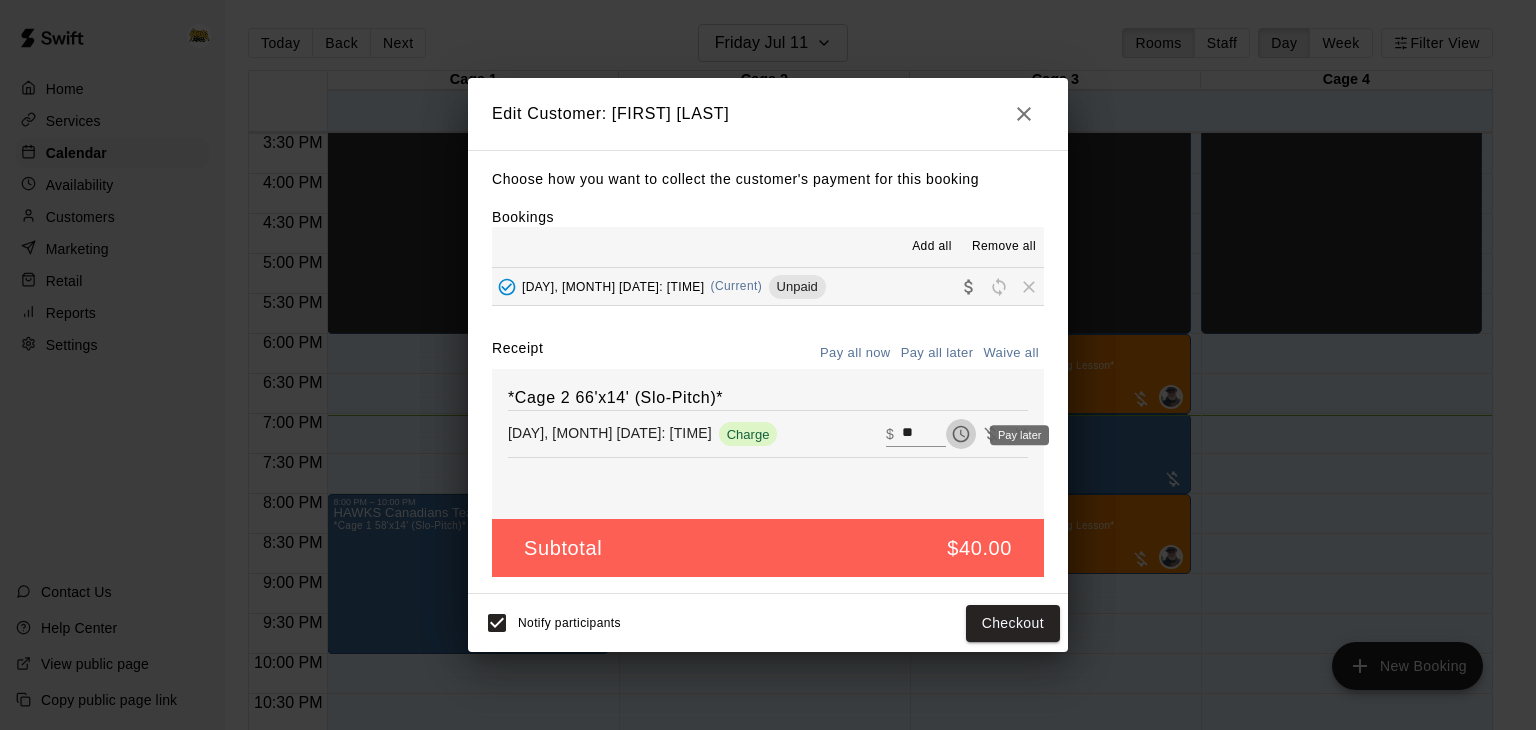 type 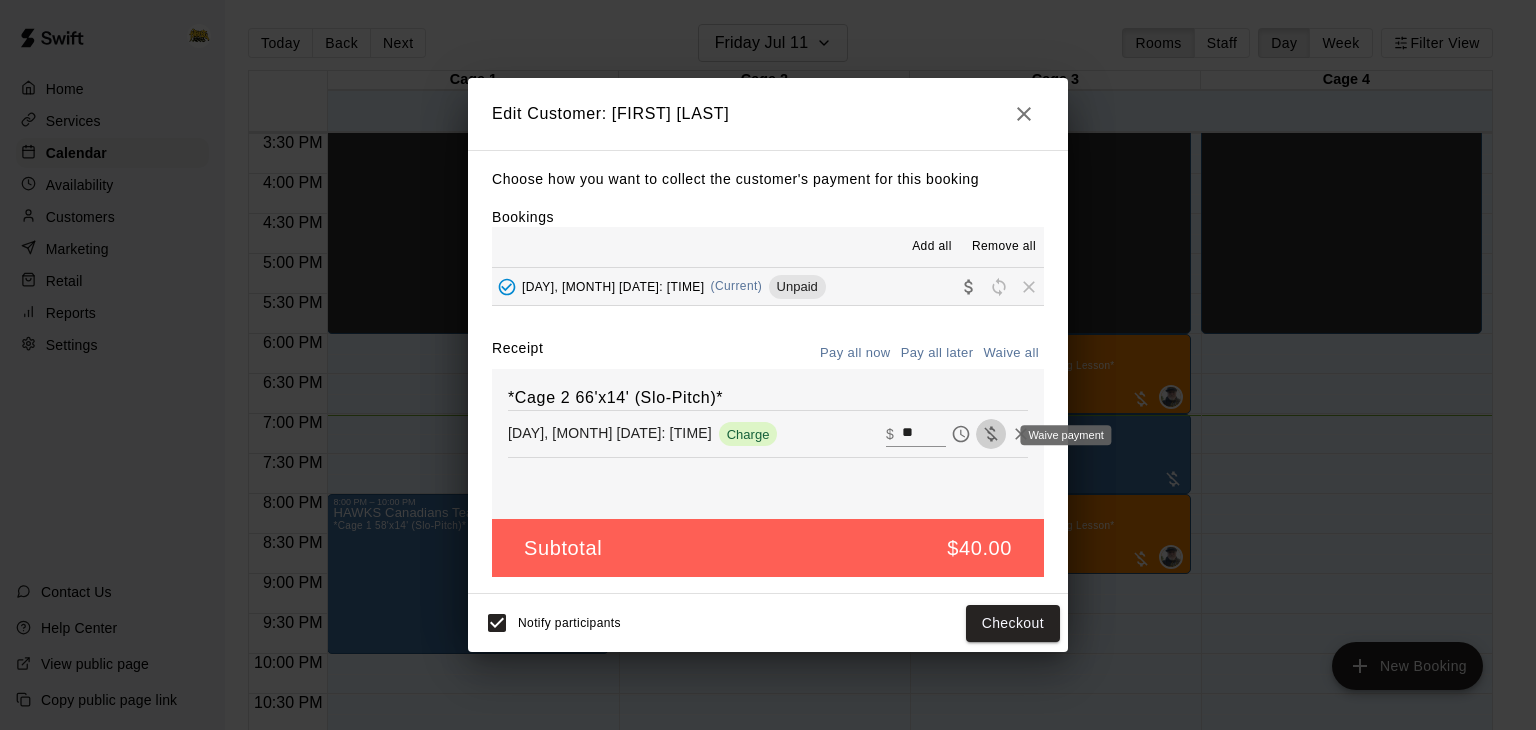 type 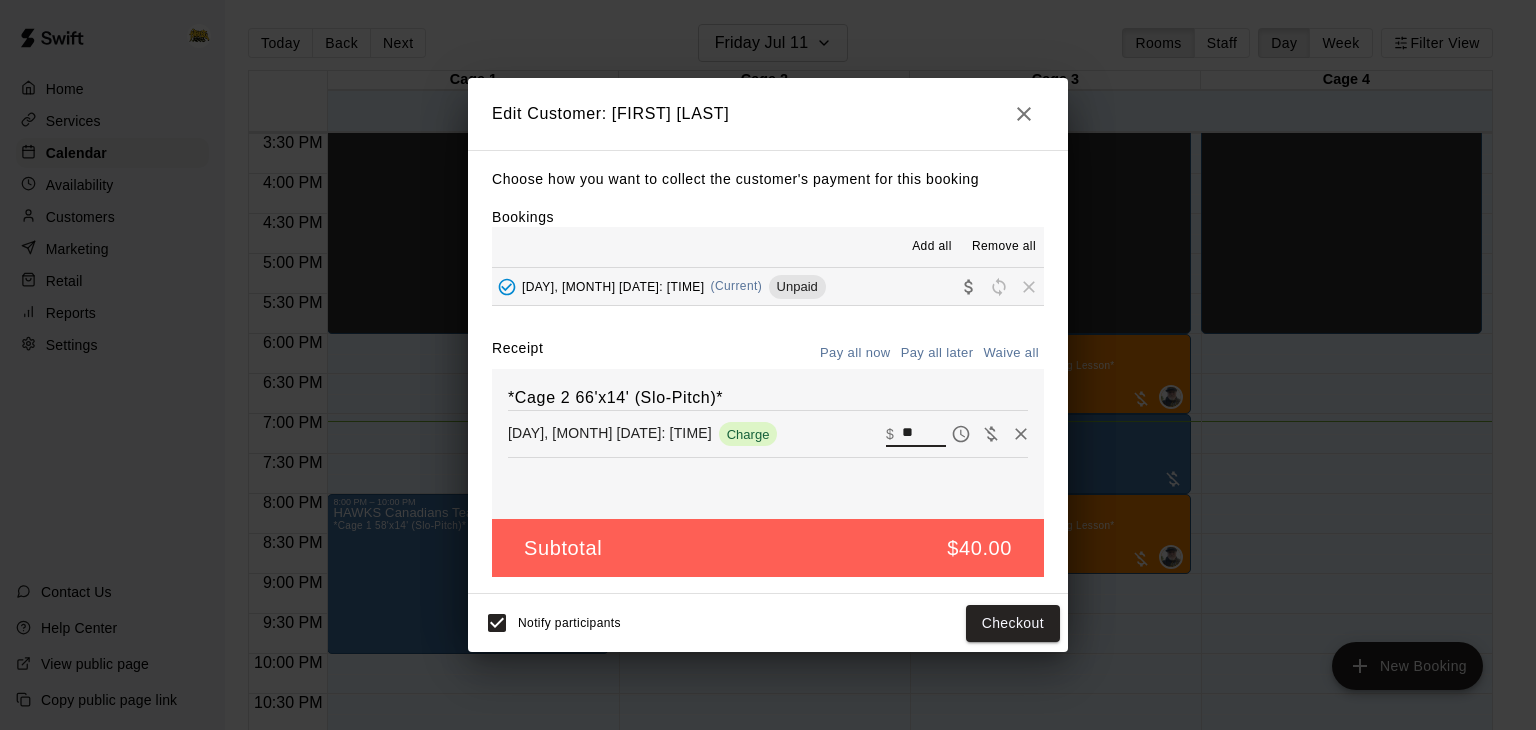 click on "**" at bounding box center [924, 434] 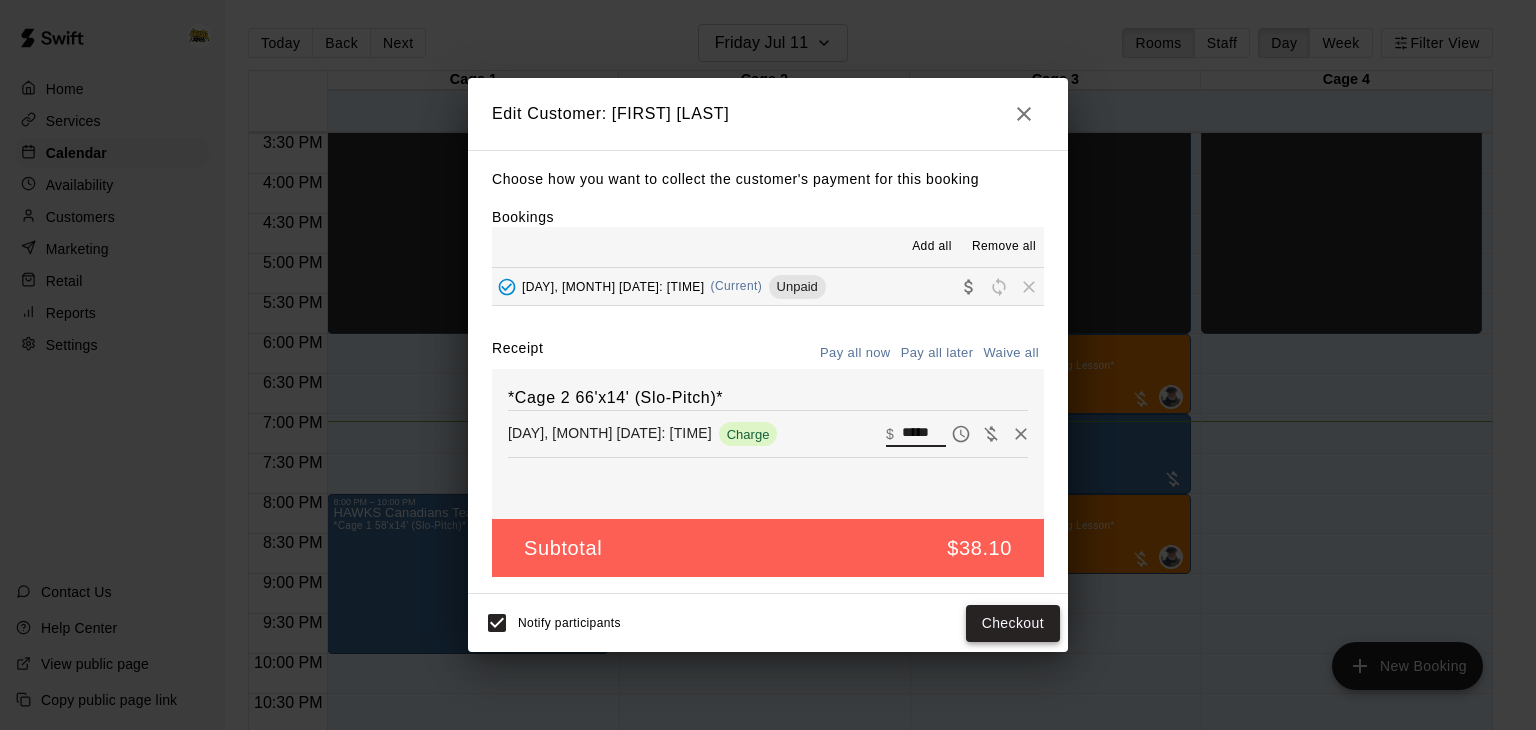 type on "*****" 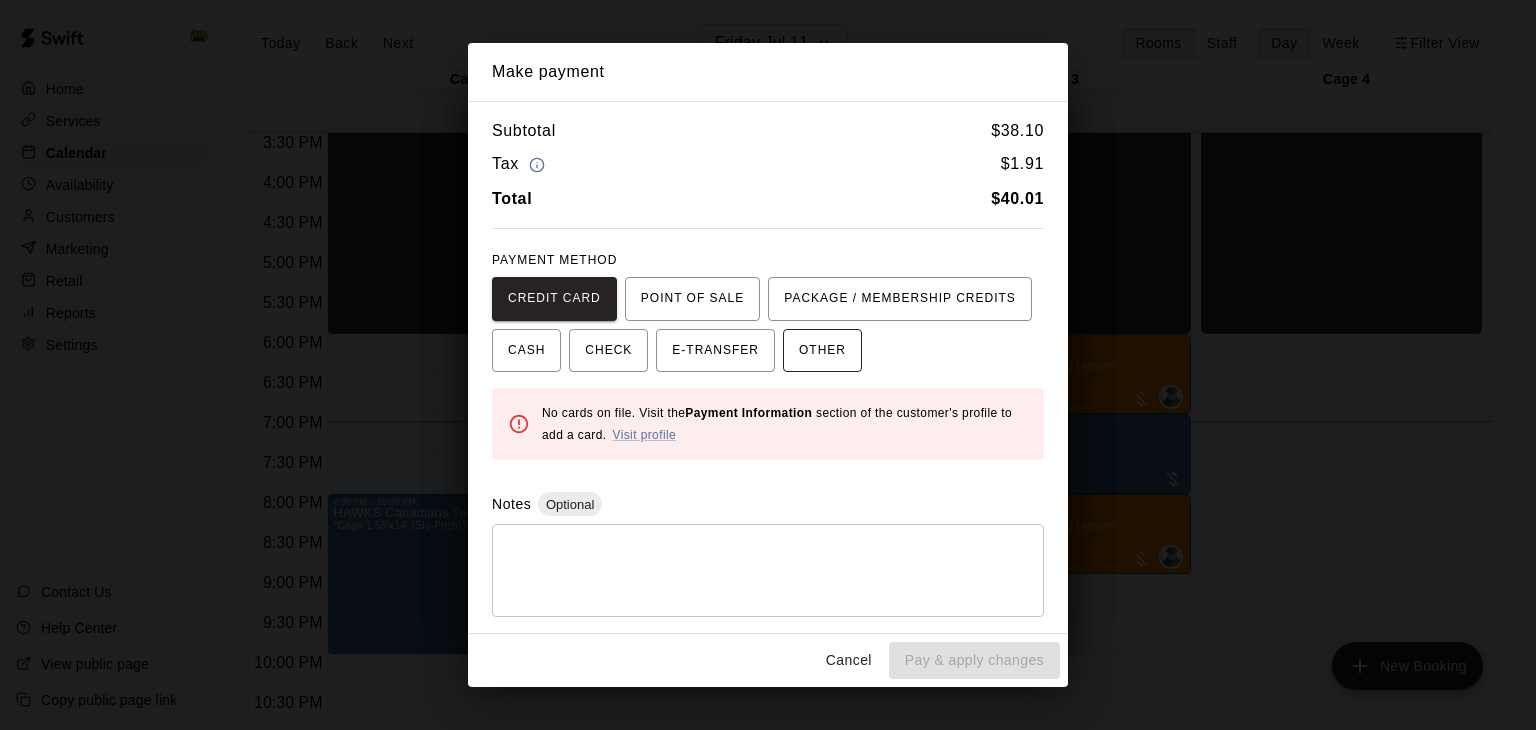 click on "OTHER" at bounding box center (822, 351) 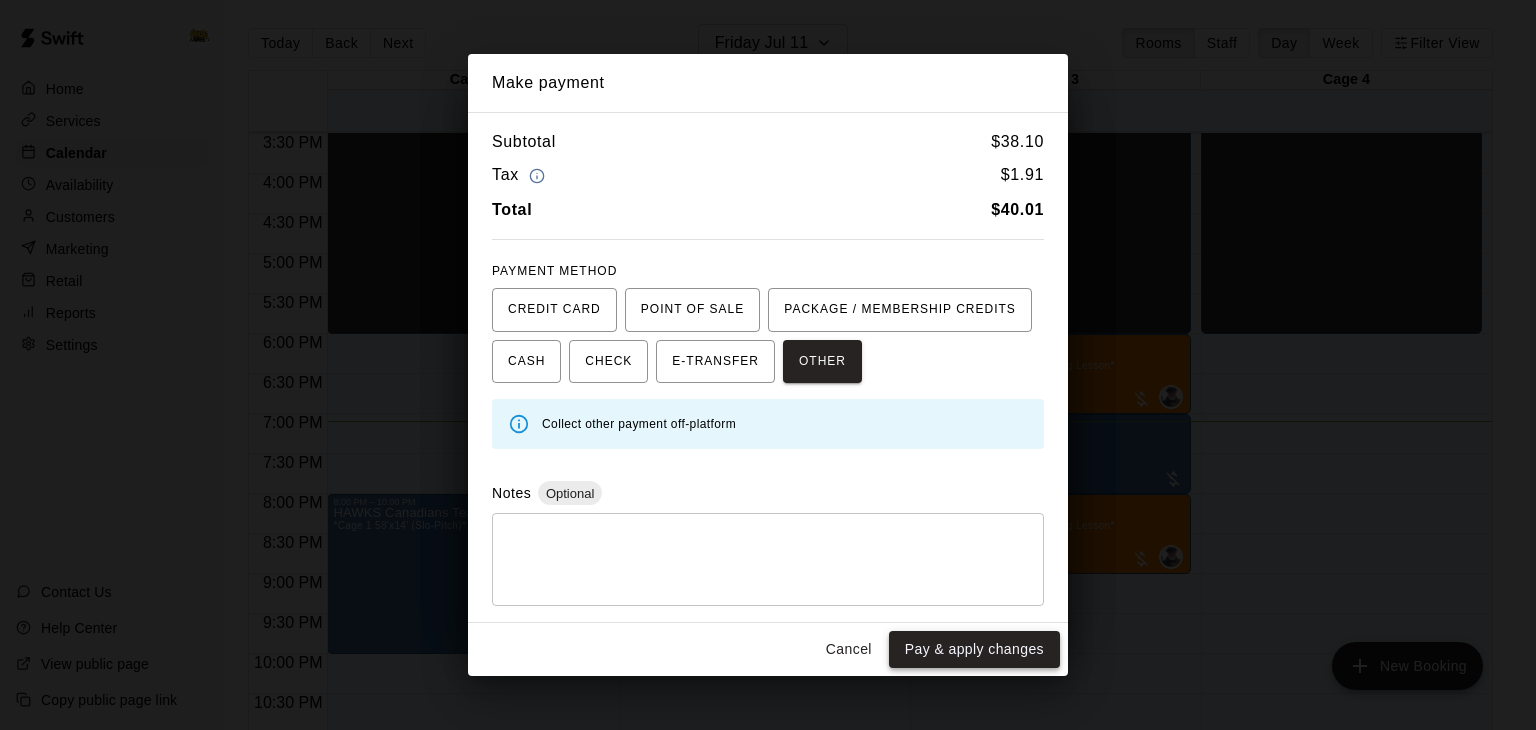 click on "Pay & apply changes" at bounding box center [974, 649] 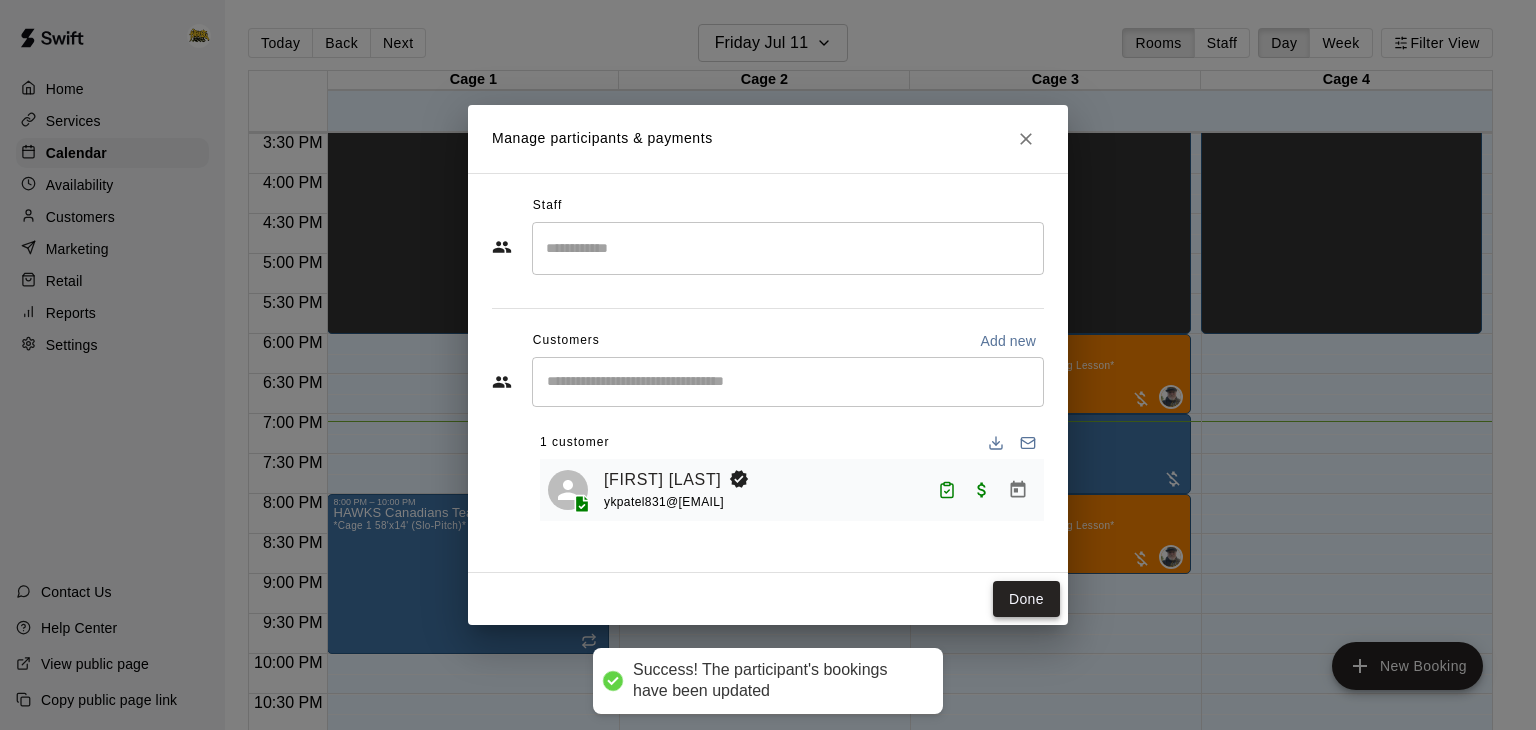 click on "Done" at bounding box center (1026, 599) 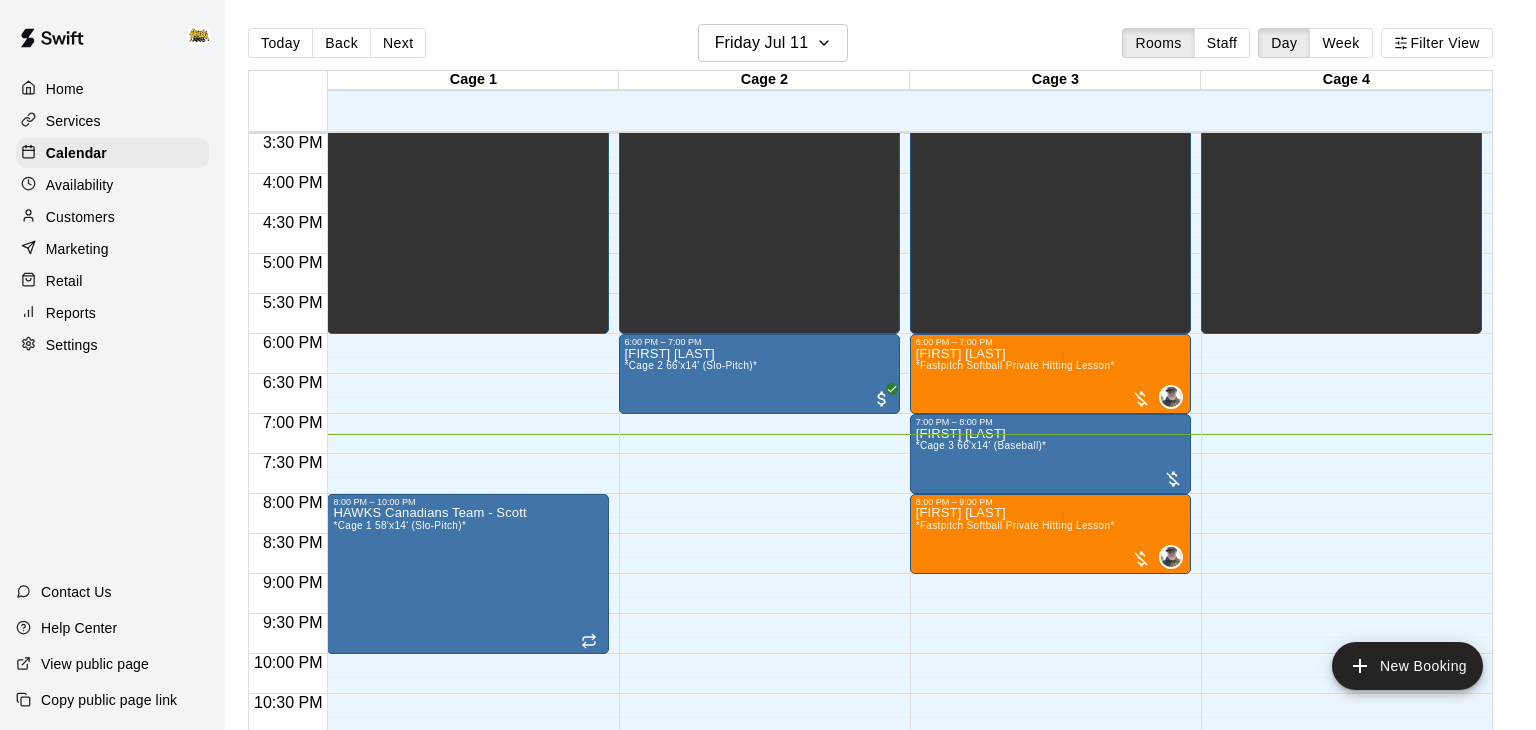 click on "Home" at bounding box center (65, 89) 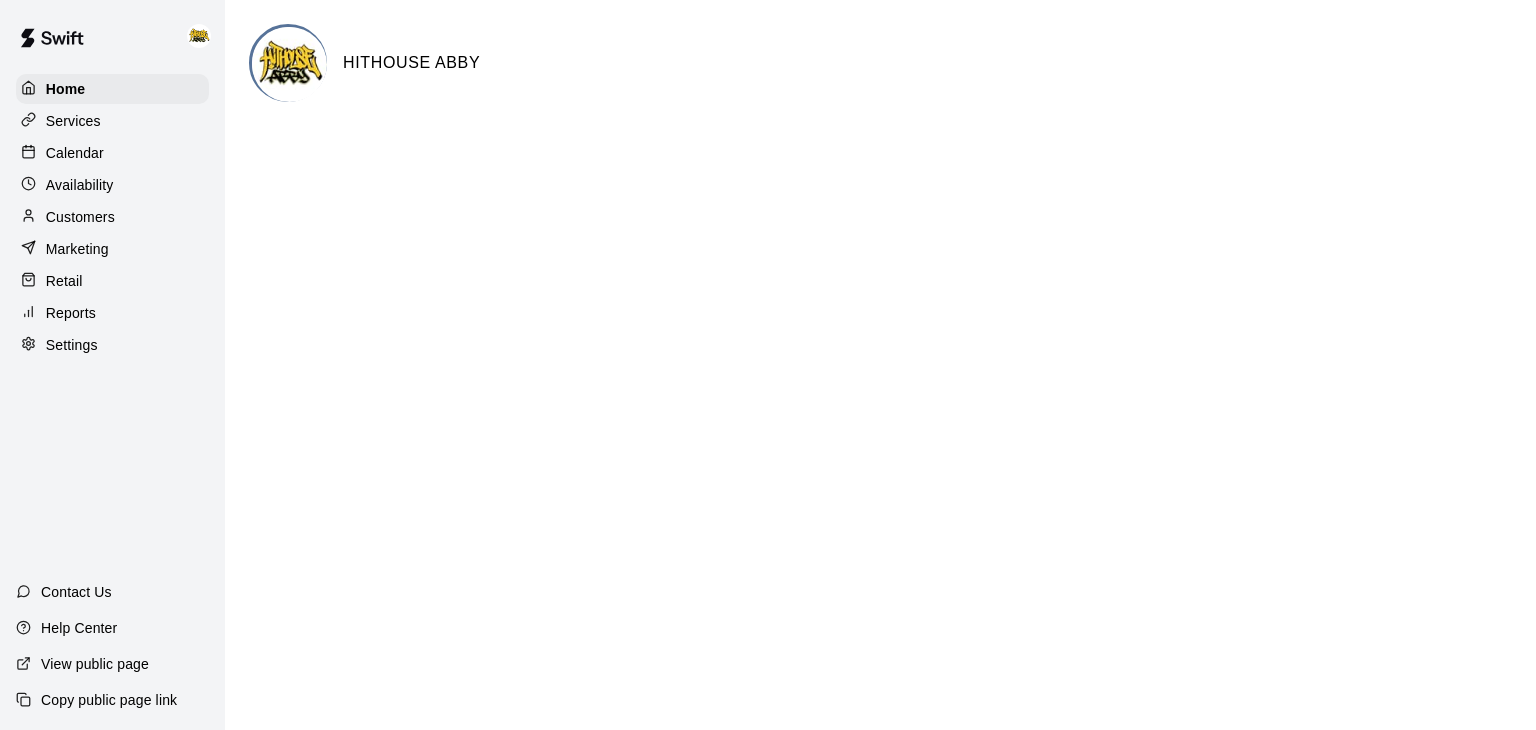 click on "Calendar" at bounding box center (75, 153) 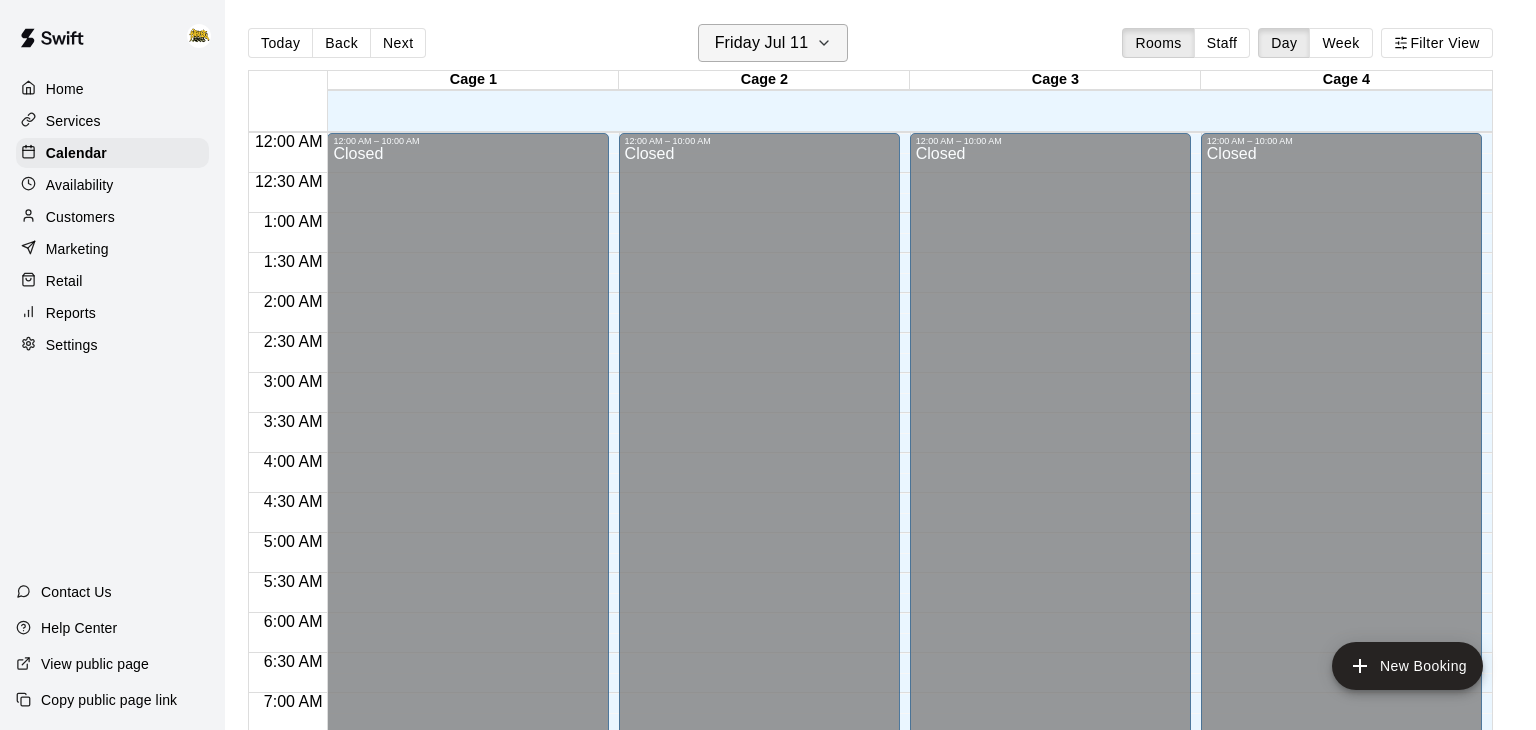click 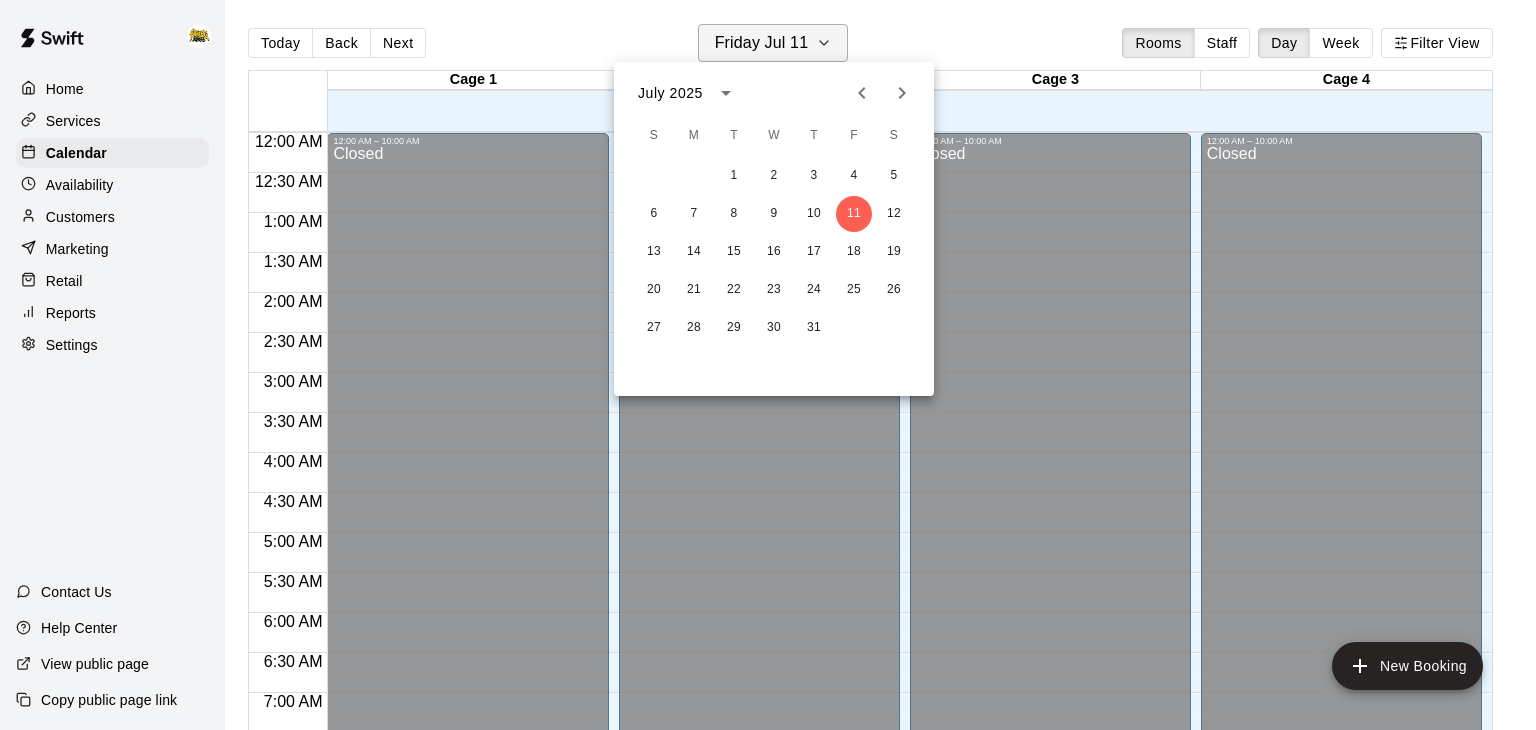 scroll, scrollTop: 1239, scrollLeft: 0, axis: vertical 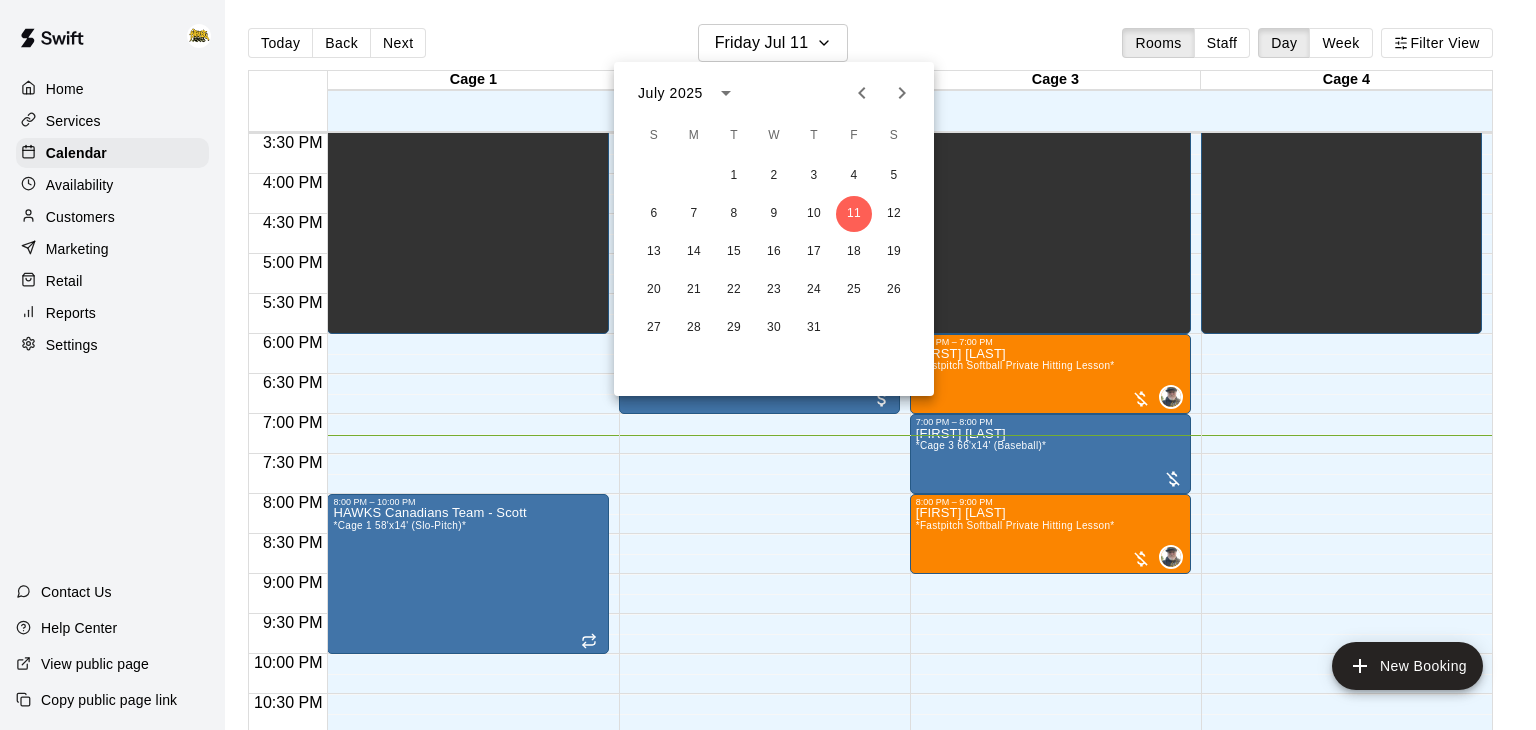 click at bounding box center (902, 93) 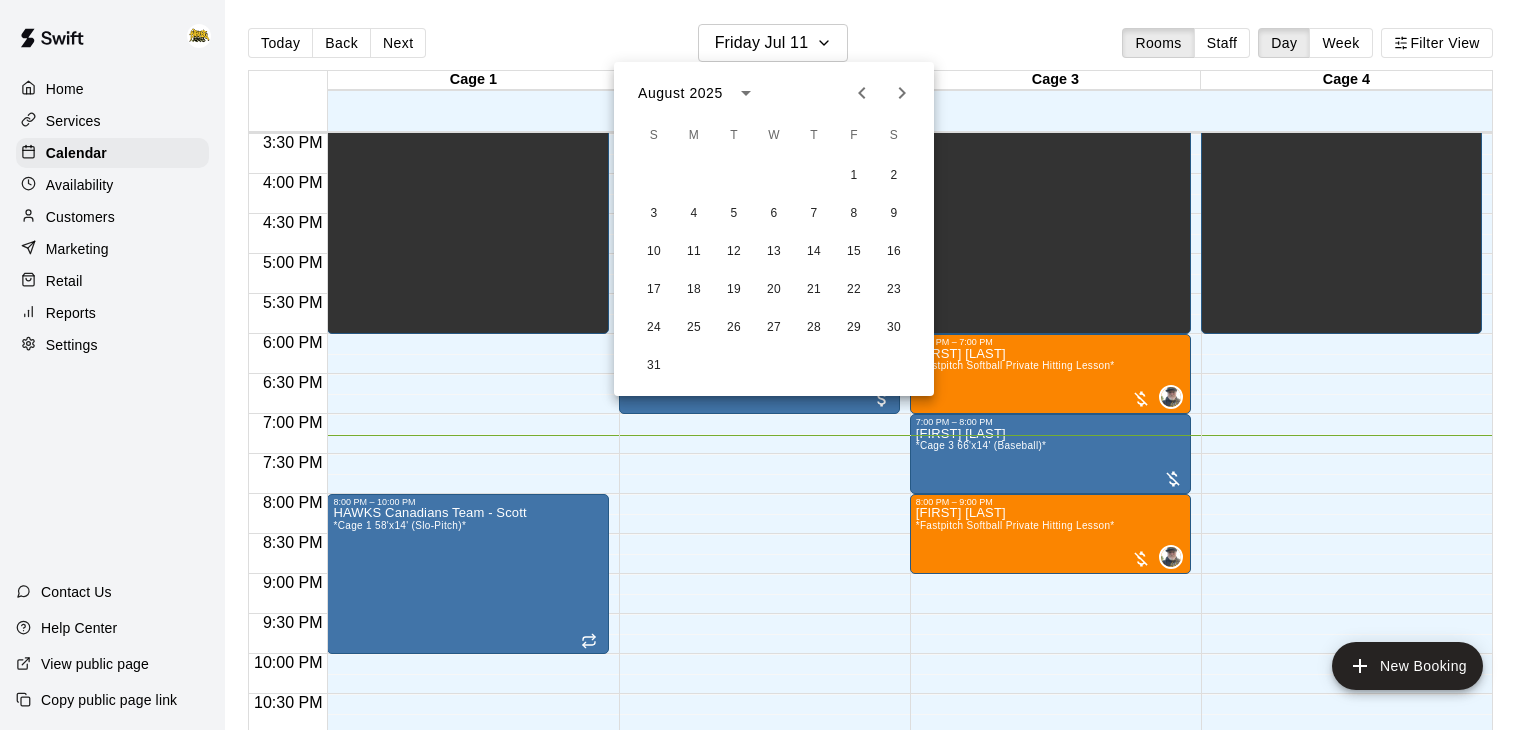 click at bounding box center (902, 93) 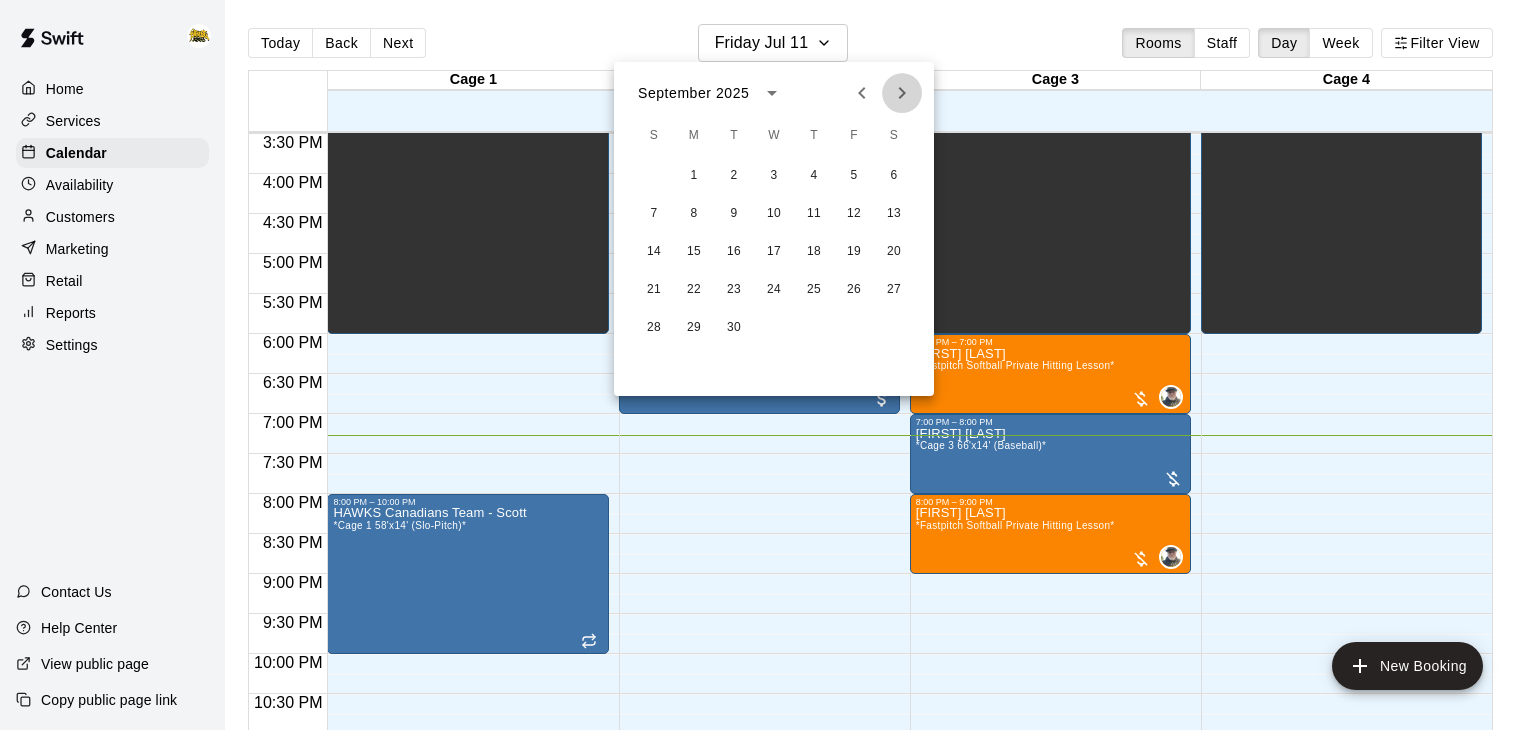 click at bounding box center [902, 93] 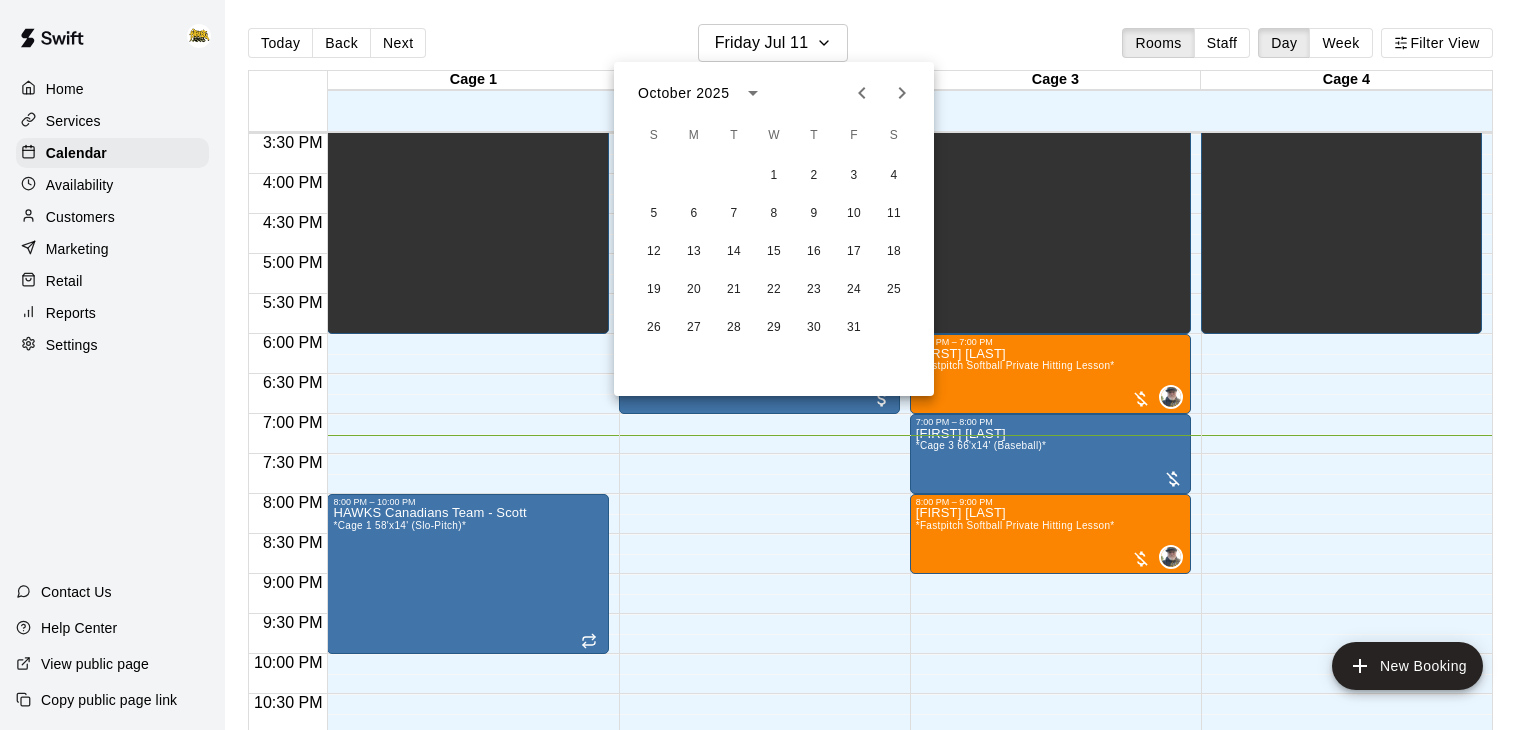 click at bounding box center [902, 93] 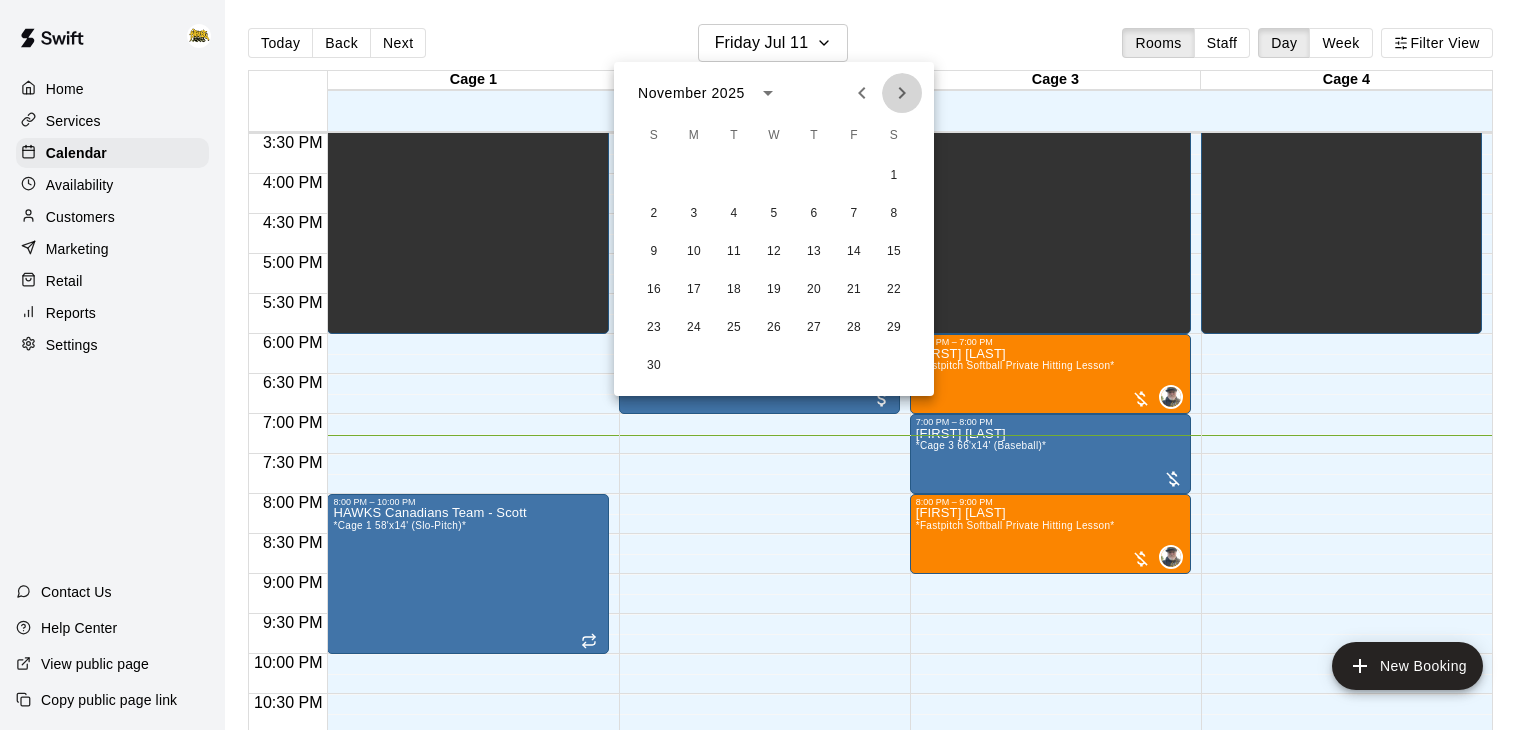 click at bounding box center (902, 93) 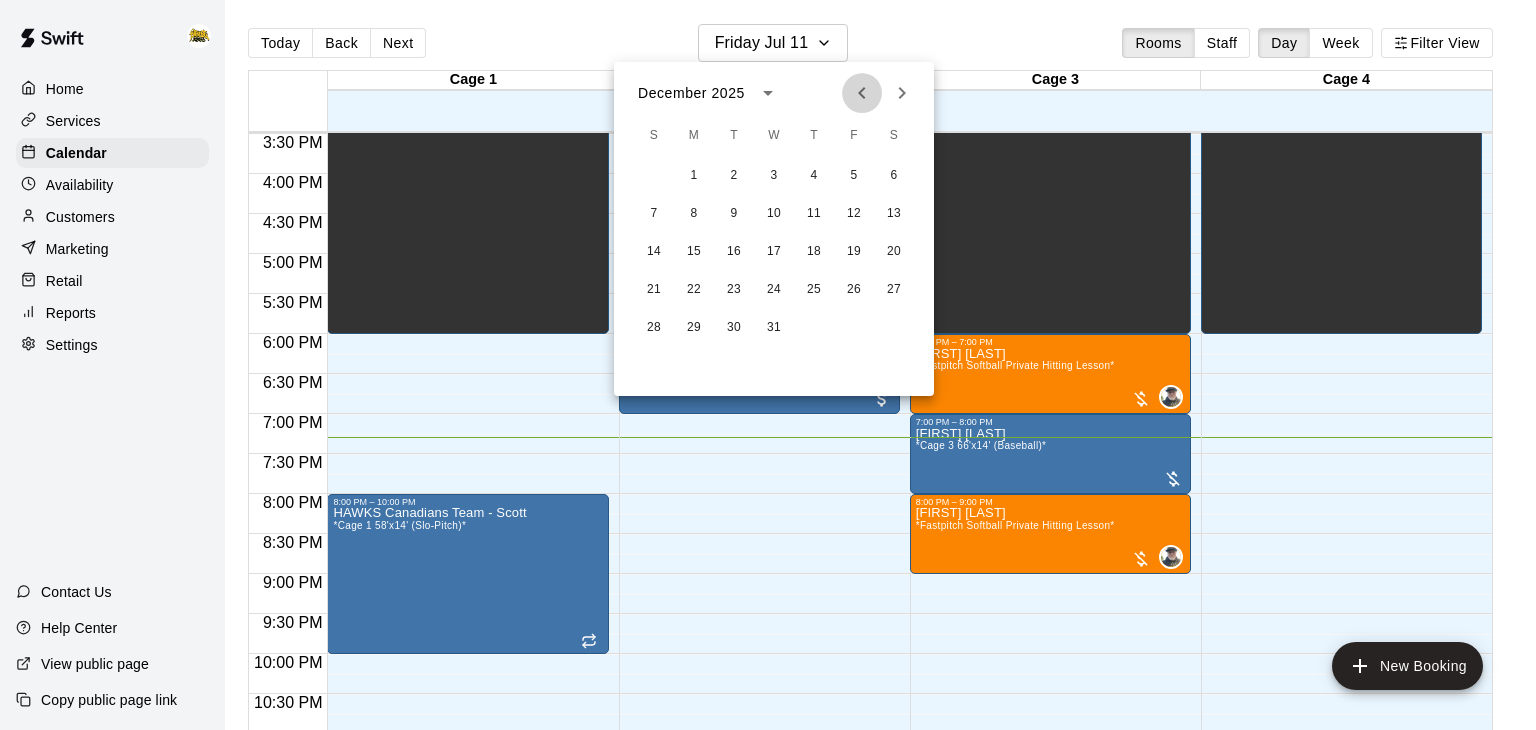 click 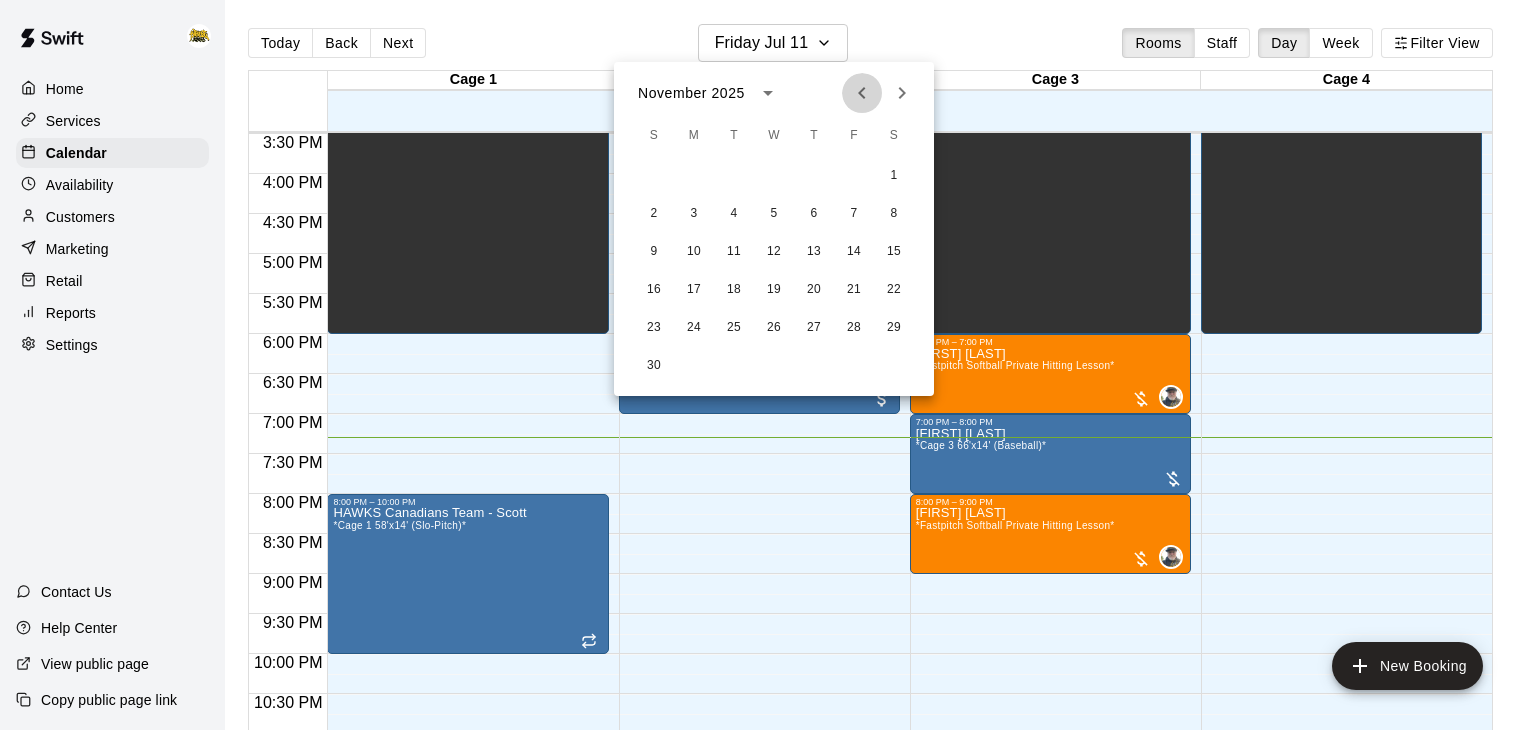 click 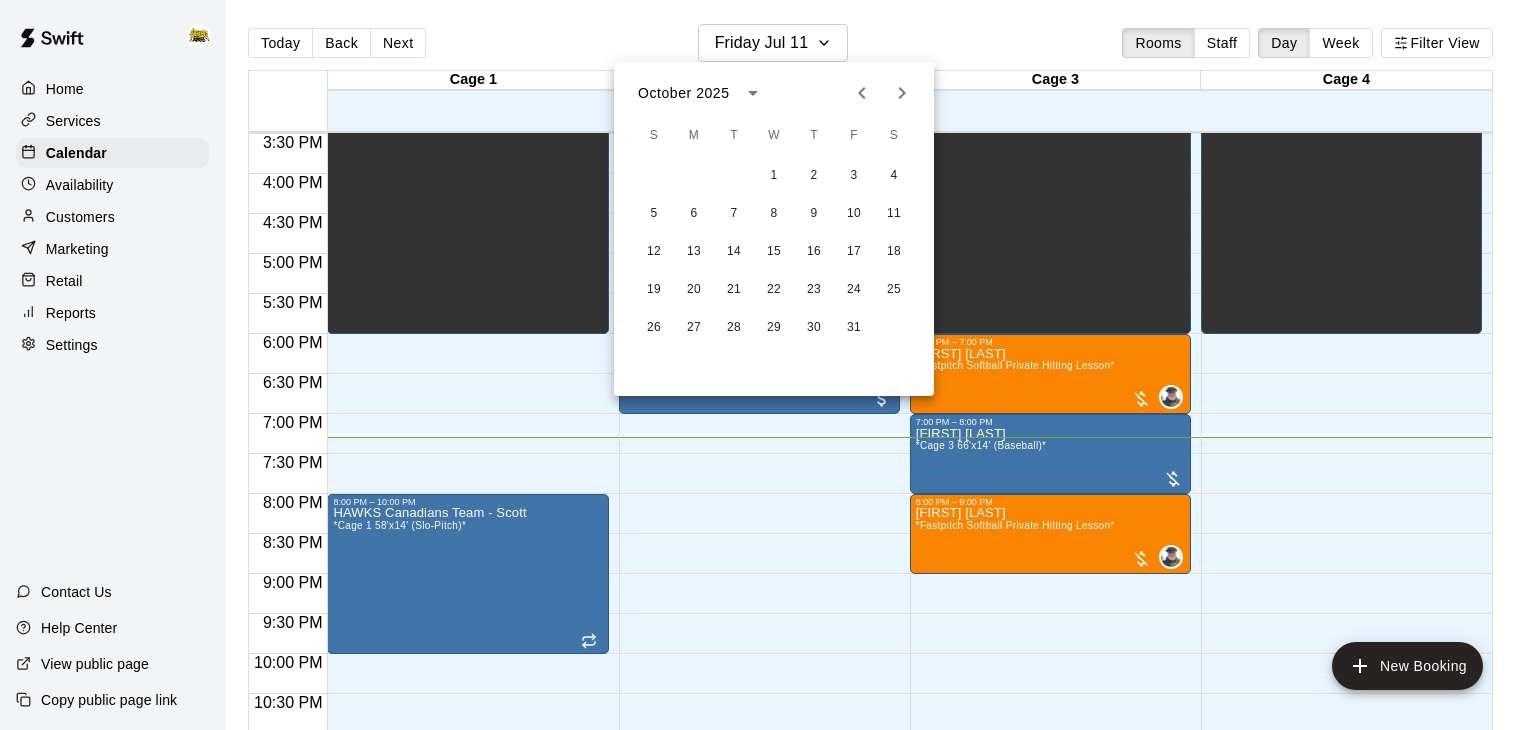 type 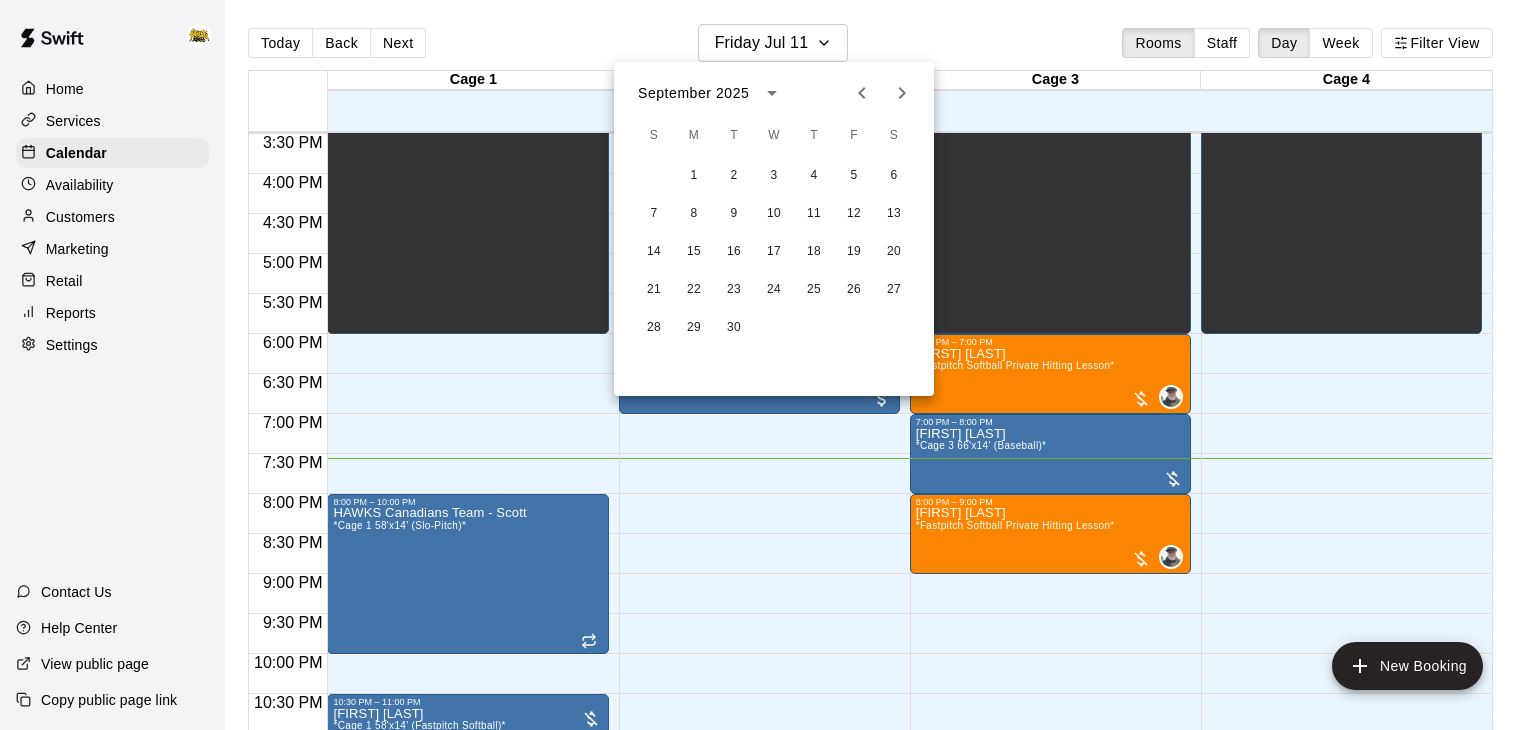 click at bounding box center [768, 365] 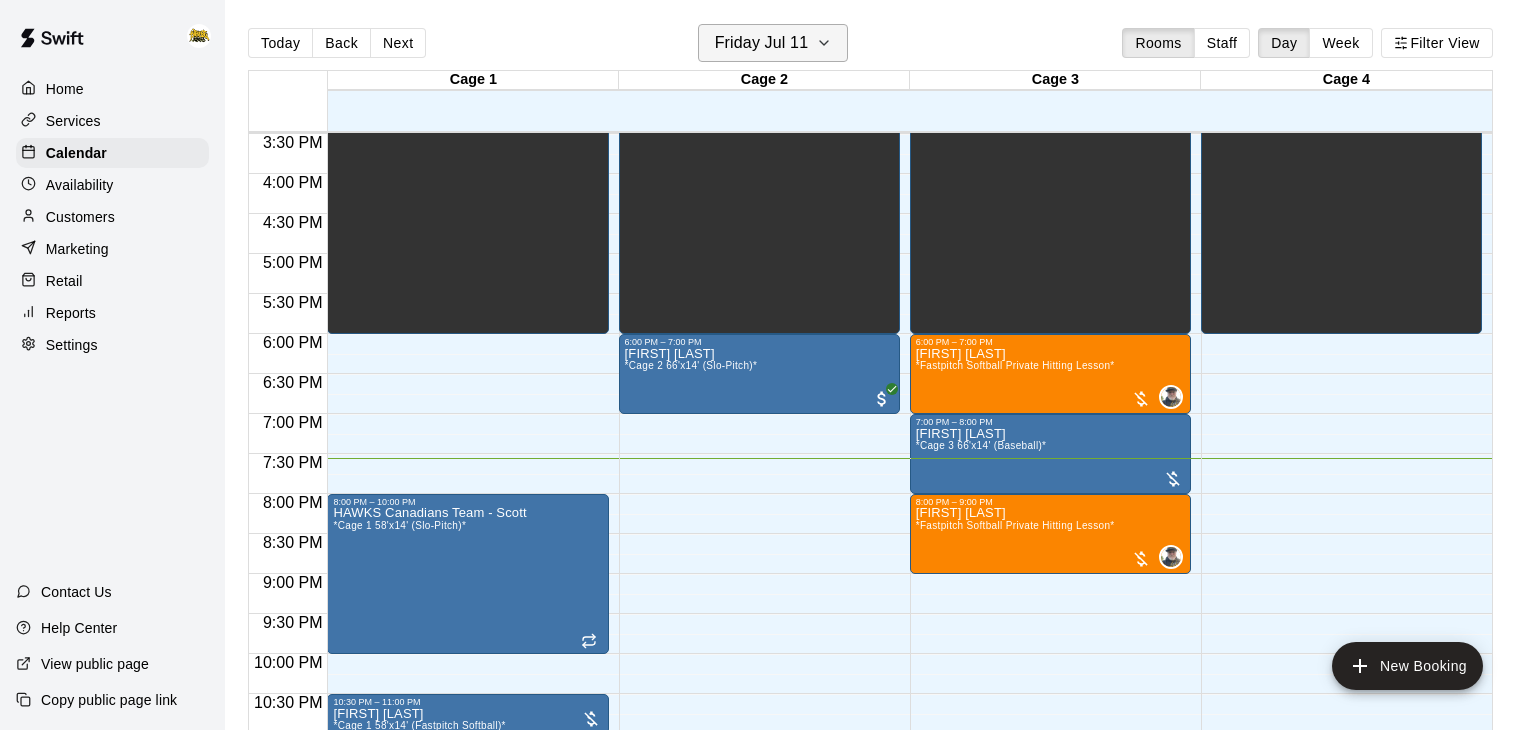 click 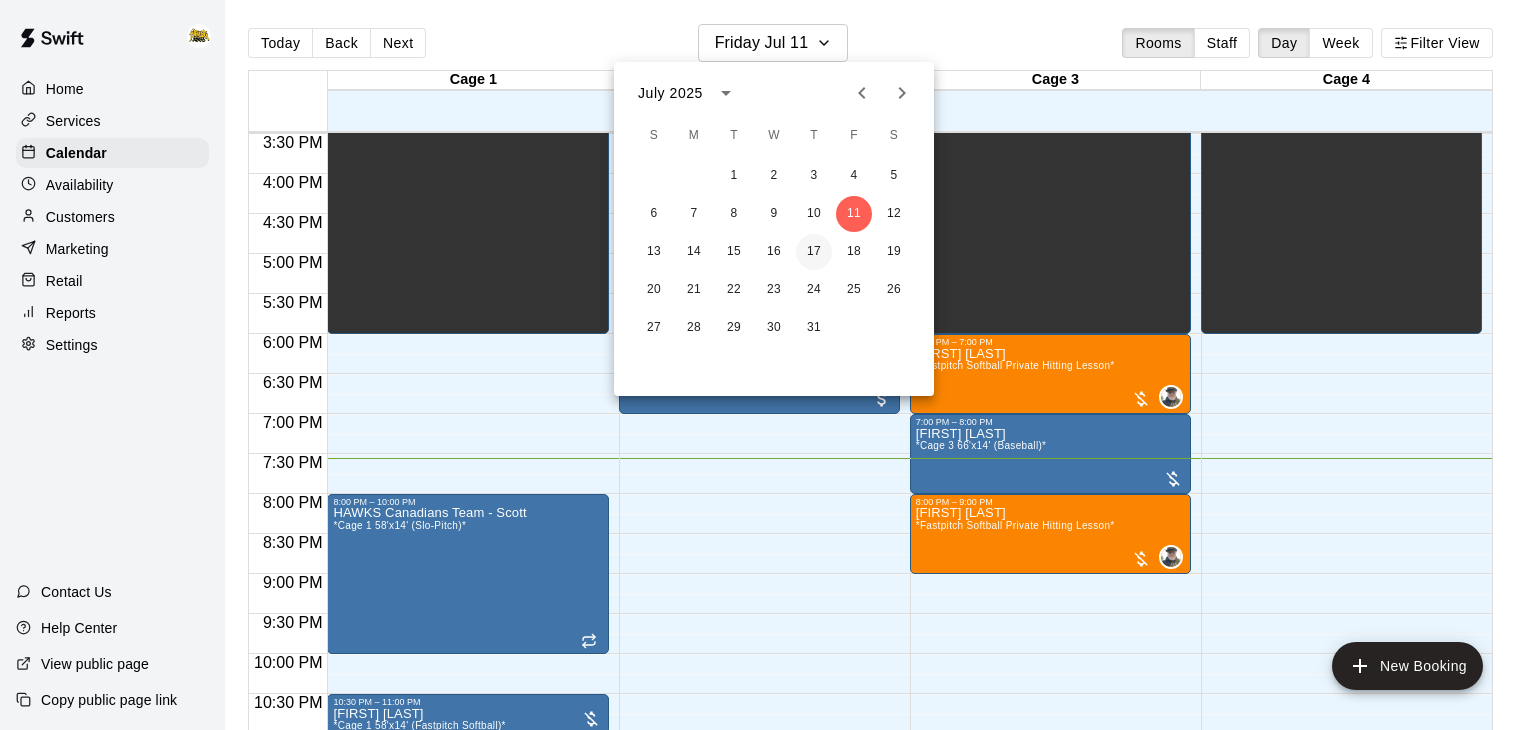 click on "17" at bounding box center [814, 252] 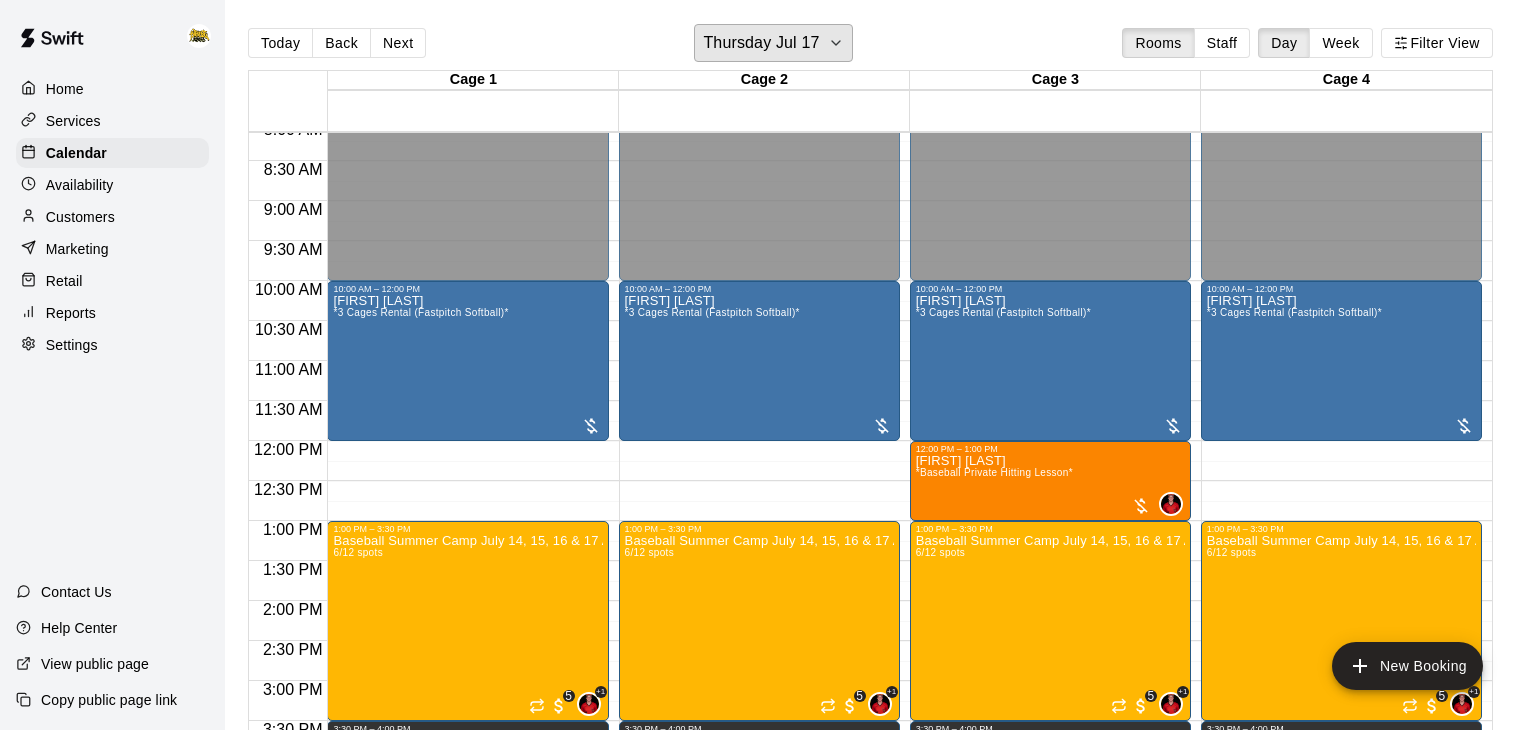 scroll, scrollTop: 655, scrollLeft: 0, axis: vertical 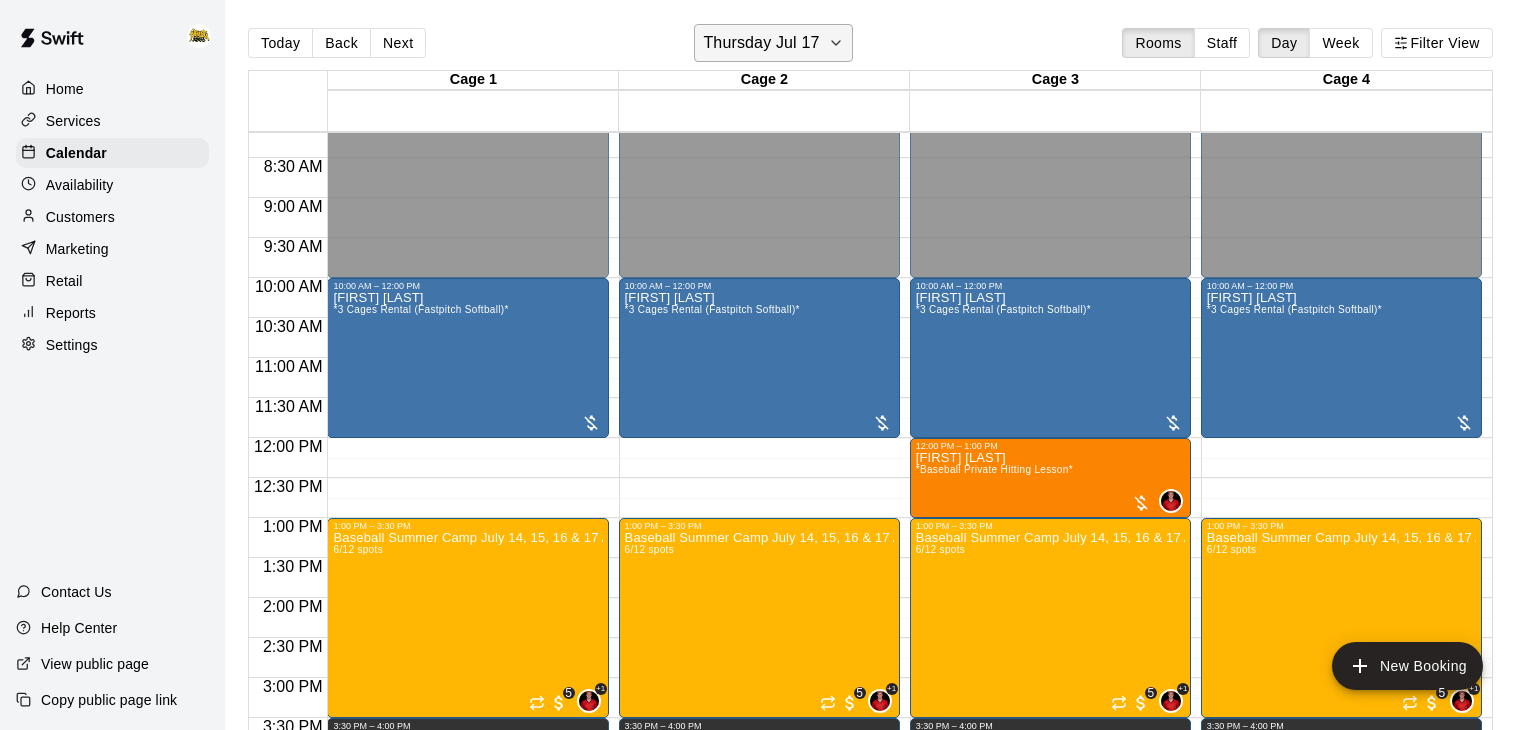click on "Thursday Jul 17" at bounding box center [773, 43] 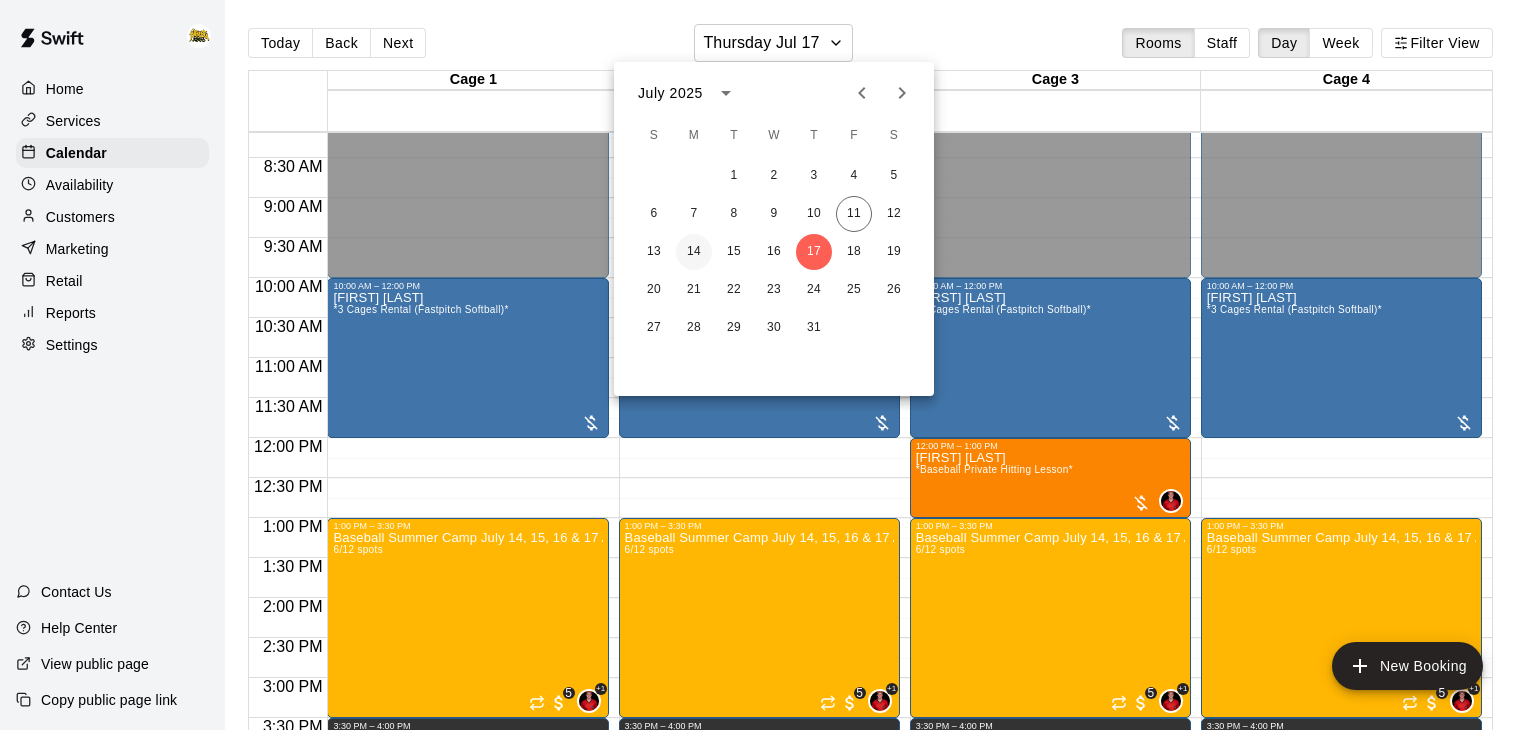 click on "14" at bounding box center [694, 252] 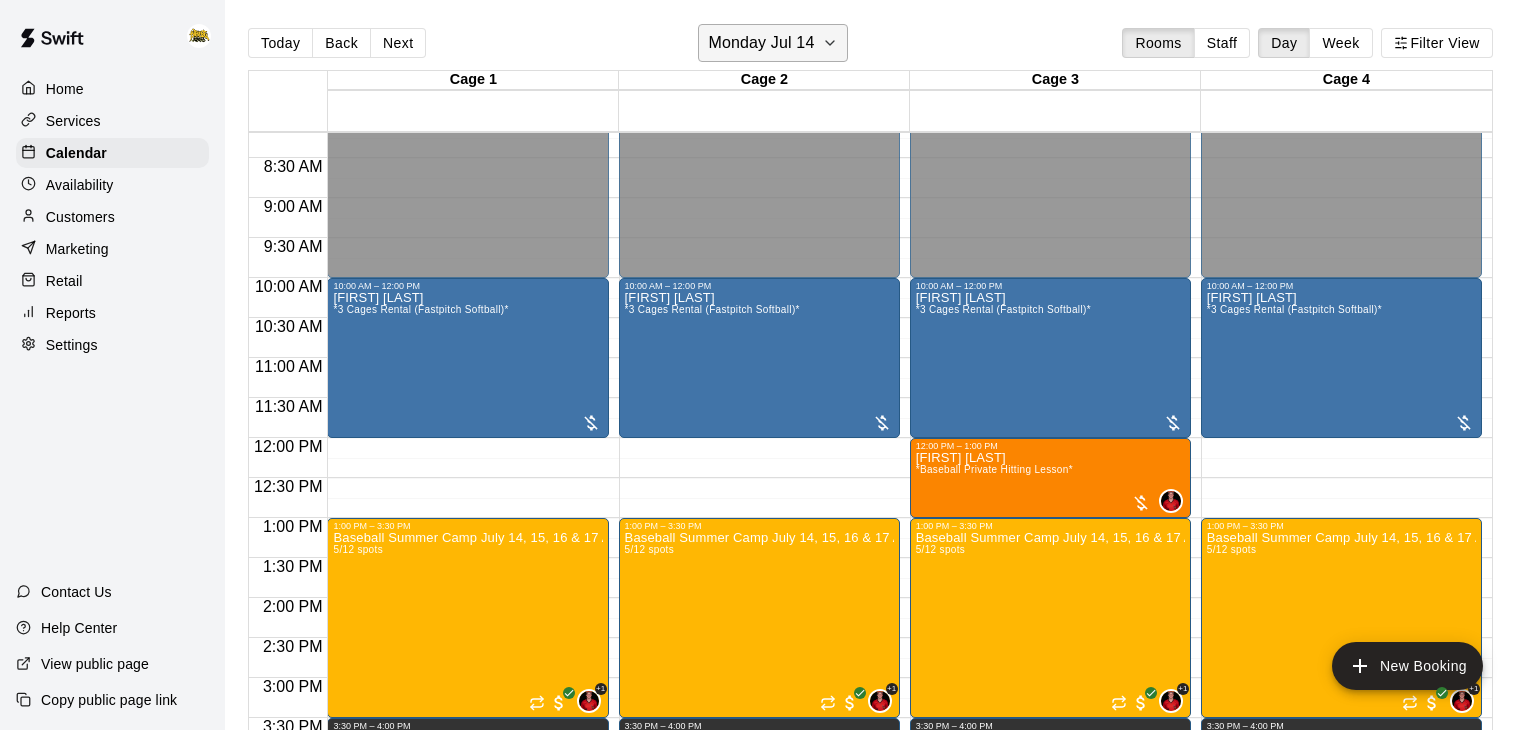click 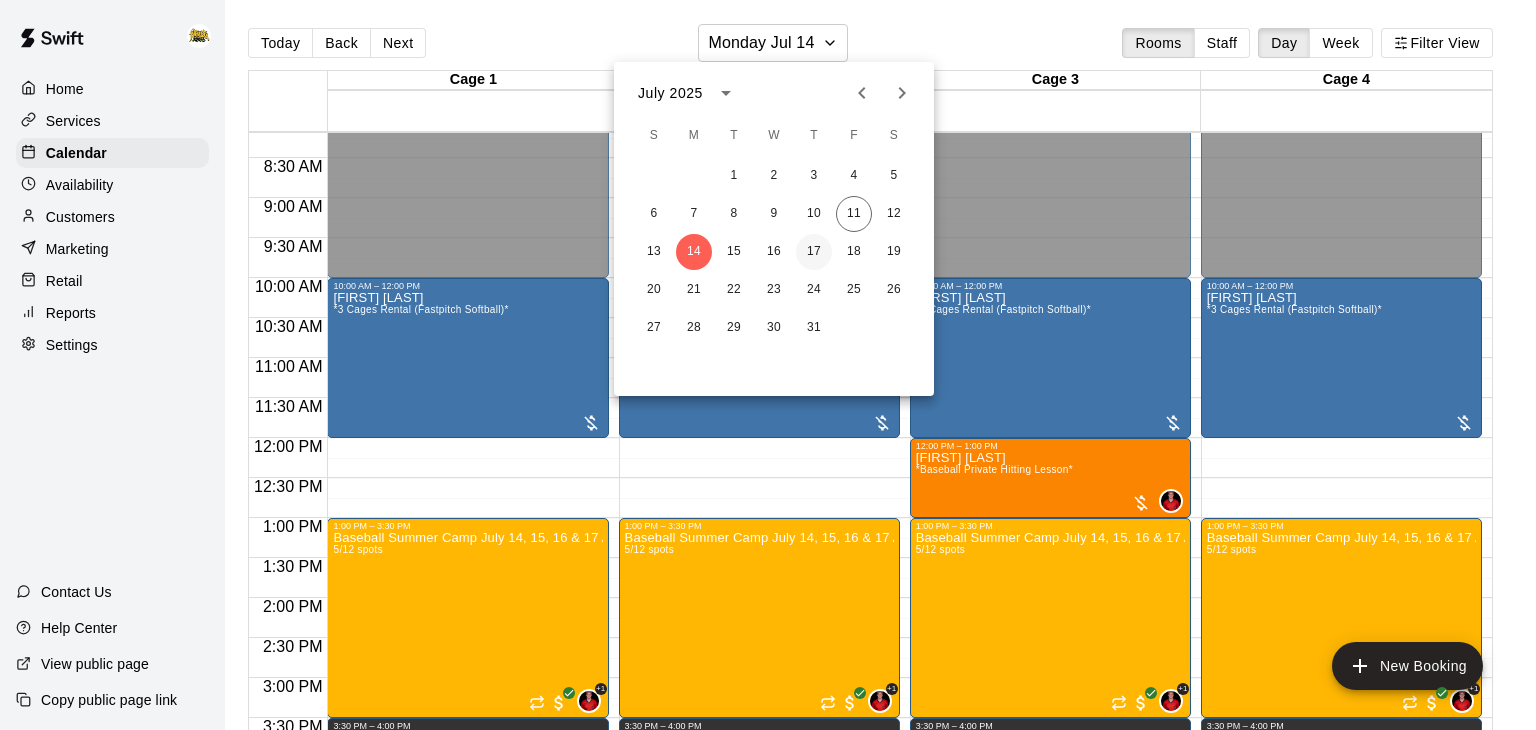 click on "17" at bounding box center [814, 252] 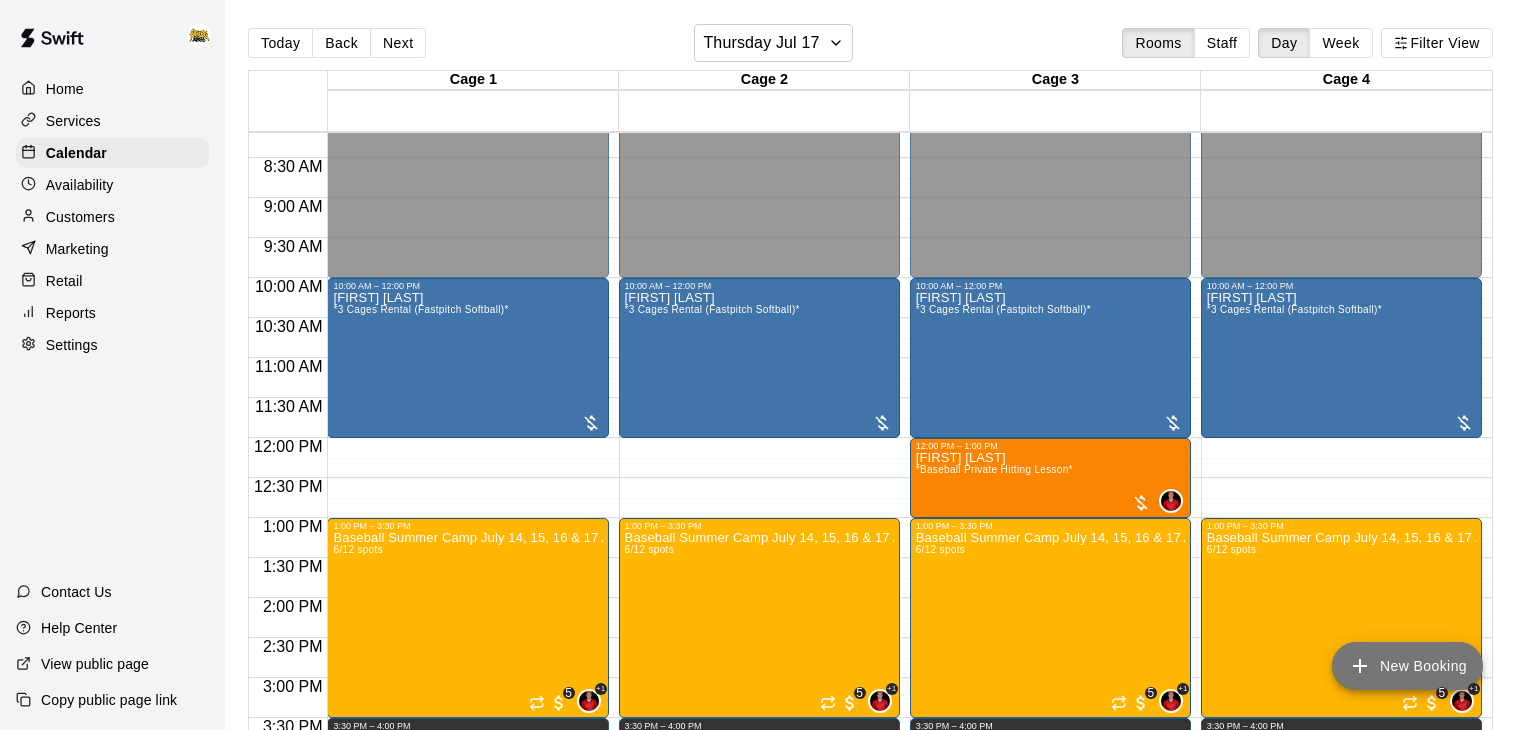 click 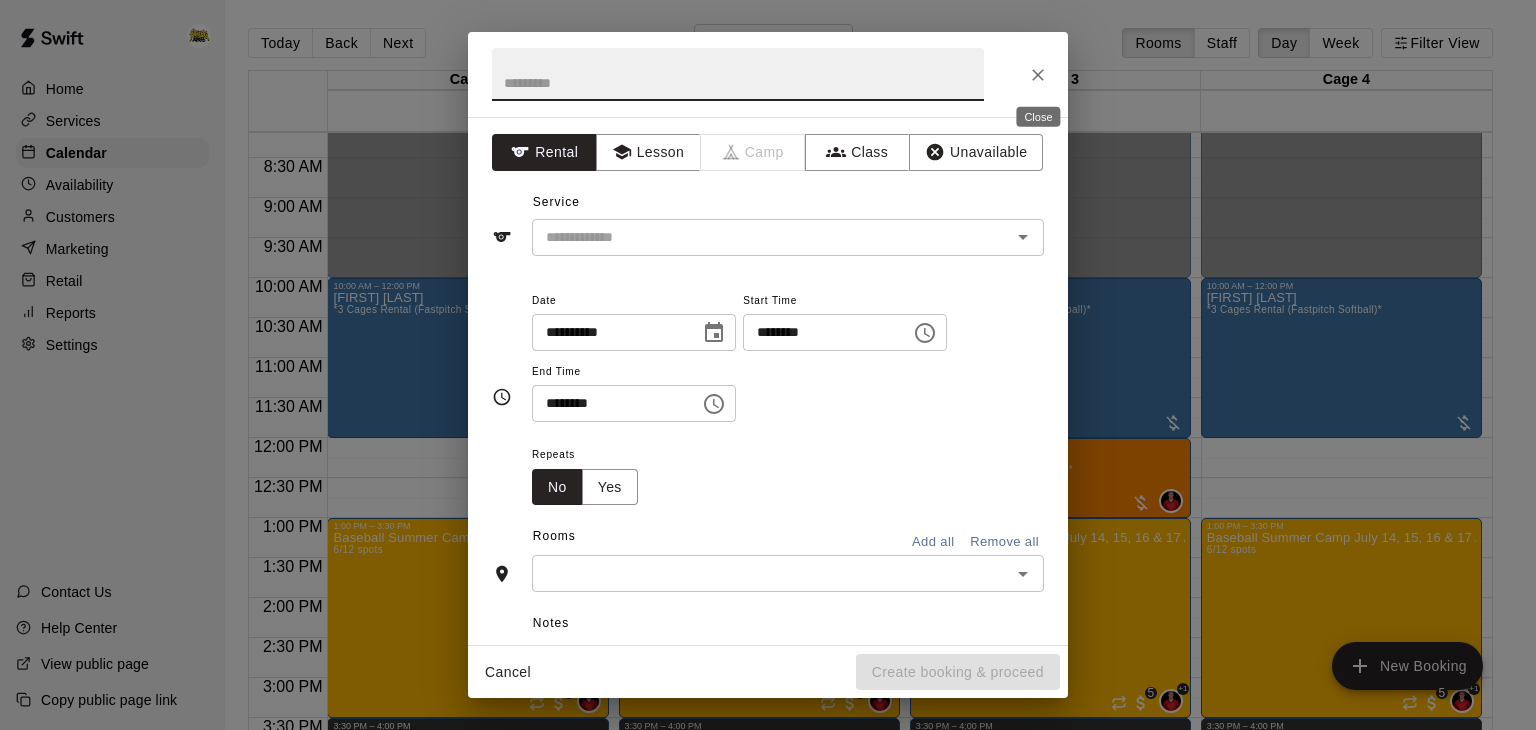 click 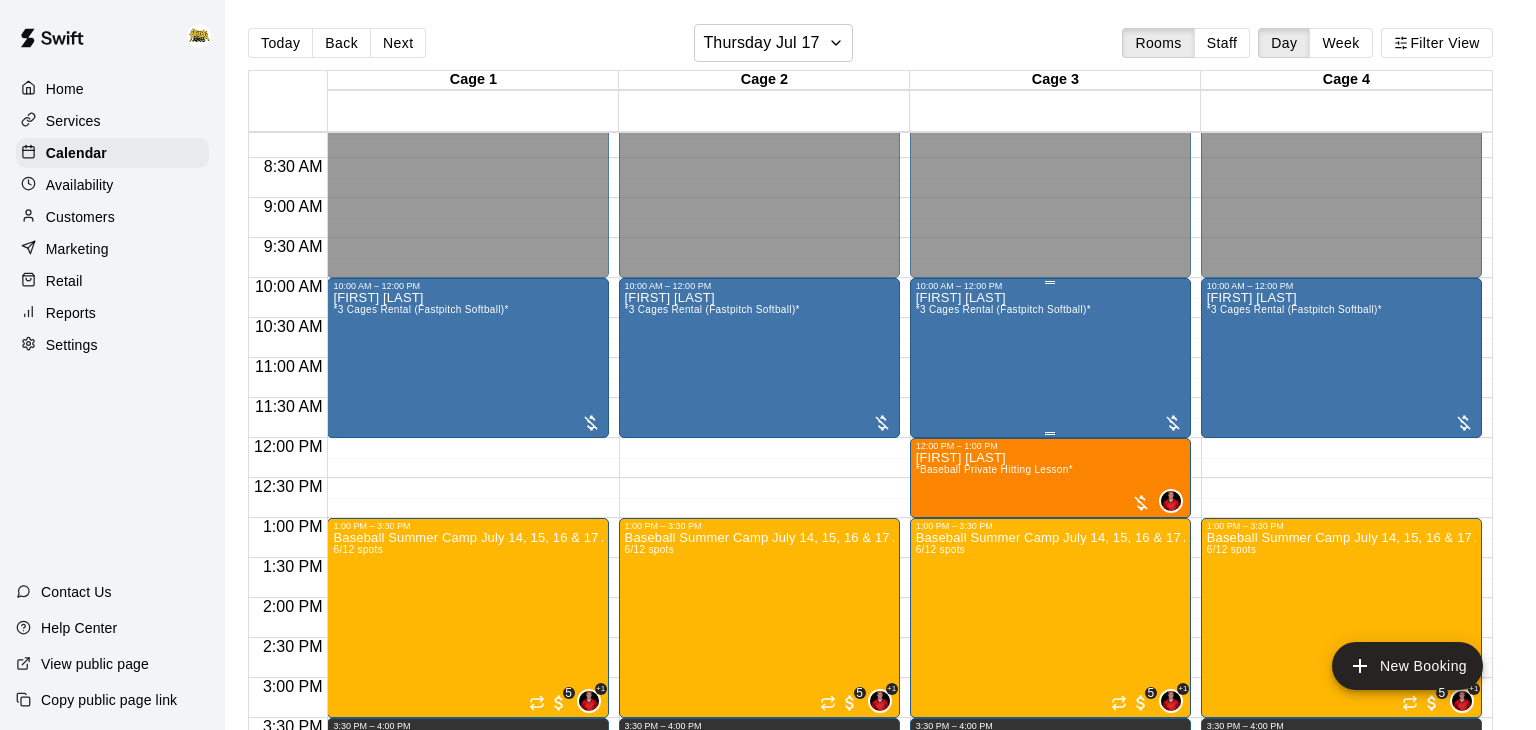 click on "[FIRST] [LAST] *3 Cages Rental (Fastpitch Softball)*" at bounding box center (1050, 656) 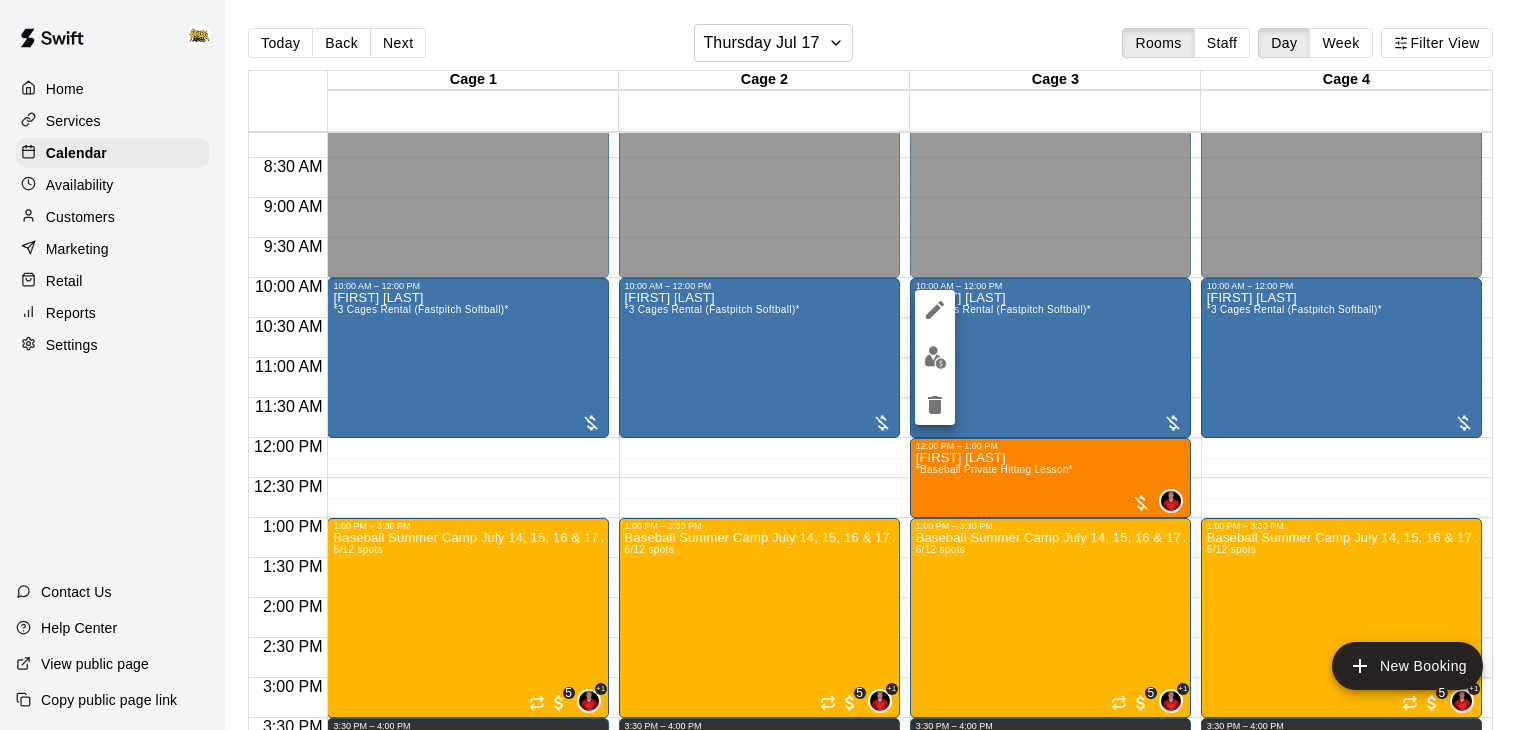 click at bounding box center [768, 365] 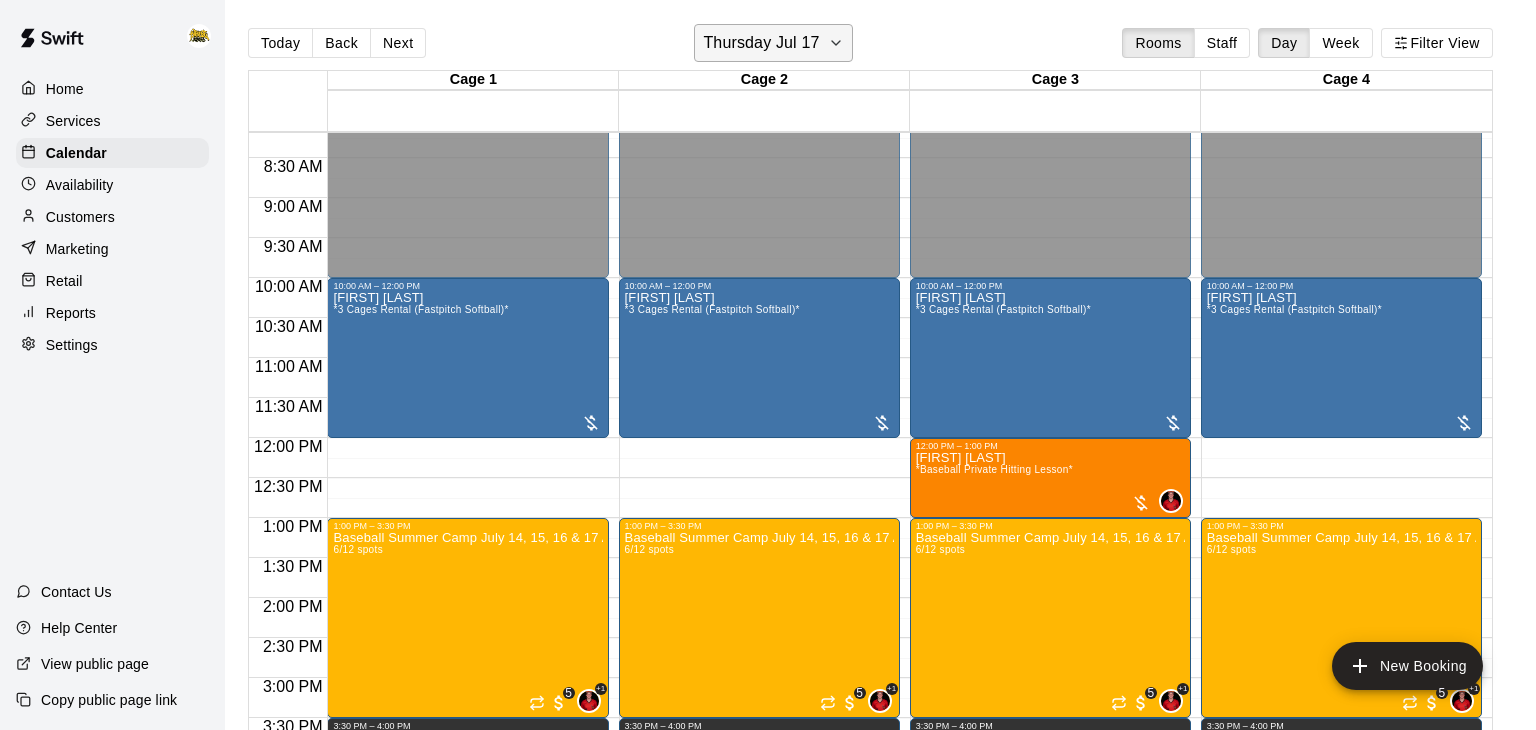 click 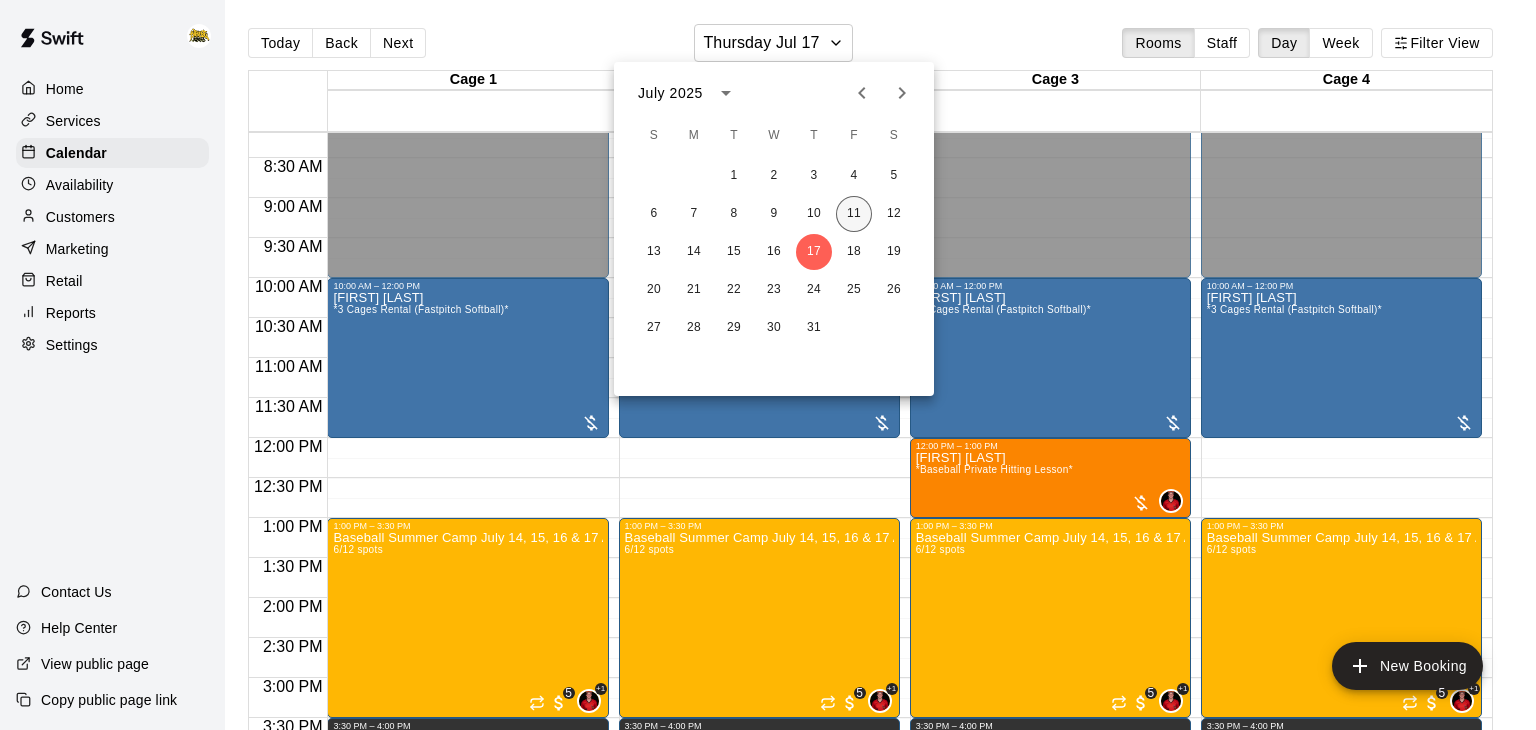 click on "11" at bounding box center (854, 214) 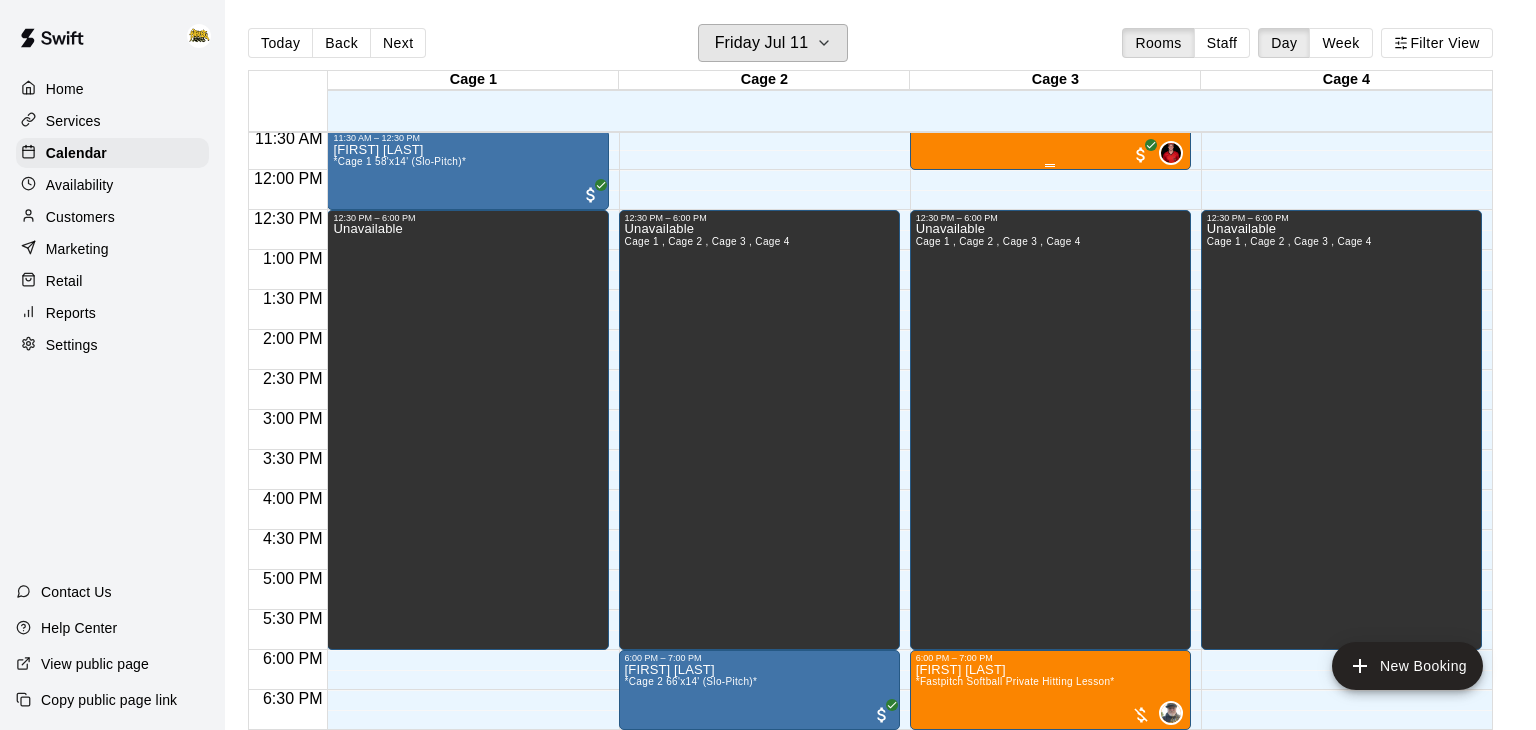 scroll, scrollTop: 1184, scrollLeft: 0, axis: vertical 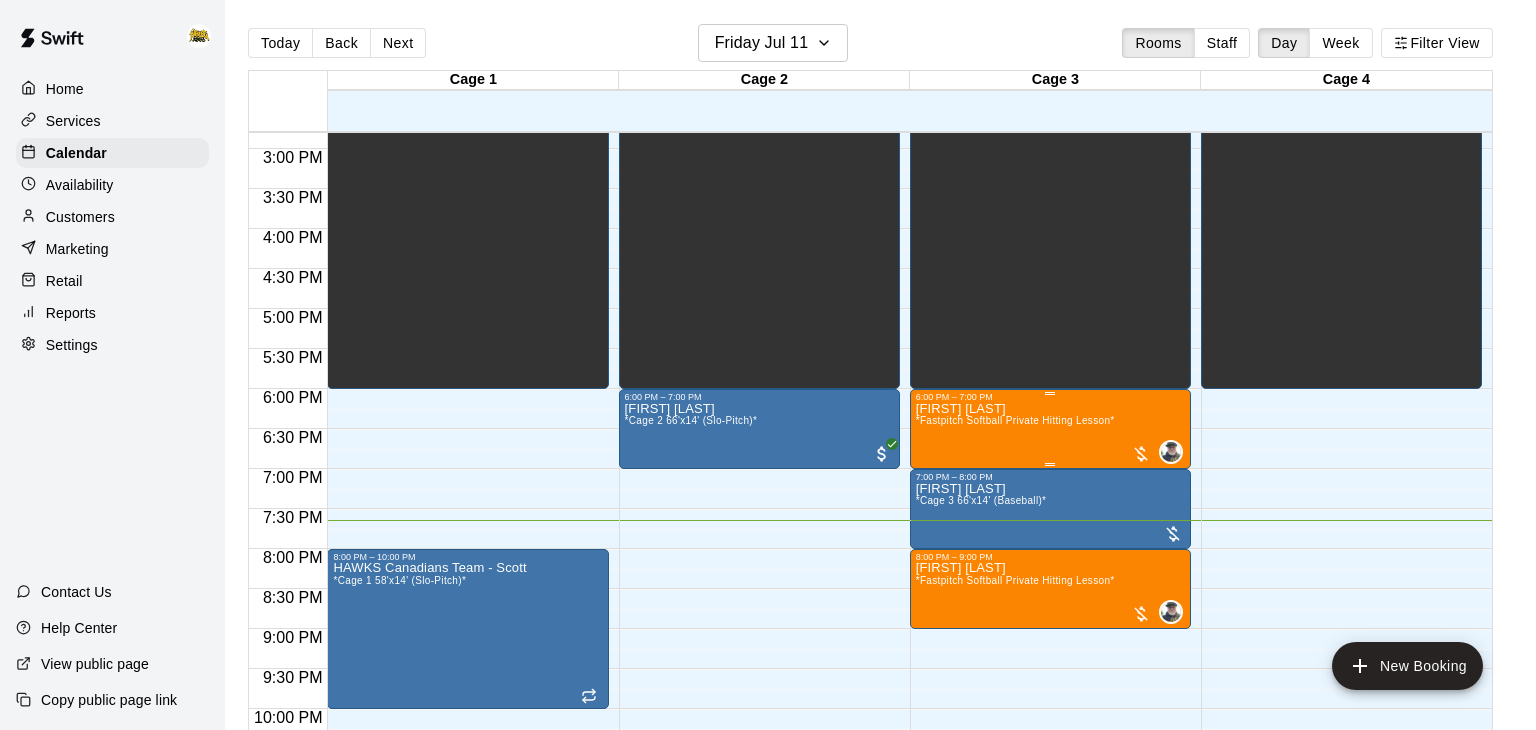 click on "*Fastpitch Softball Private Hitting Lesson*" at bounding box center (1015, 420) 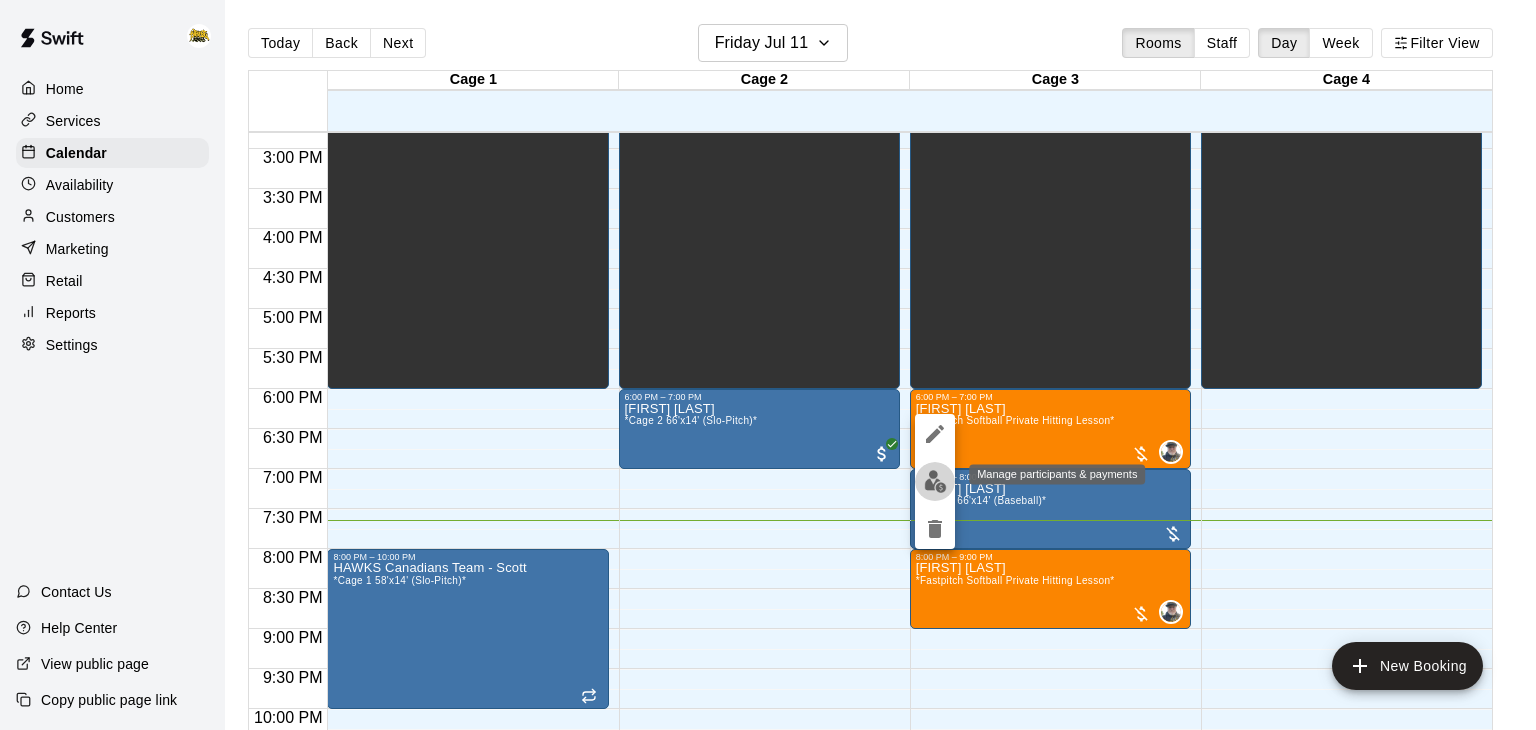 click at bounding box center [935, 481] 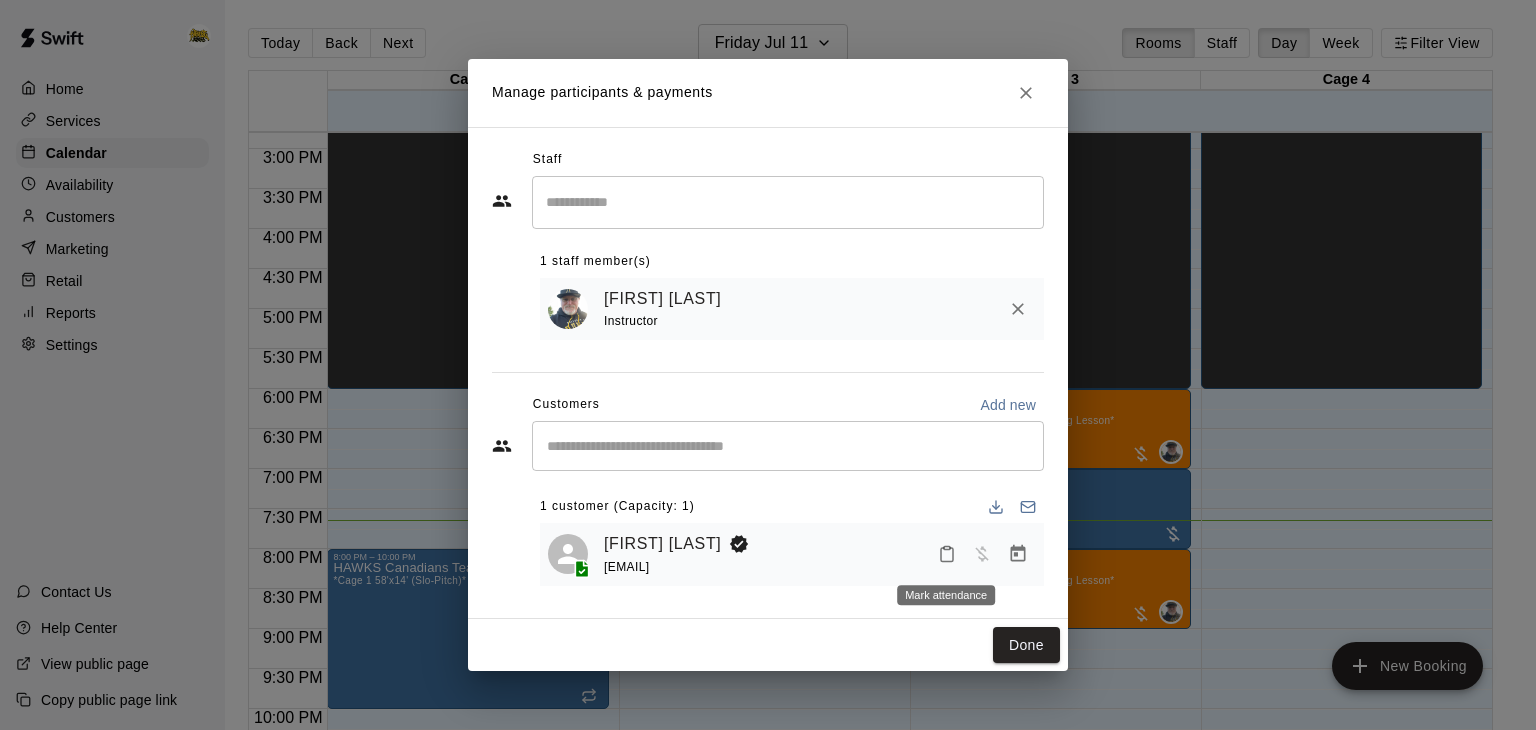 click 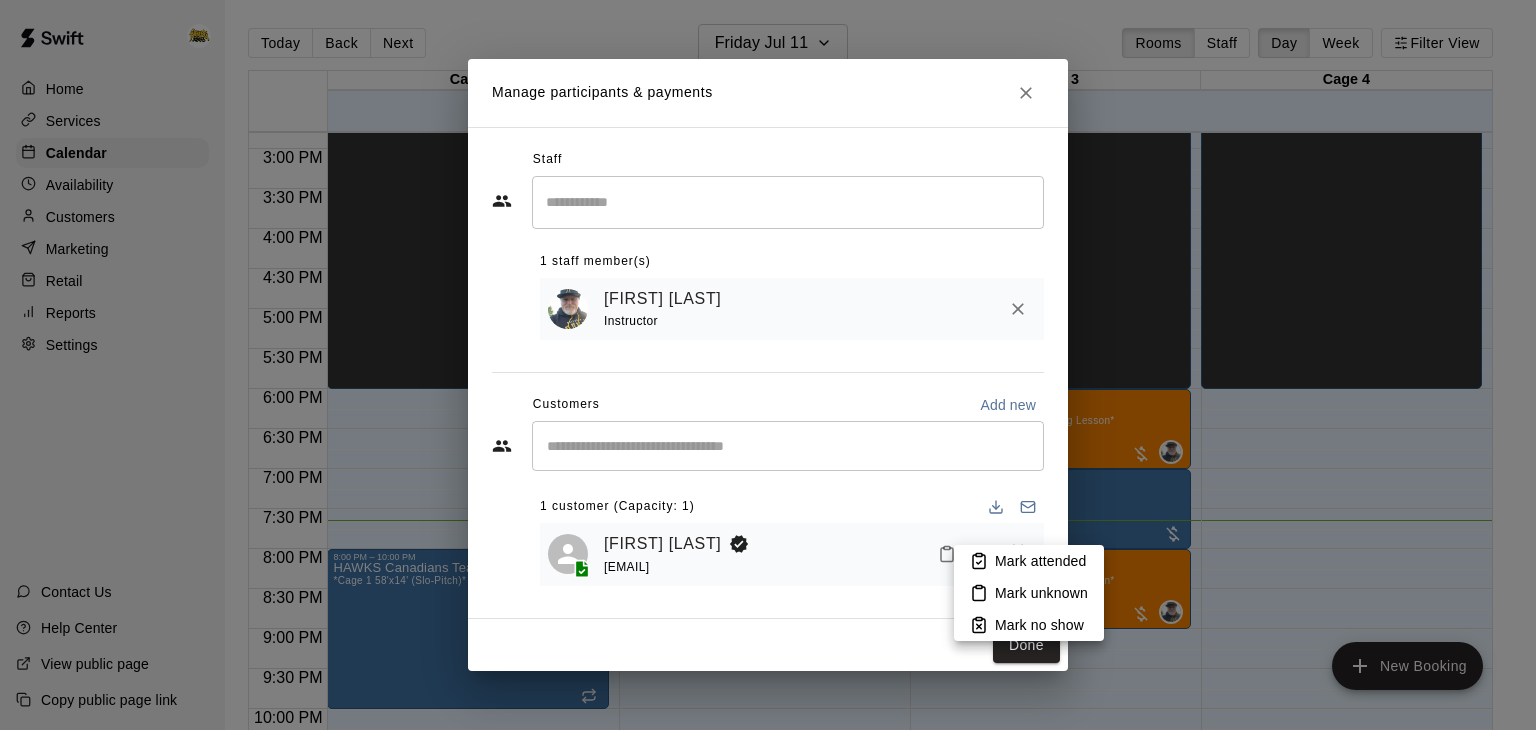 click 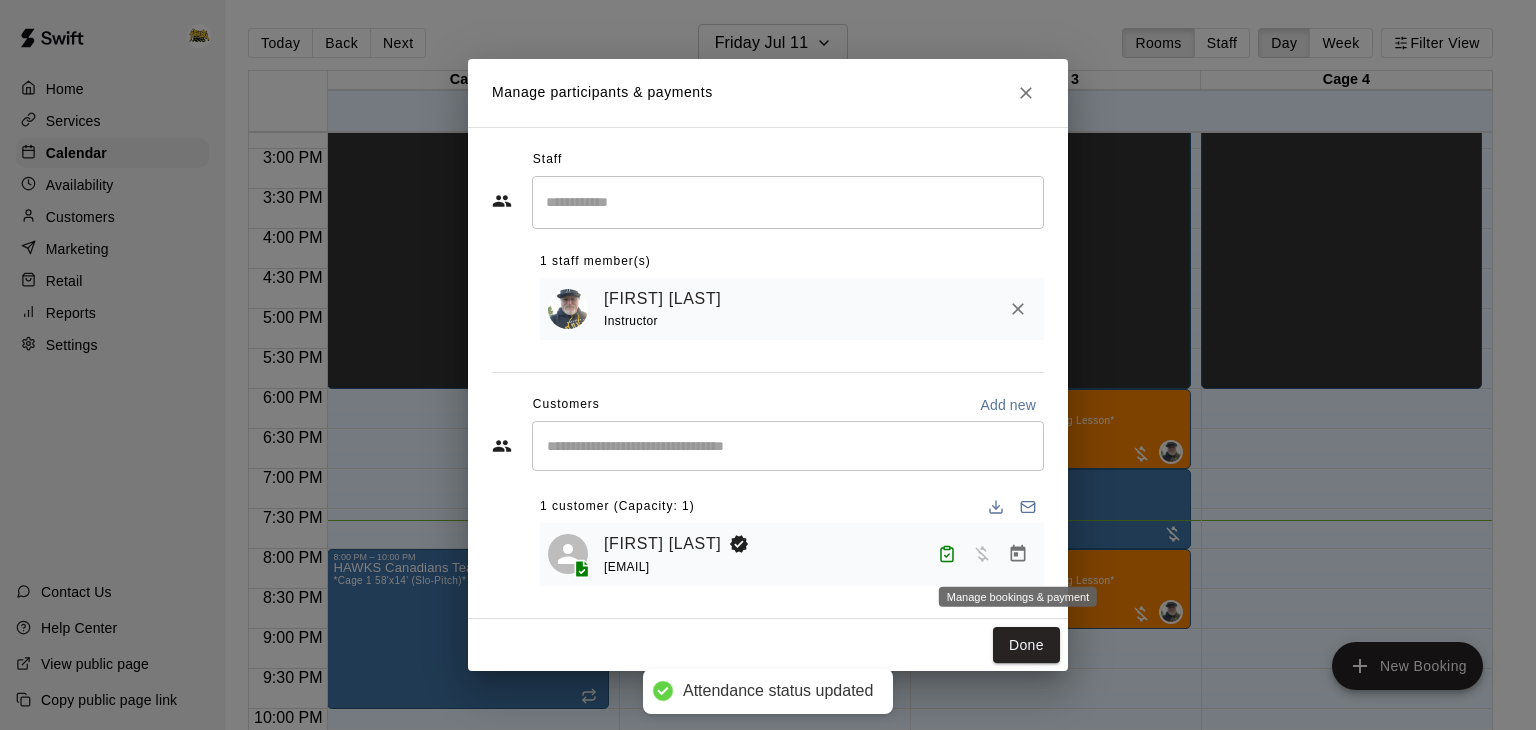 click 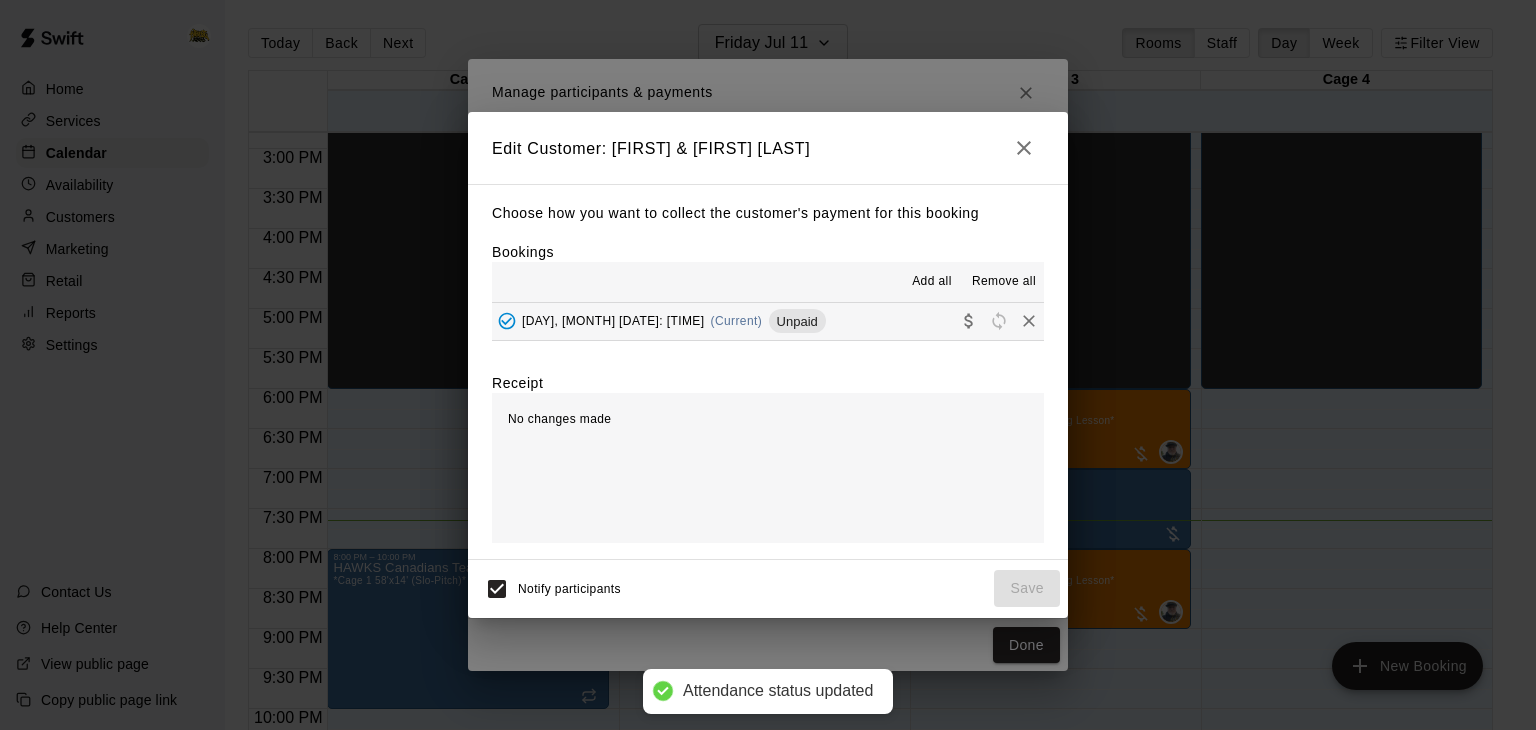click on "Friday, July 11: 06:00 PM (Current) Unpaid" at bounding box center (768, 321) 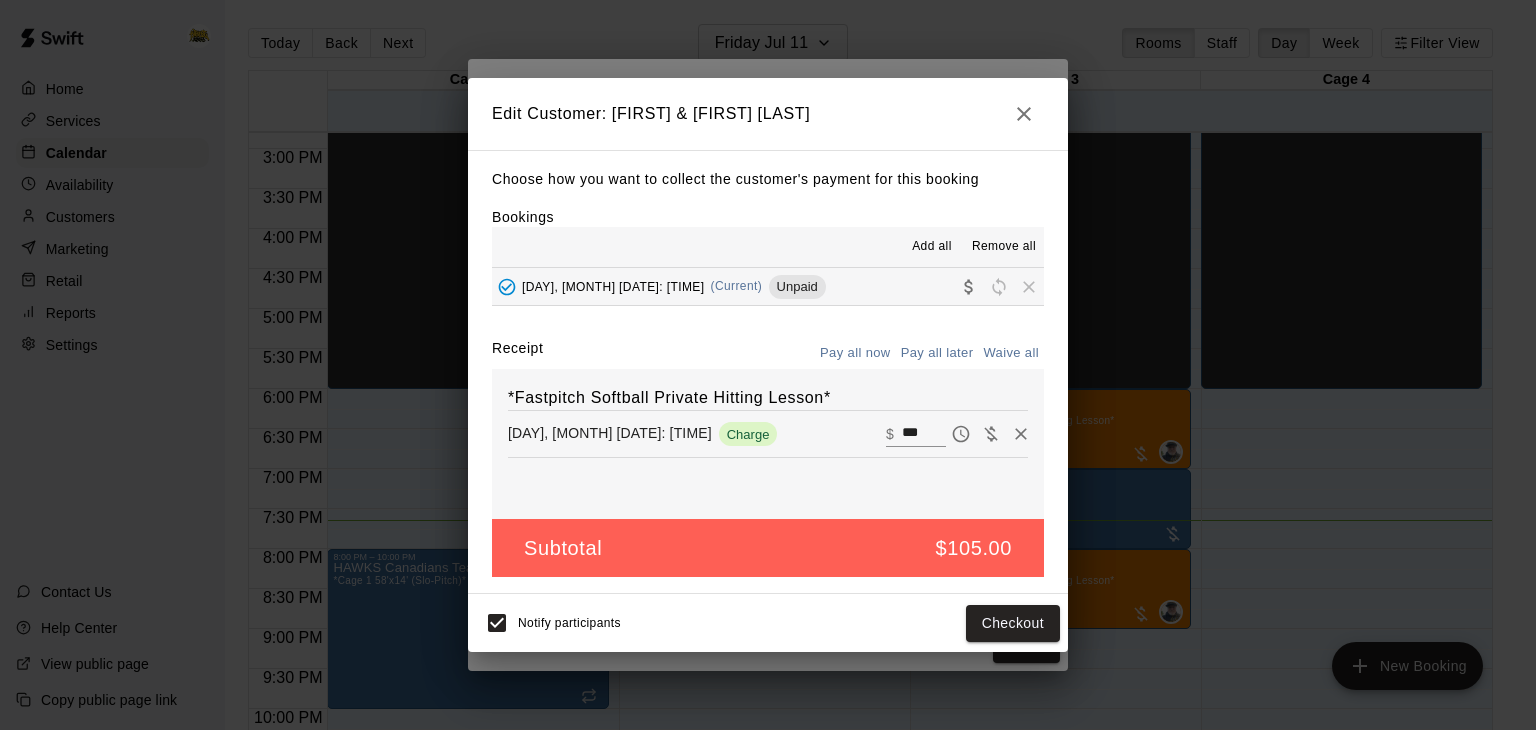 click on "***" at bounding box center [924, 434] 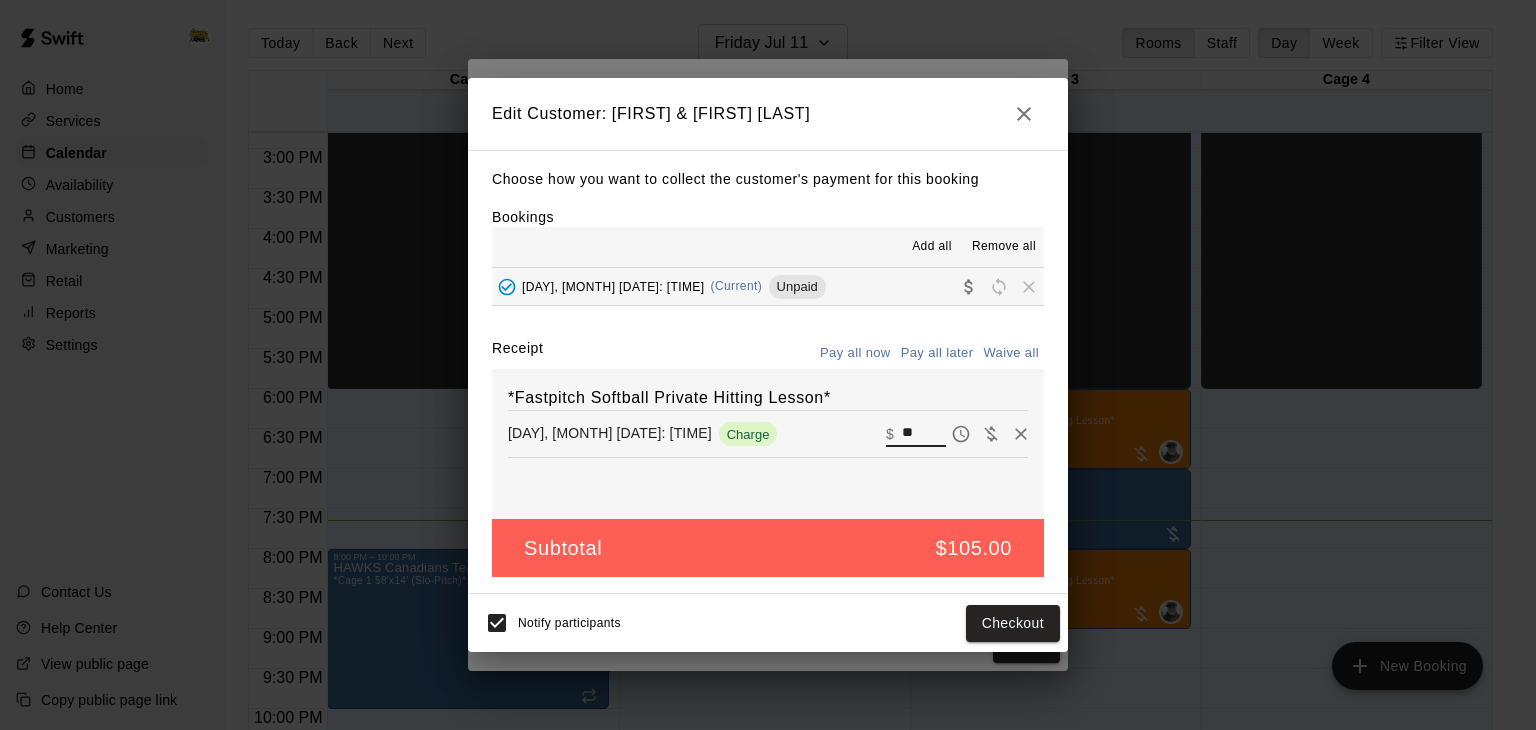 type on "*" 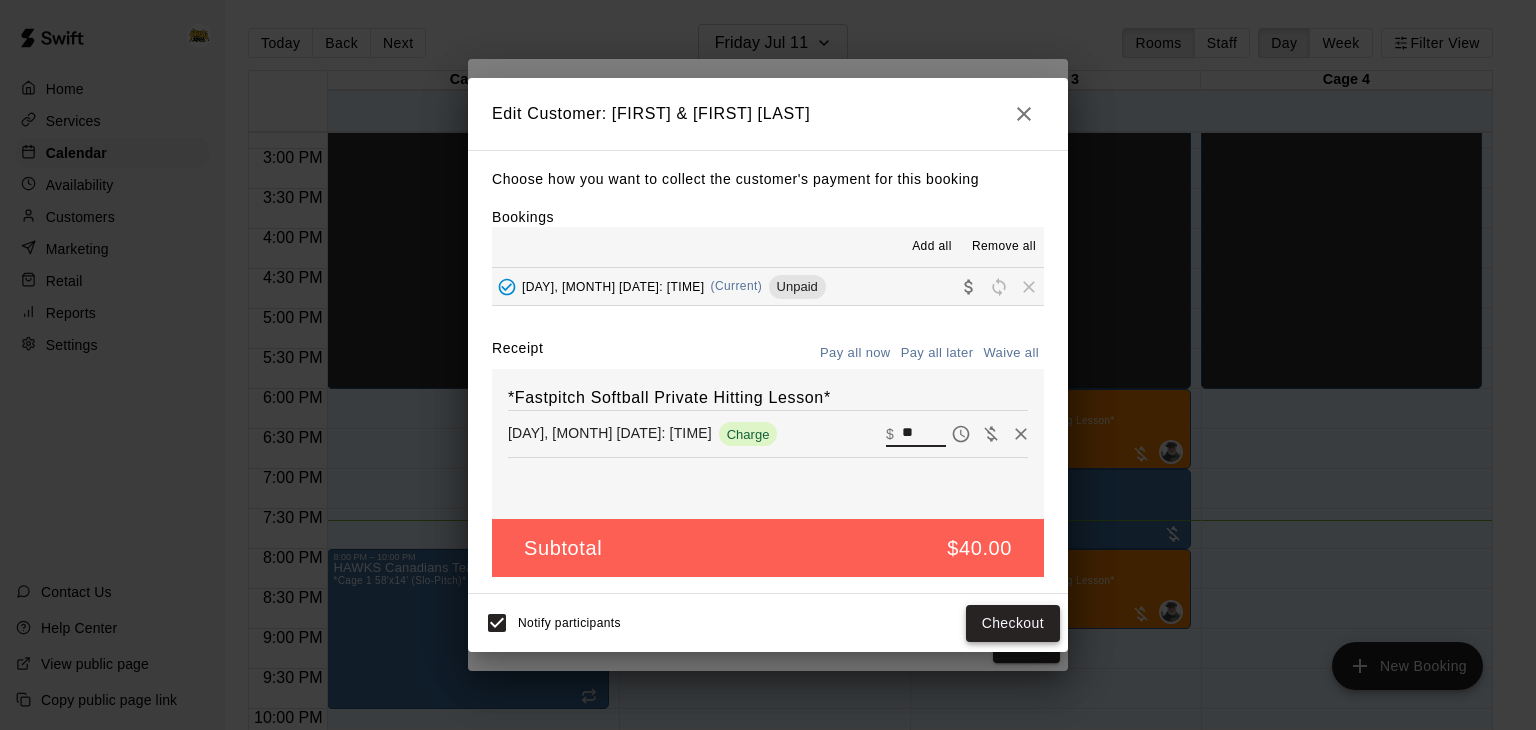 type on "**" 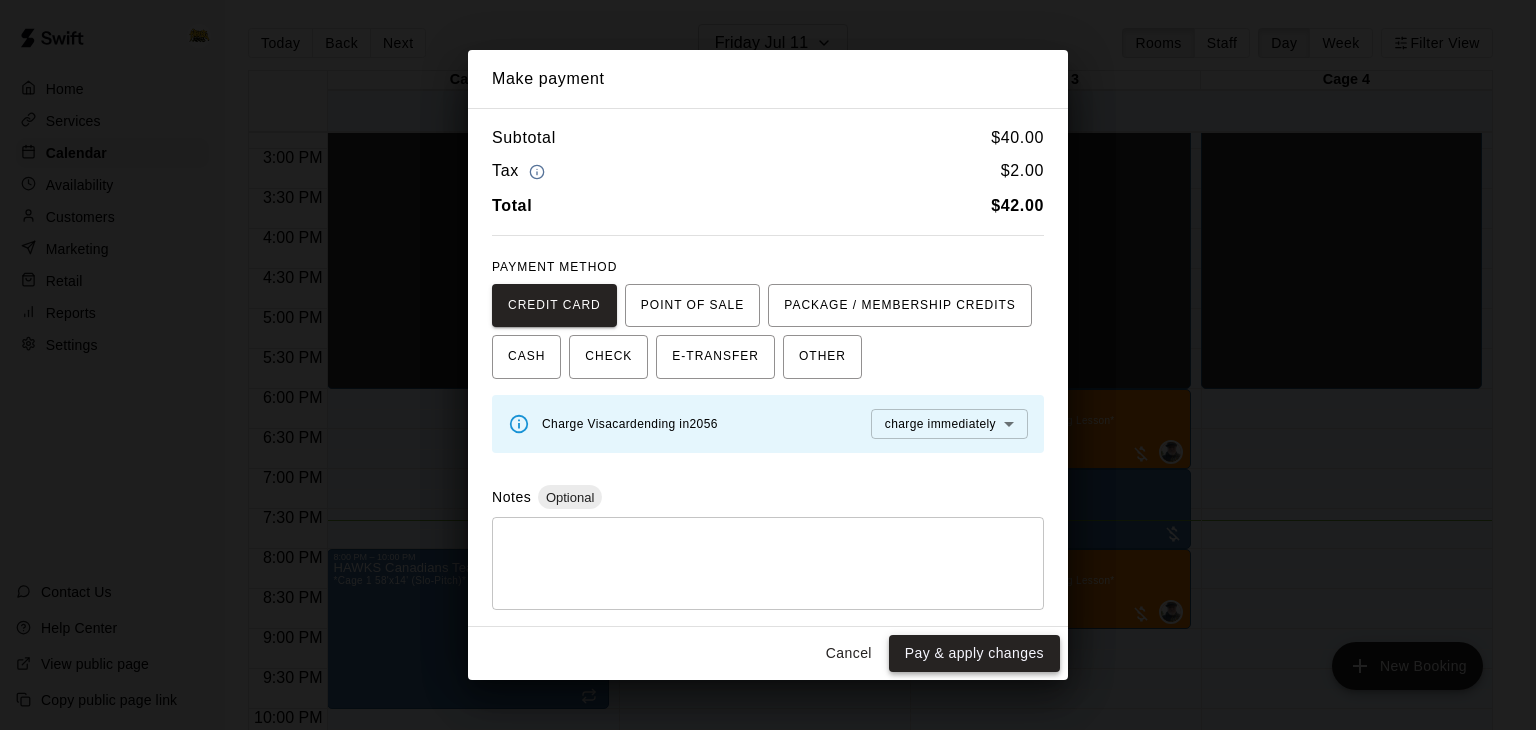 click on "Pay & apply changes" at bounding box center [974, 653] 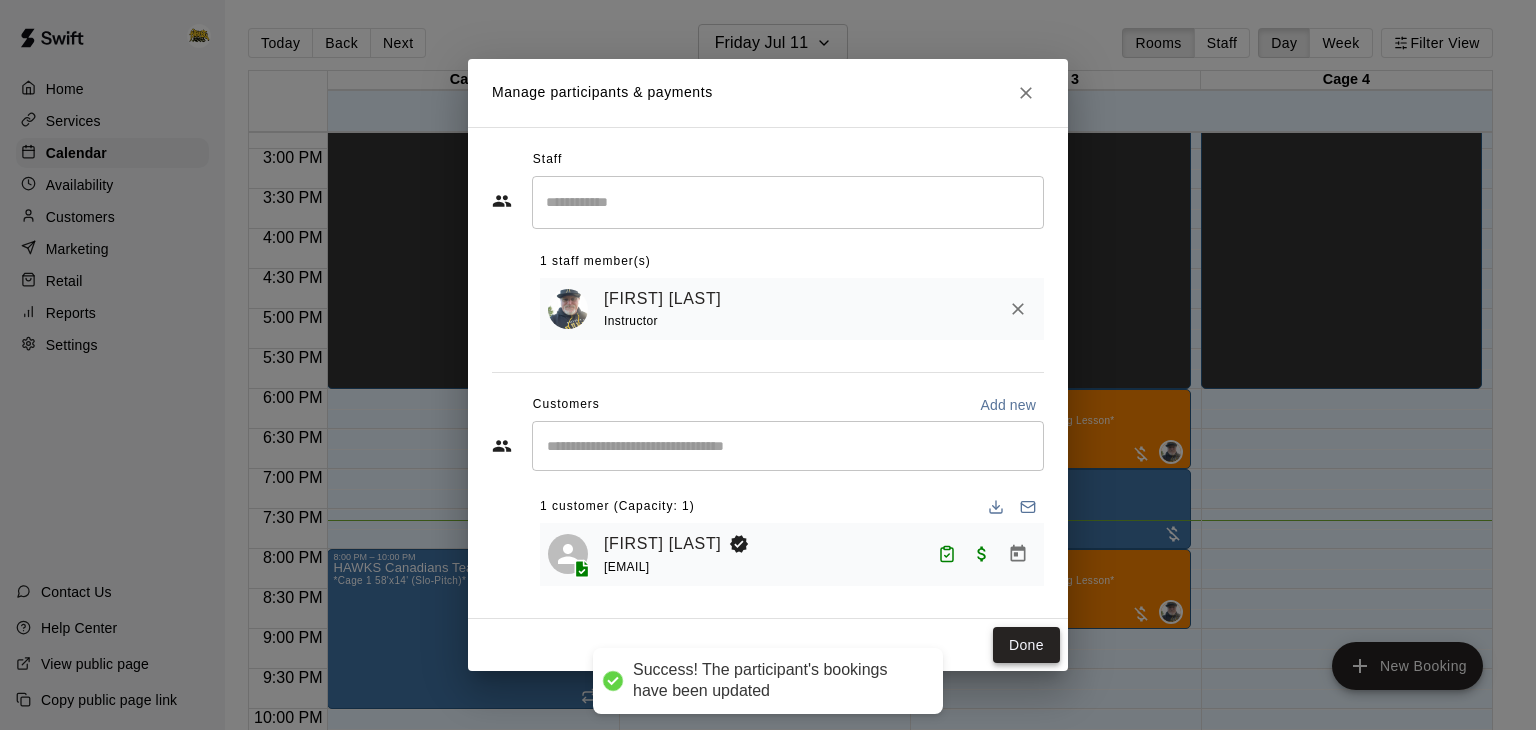 click on "Done" at bounding box center (1026, 645) 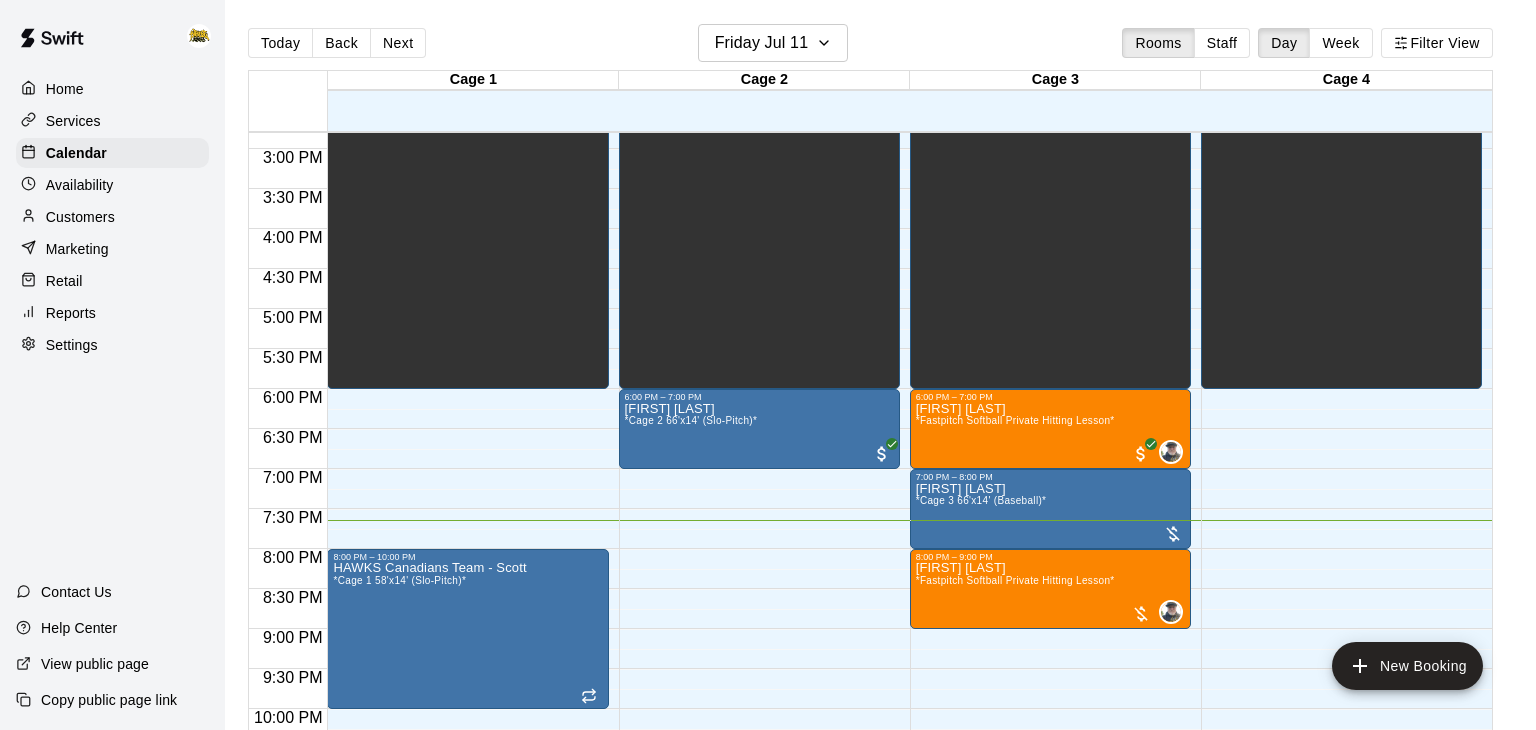 scroll, scrollTop: 31, scrollLeft: 0, axis: vertical 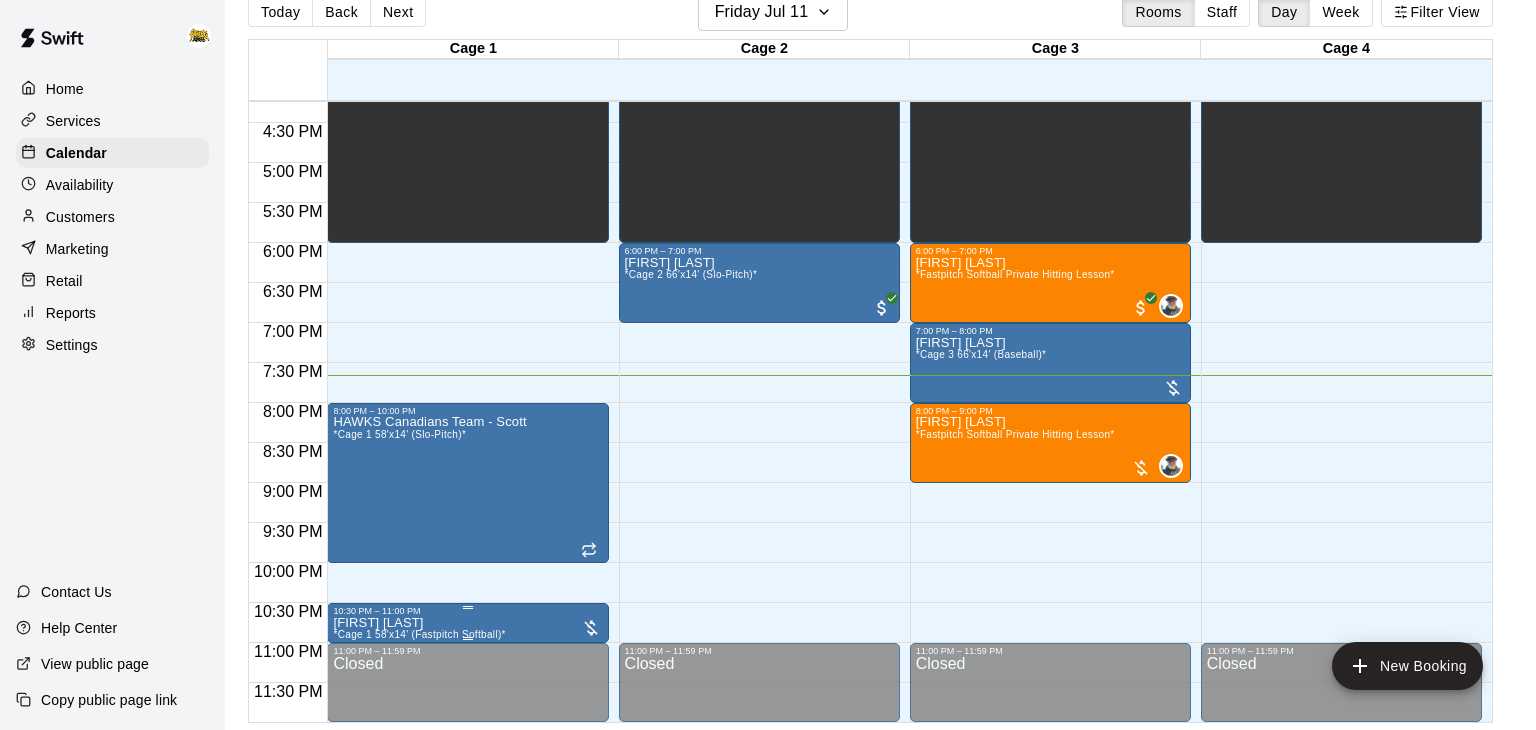 click on "[FIRST] [LAST] *Cage 1 58'x14' (Fastpitch Softball)*" at bounding box center [467, 981] 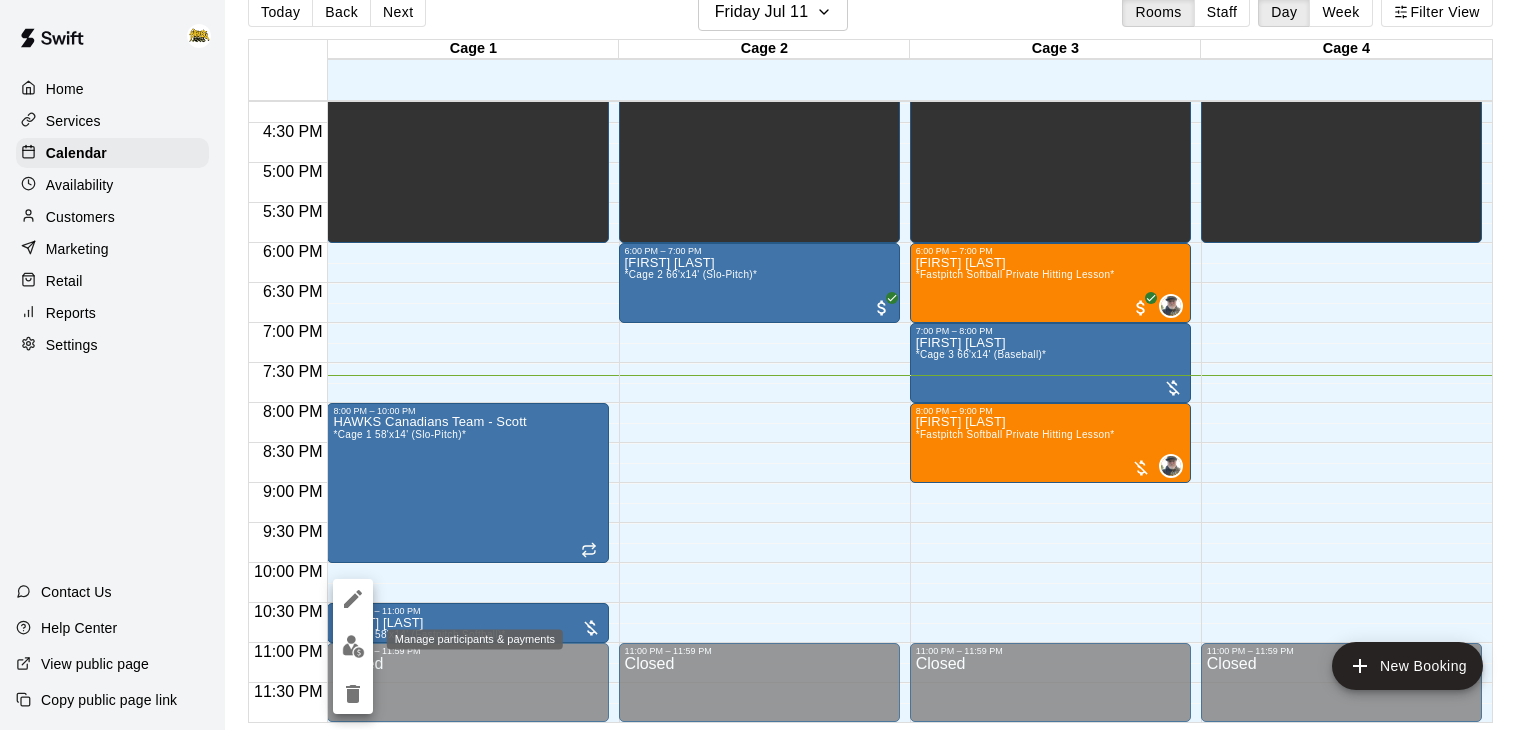 click at bounding box center (353, 646) 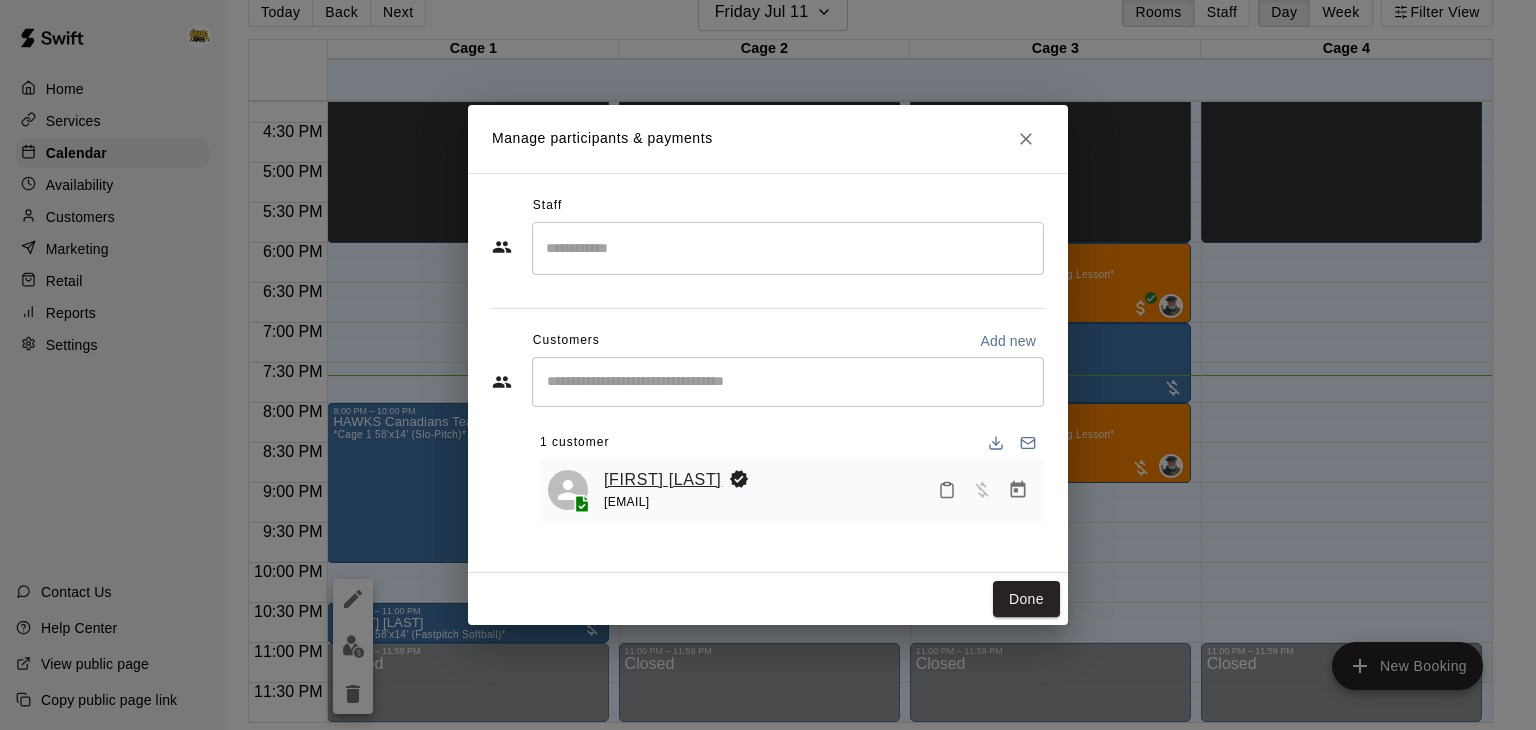 click on "[FIRST] [LAST]" at bounding box center (662, 480) 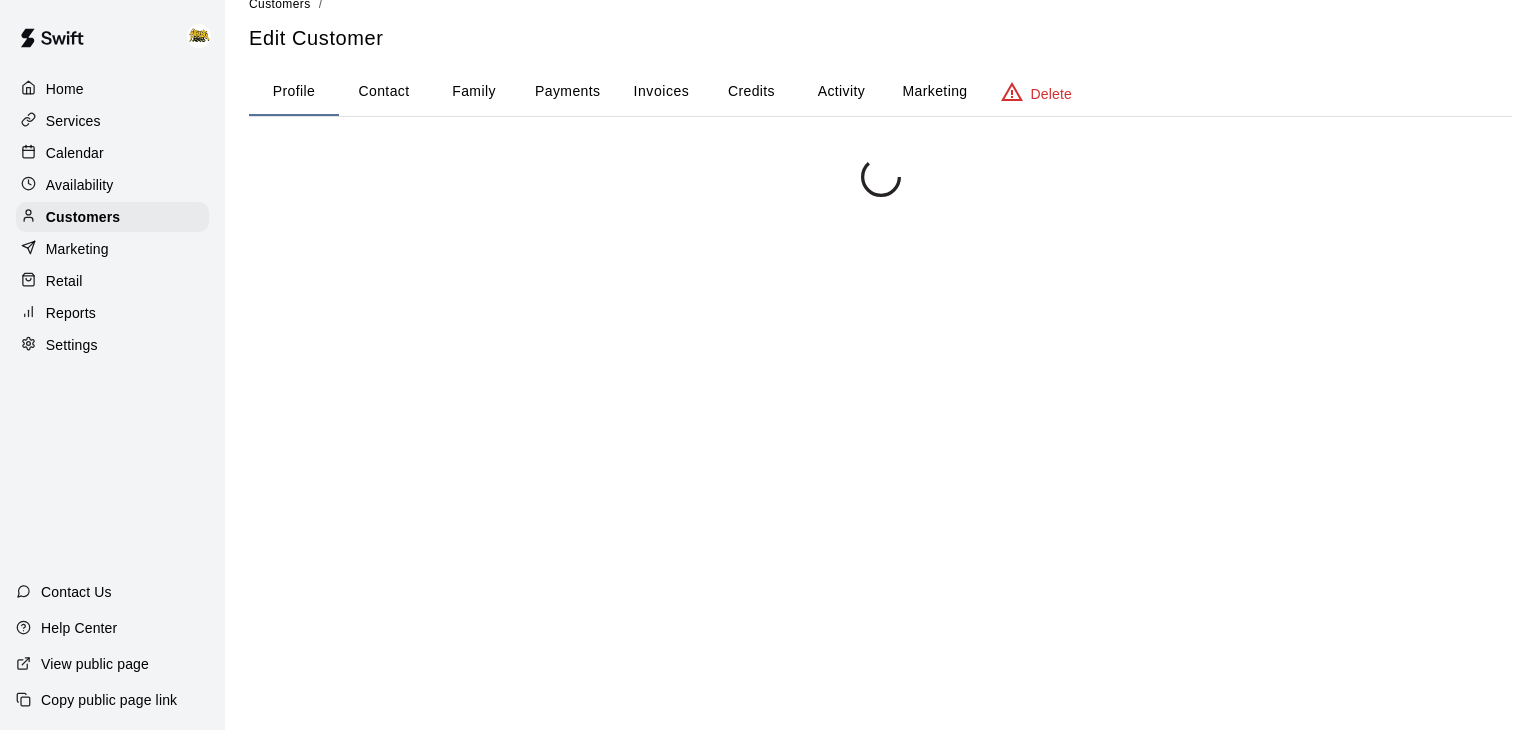 scroll, scrollTop: 0, scrollLeft: 0, axis: both 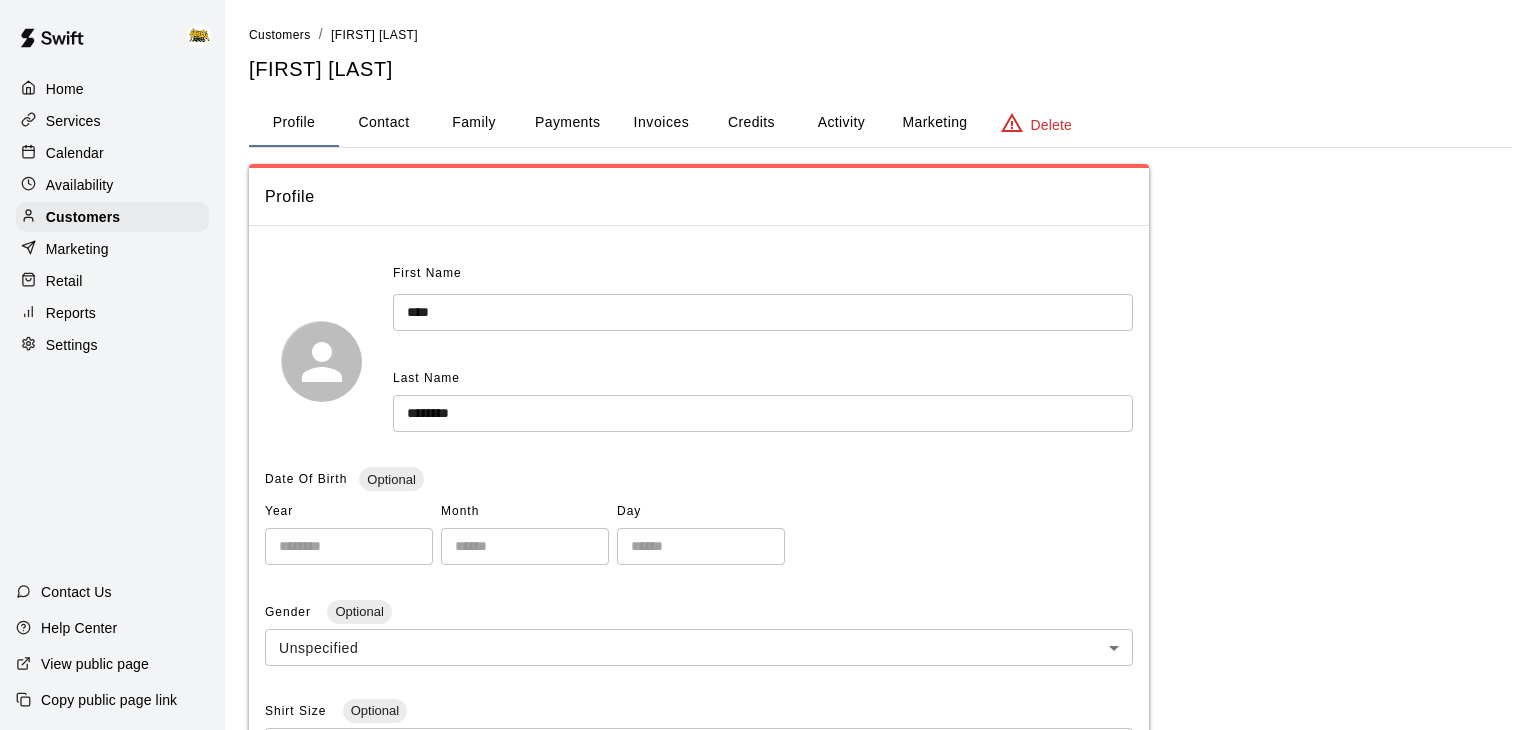 click on "Family" at bounding box center [474, 123] 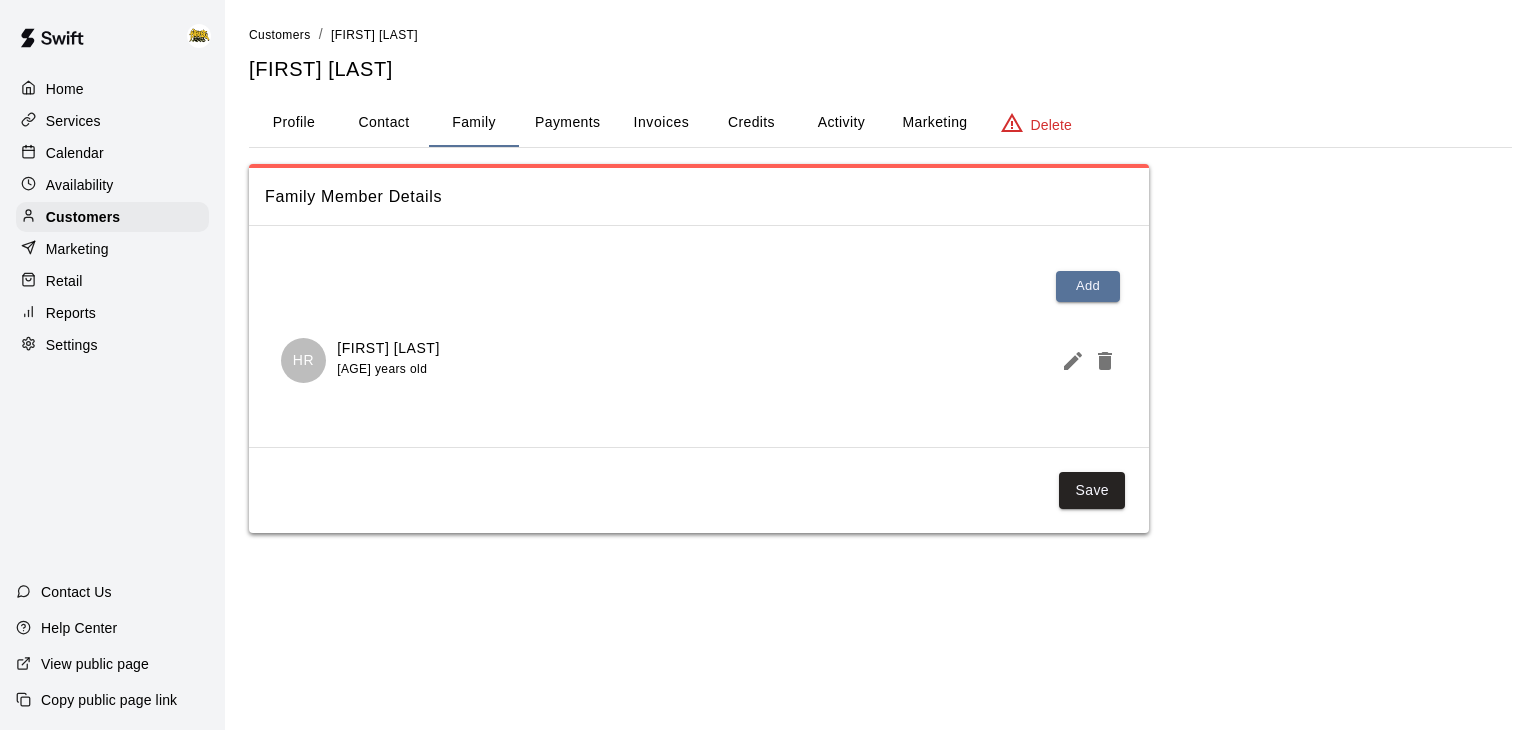 click on "Profile" at bounding box center [294, 123] 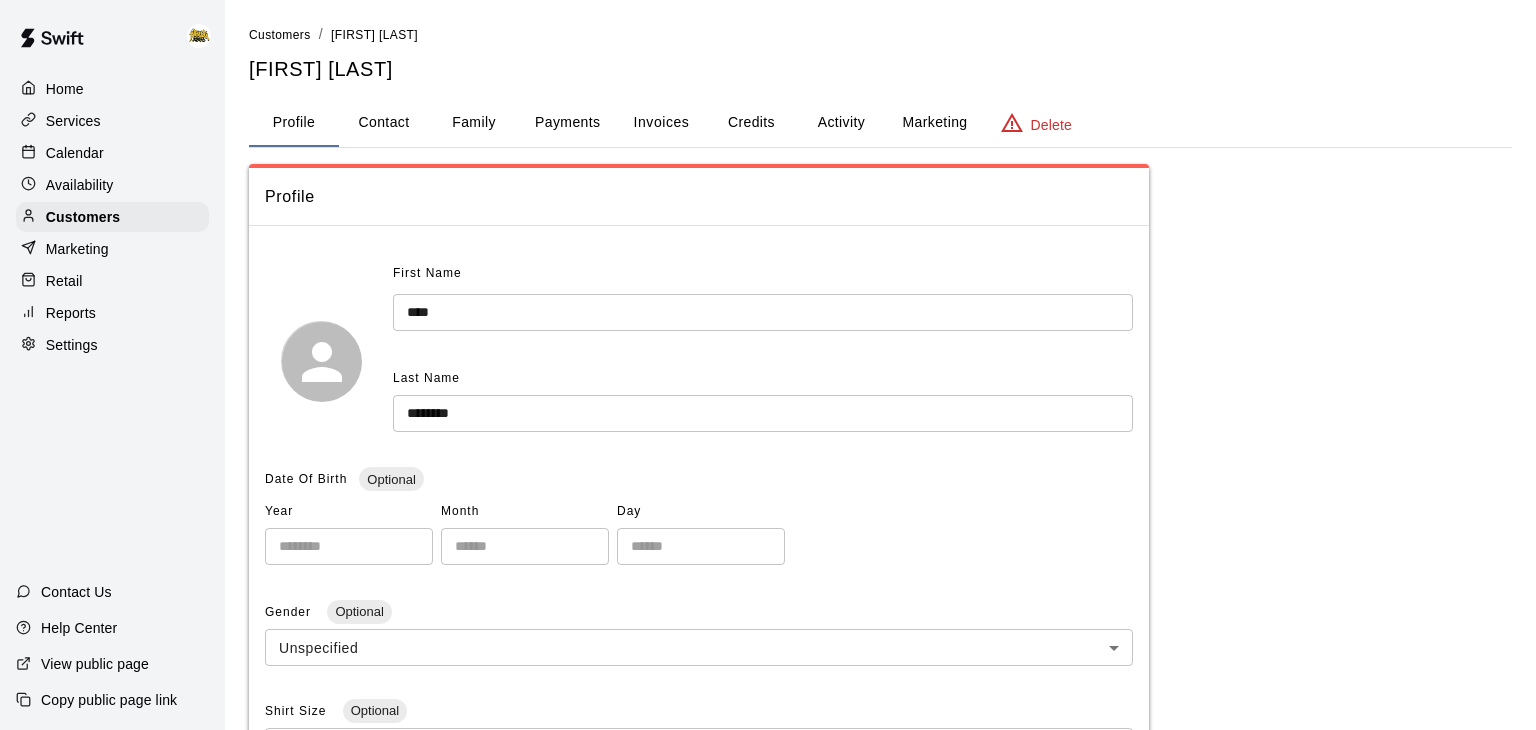 click on "Calendar" at bounding box center [75, 153] 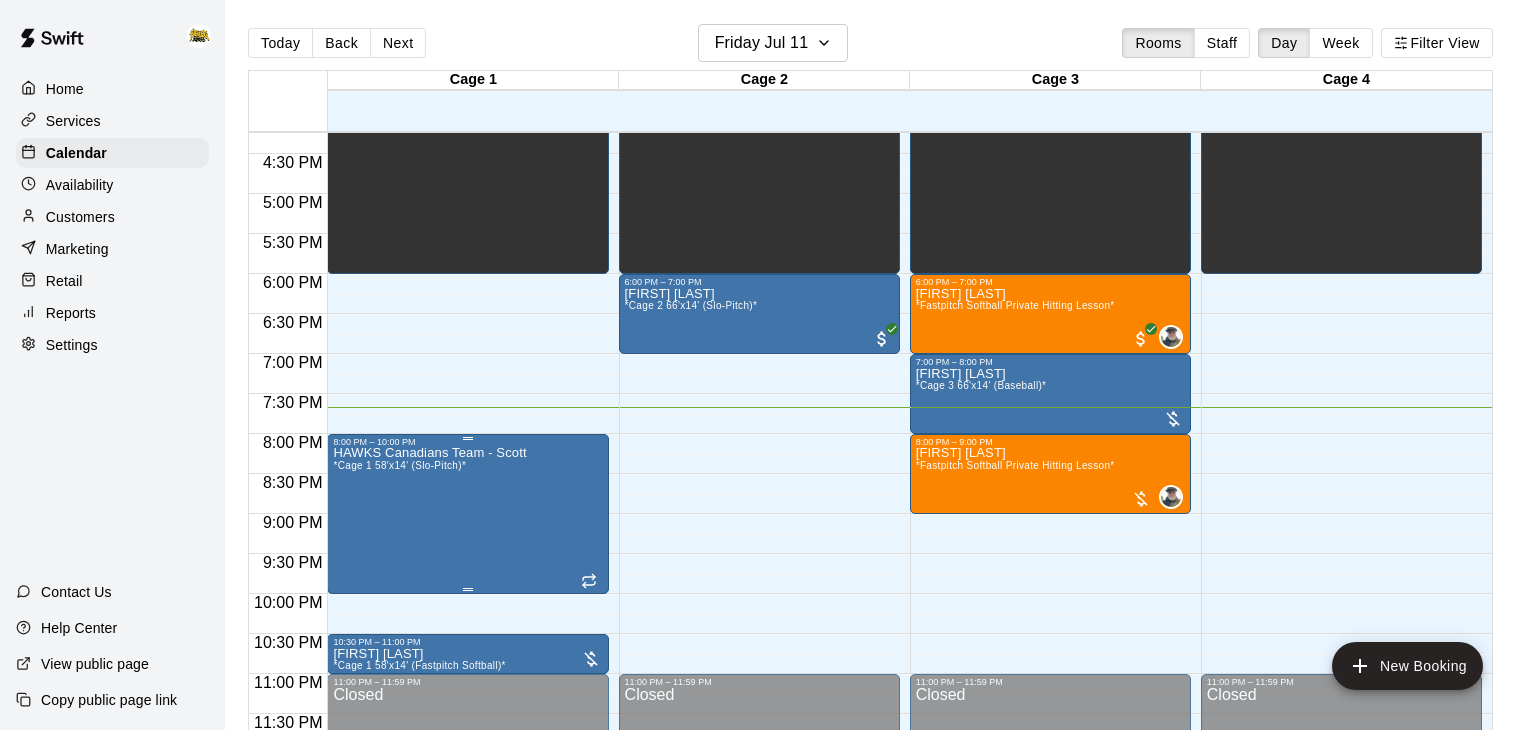 scroll, scrollTop: 1298, scrollLeft: 0, axis: vertical 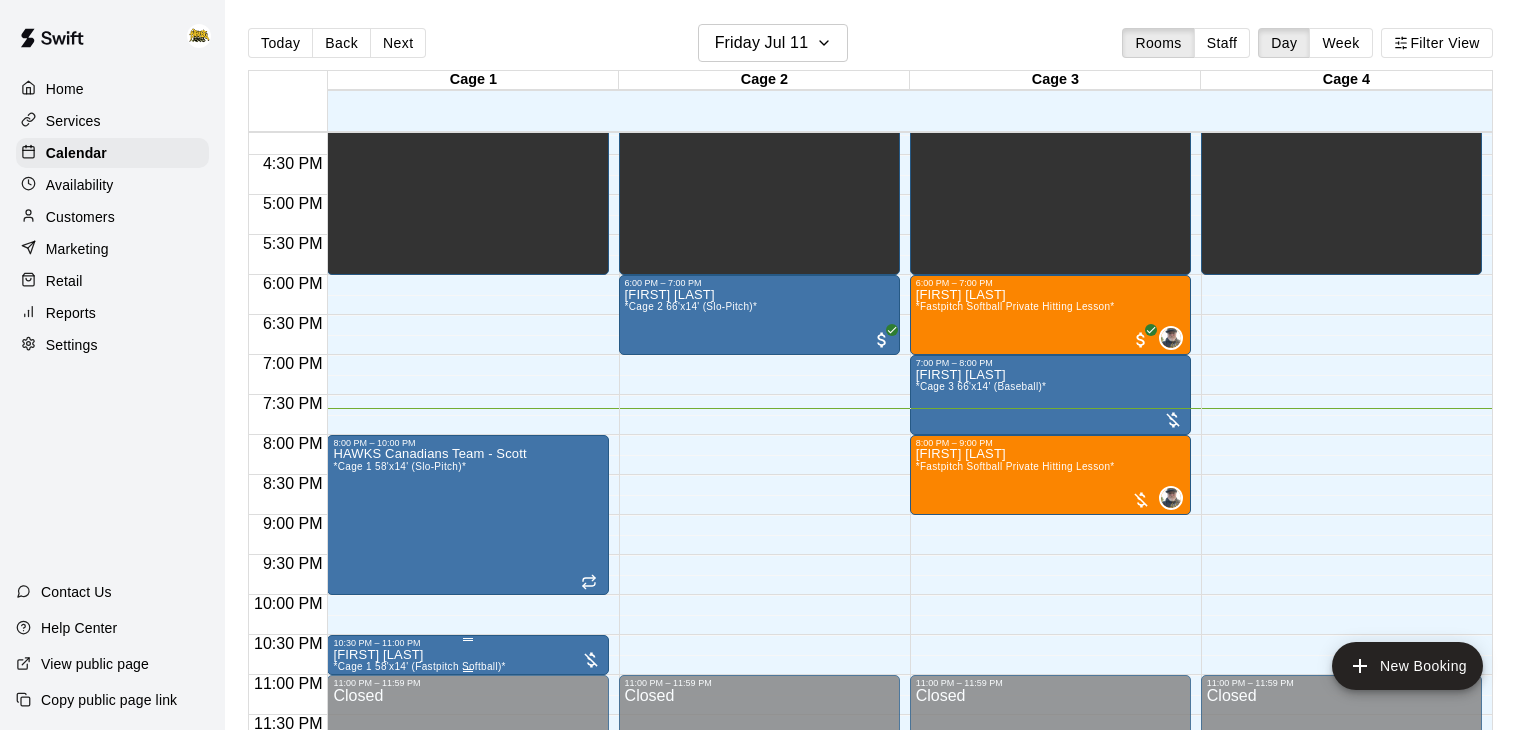click on "[FIRST] [LAST] *Cage 1 58'x14' (Fastpitch Softball)*" at bounding box center [467, 1013] 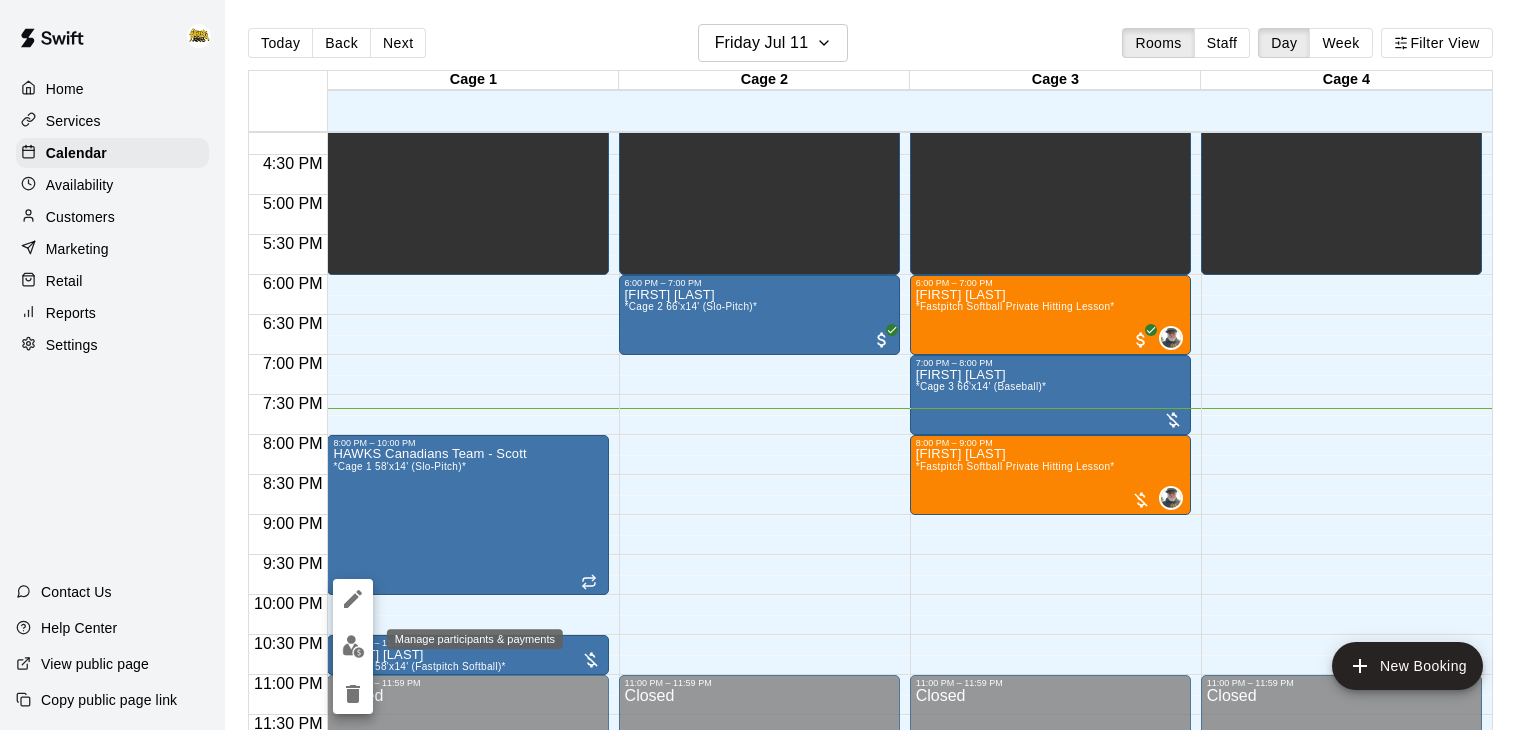 click at bounding box center [353, 646] 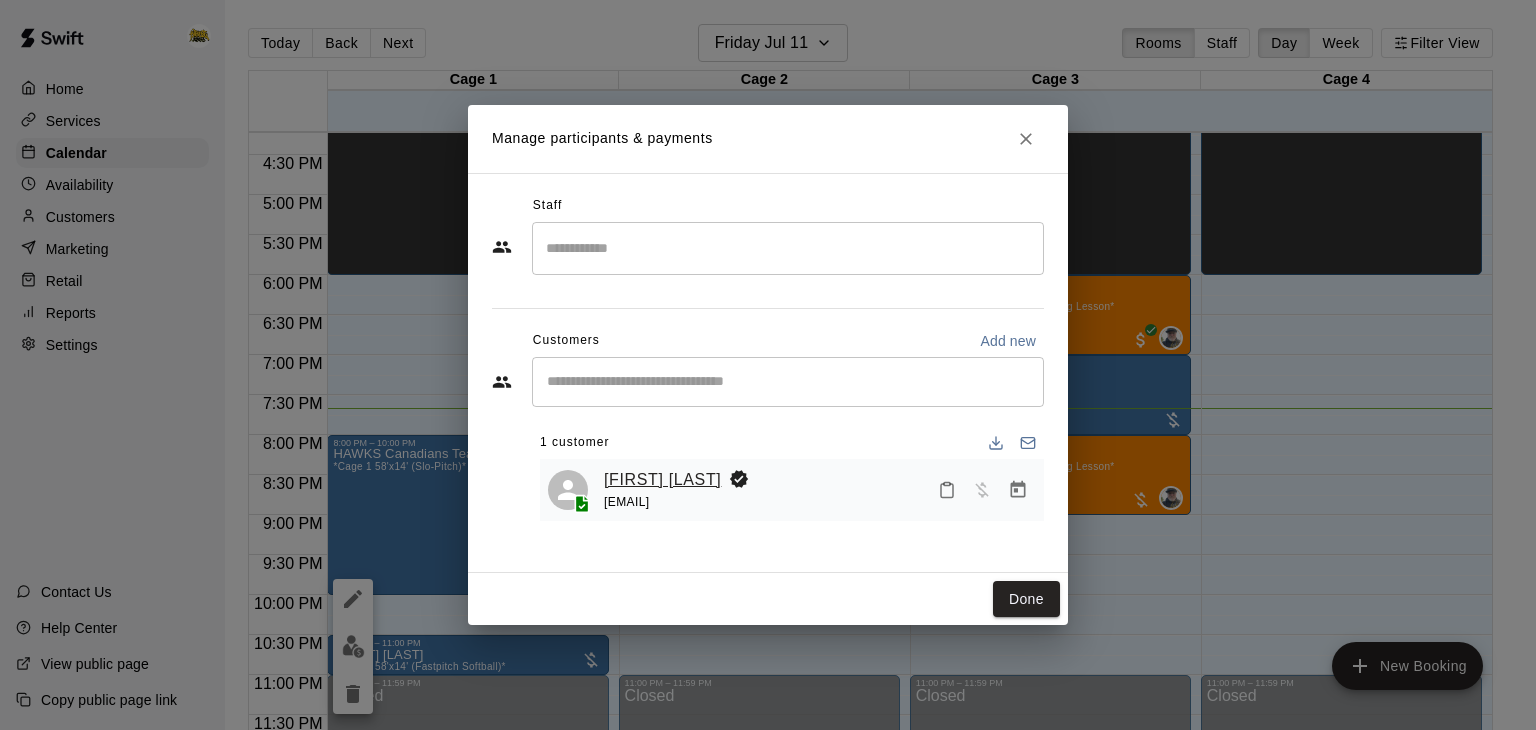 click on "[FIRST] [LAST]" at bounding box center [662, 480] 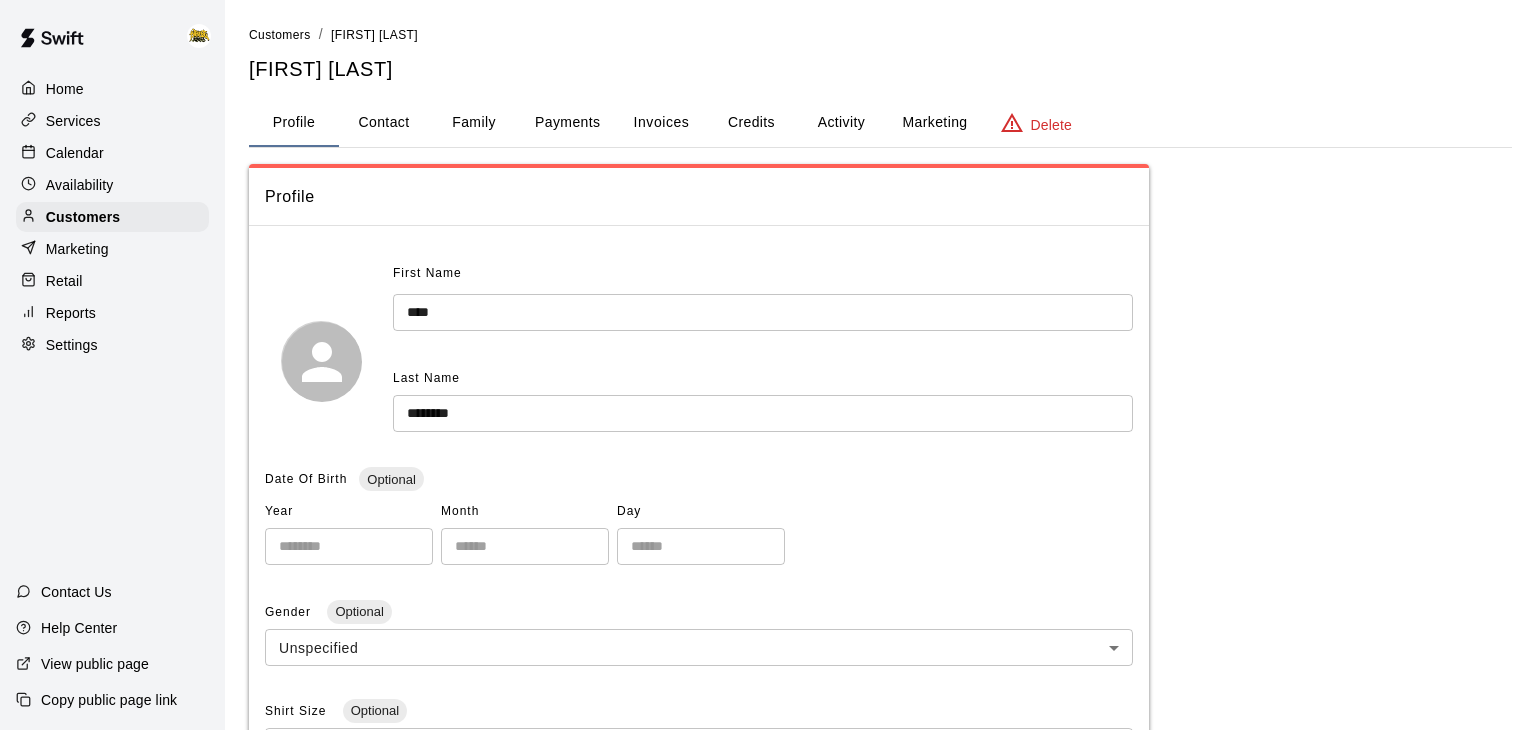 click on "Home" at bounding box center [65, 89] 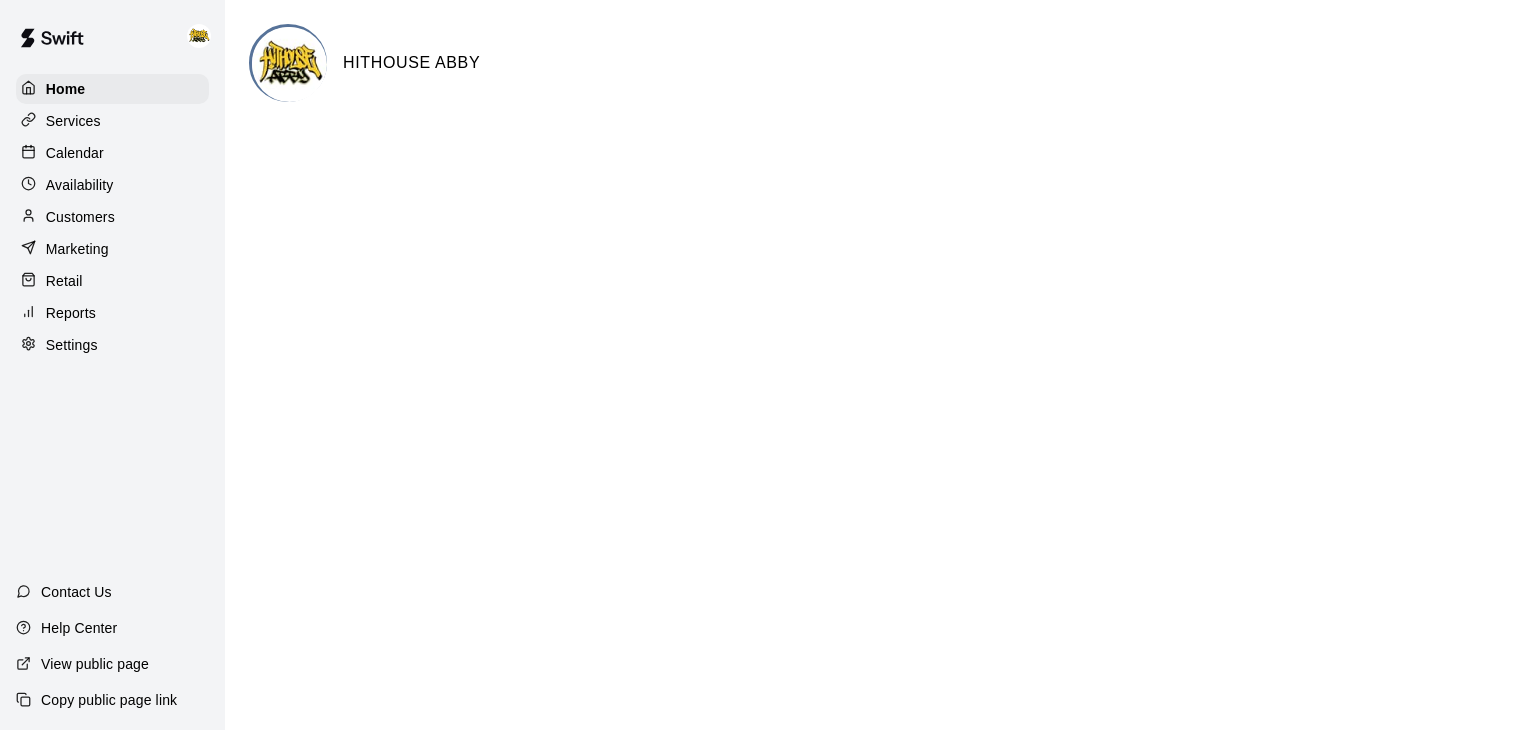 click on "Calendar" at bounding box center (75, 153) 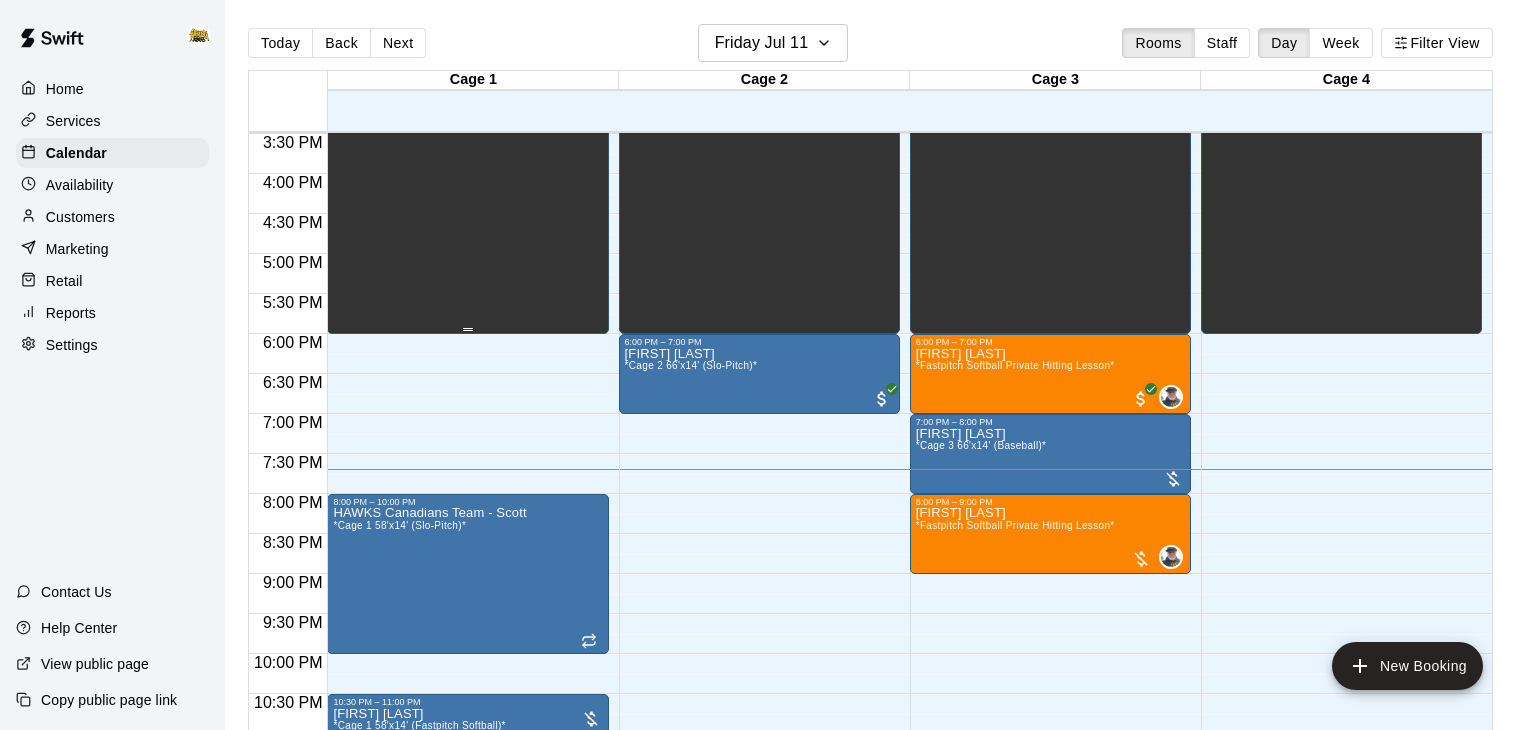 scroll, scrollTop: 1299, scrollLeft: 0, axis: vertical 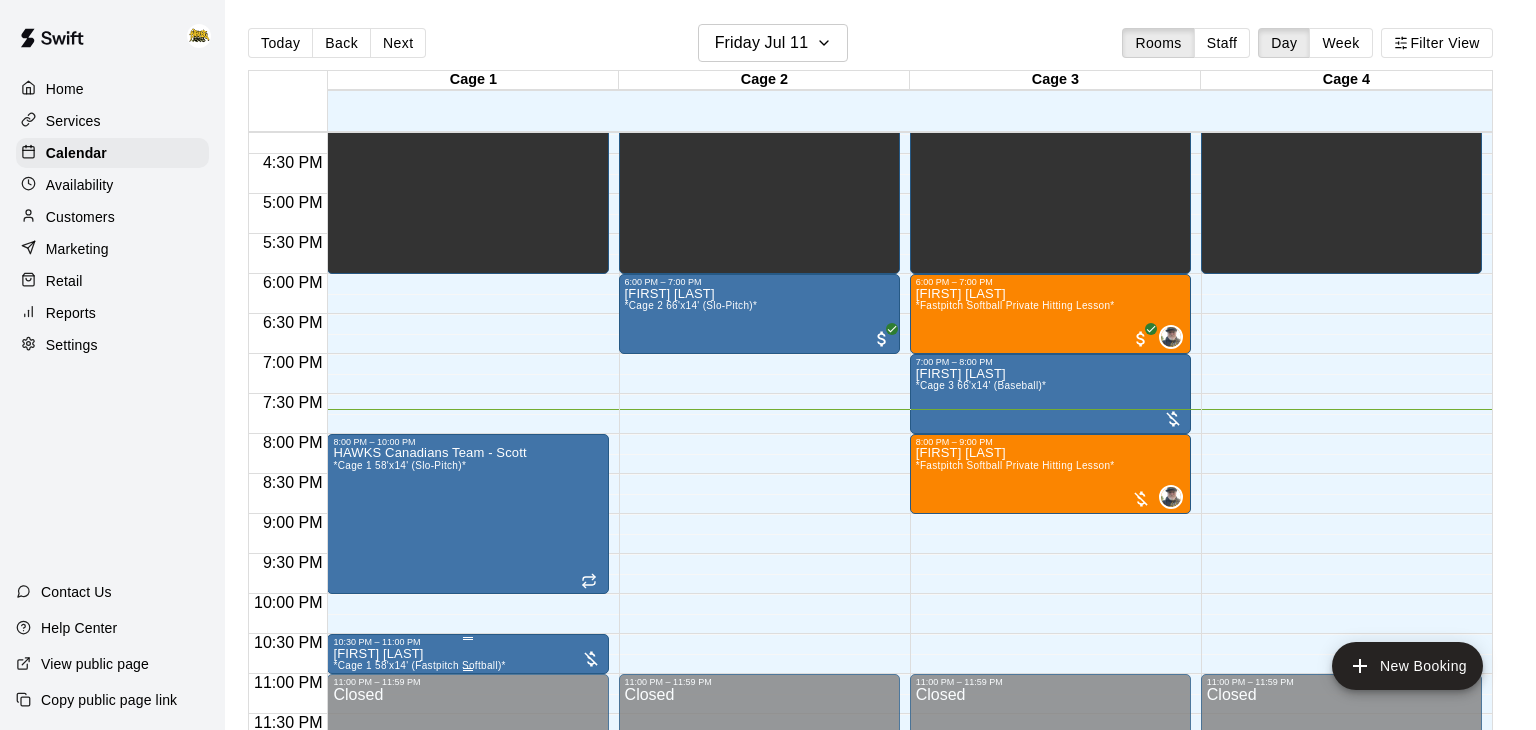 click on "[FIRST] [LAST] *Cage 1 58'x14' (Fastpitch Softball)*" at bounding box center [467, 1012] 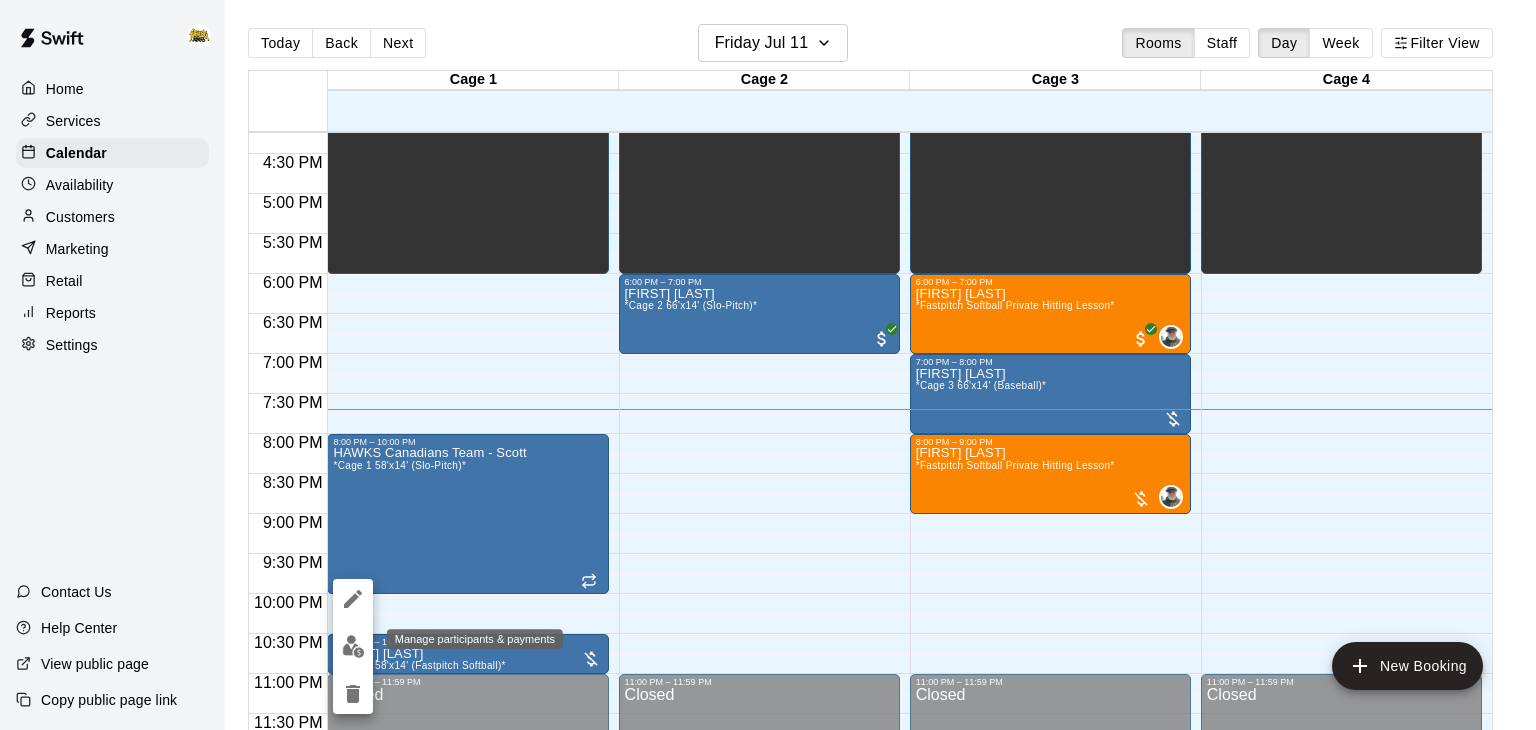 click at bounding box center [353, 646] 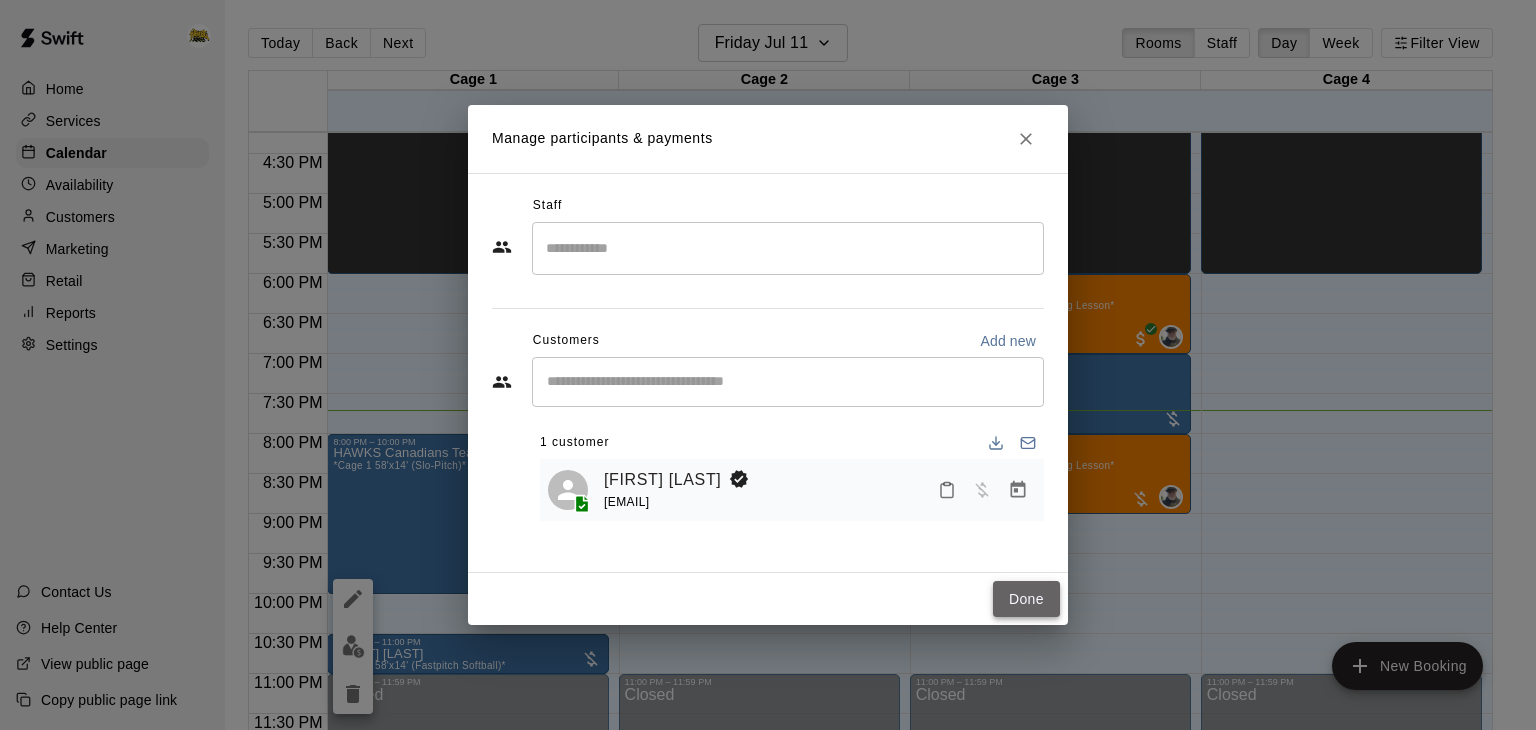 click on "Done" at bounding box center (1026, 599) 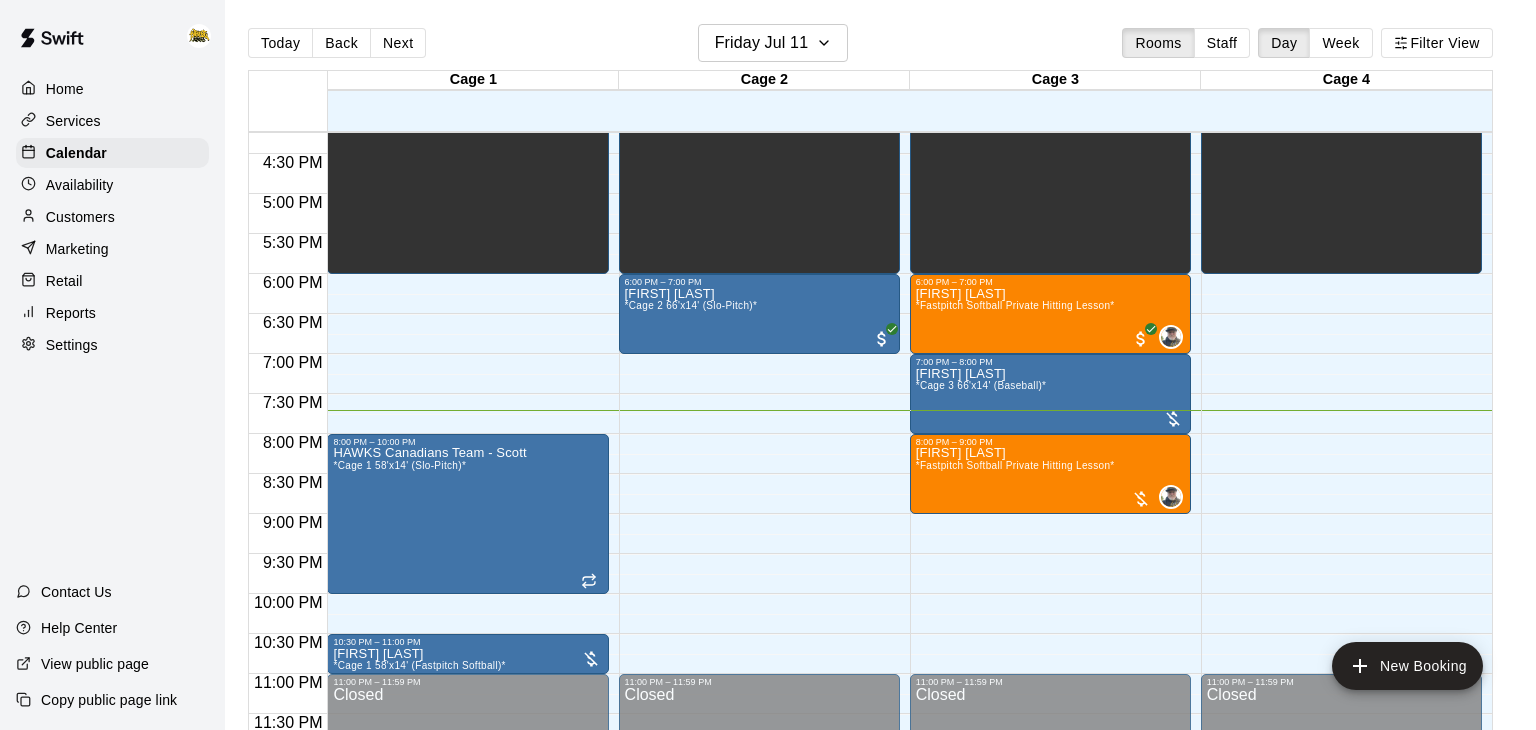 scroll, scrollTop: 32, scrollLeft: 0, axis: vertical 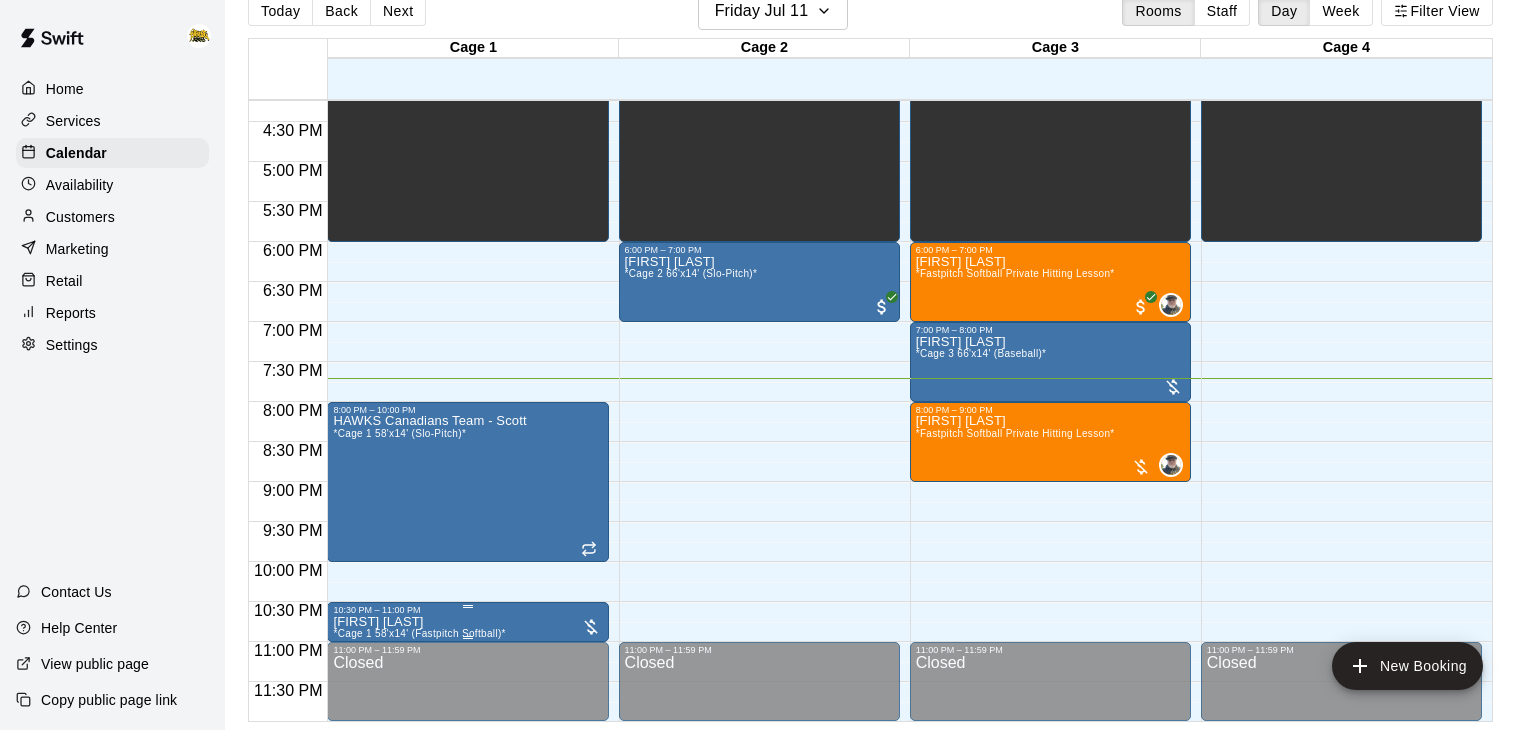 click on "[FIRST] [LAST] *Cage 1 58'x14' (Fastpitch Softball)*" at bounding box center (467, 980) 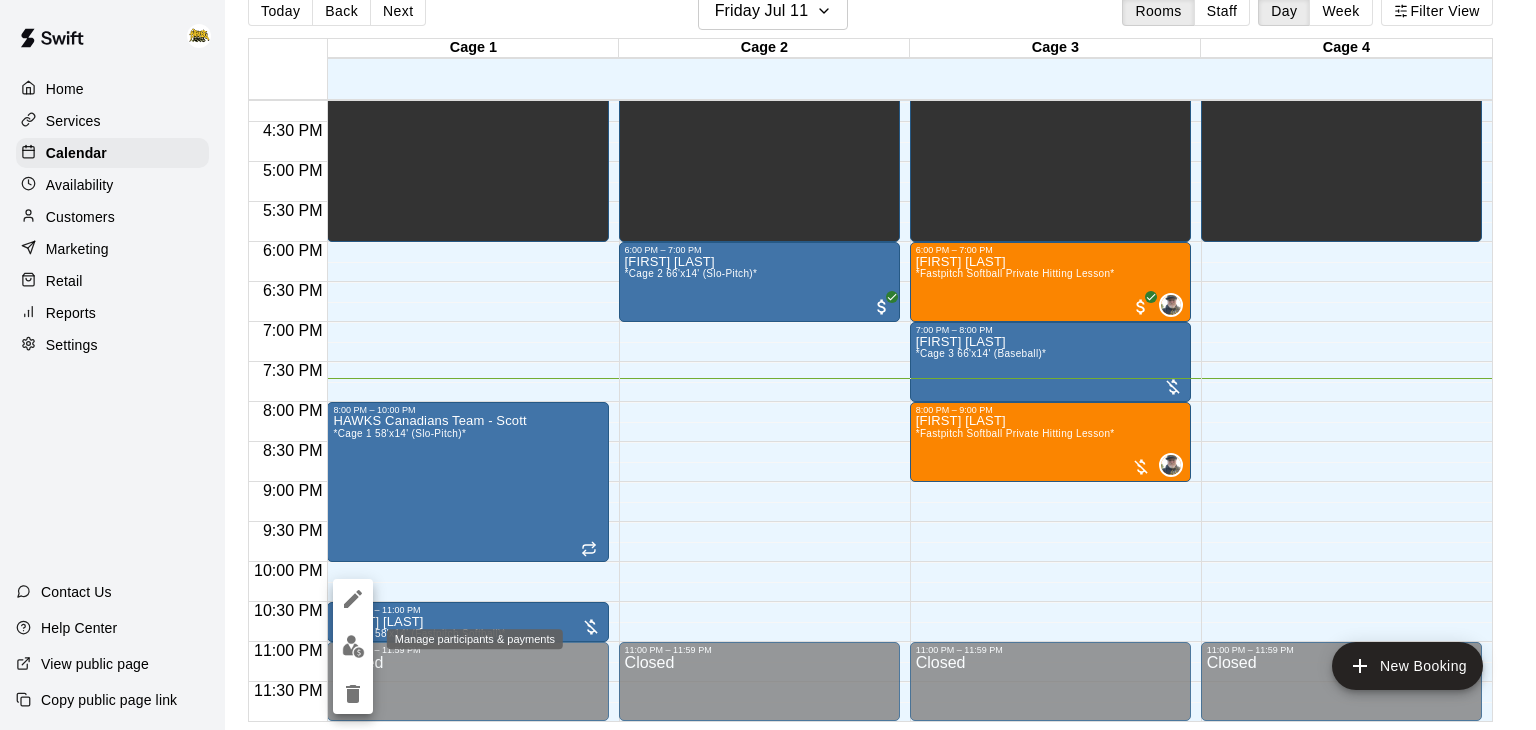 click at bounding box center [353, 646] 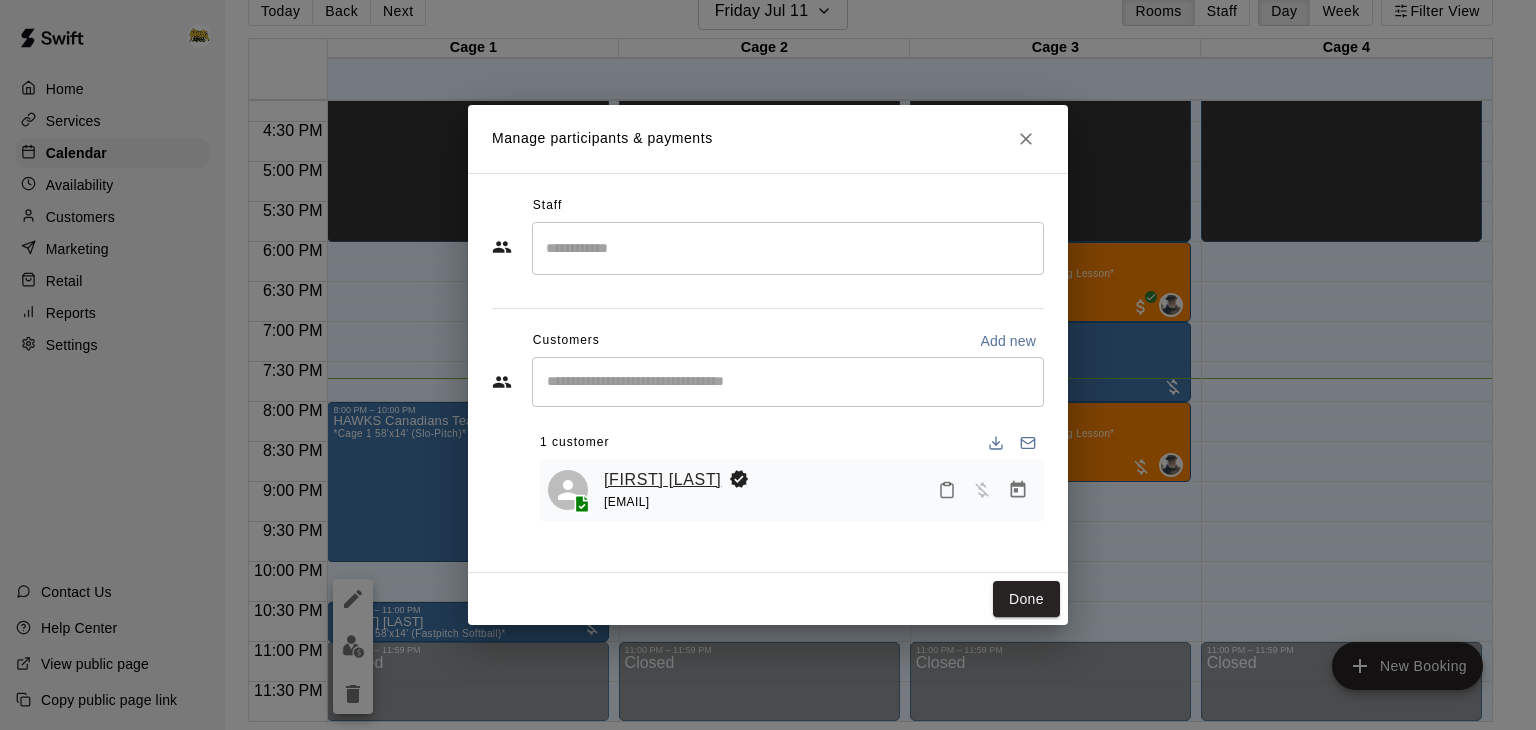 click on "[FIRST] [LAST]" at bounding box center (662, 480) 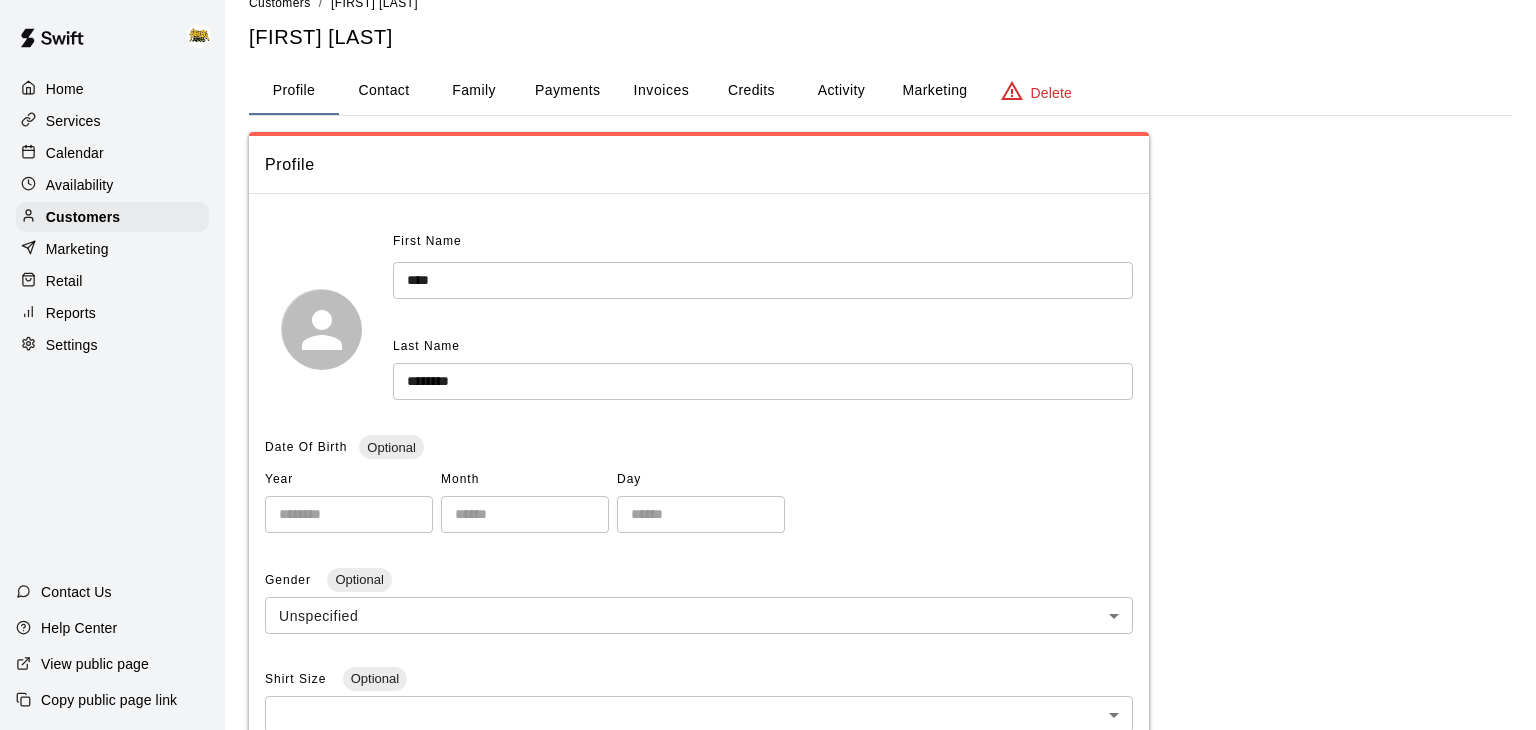scroll, scrollTop: 0, scrollLeft: 0, axis: both 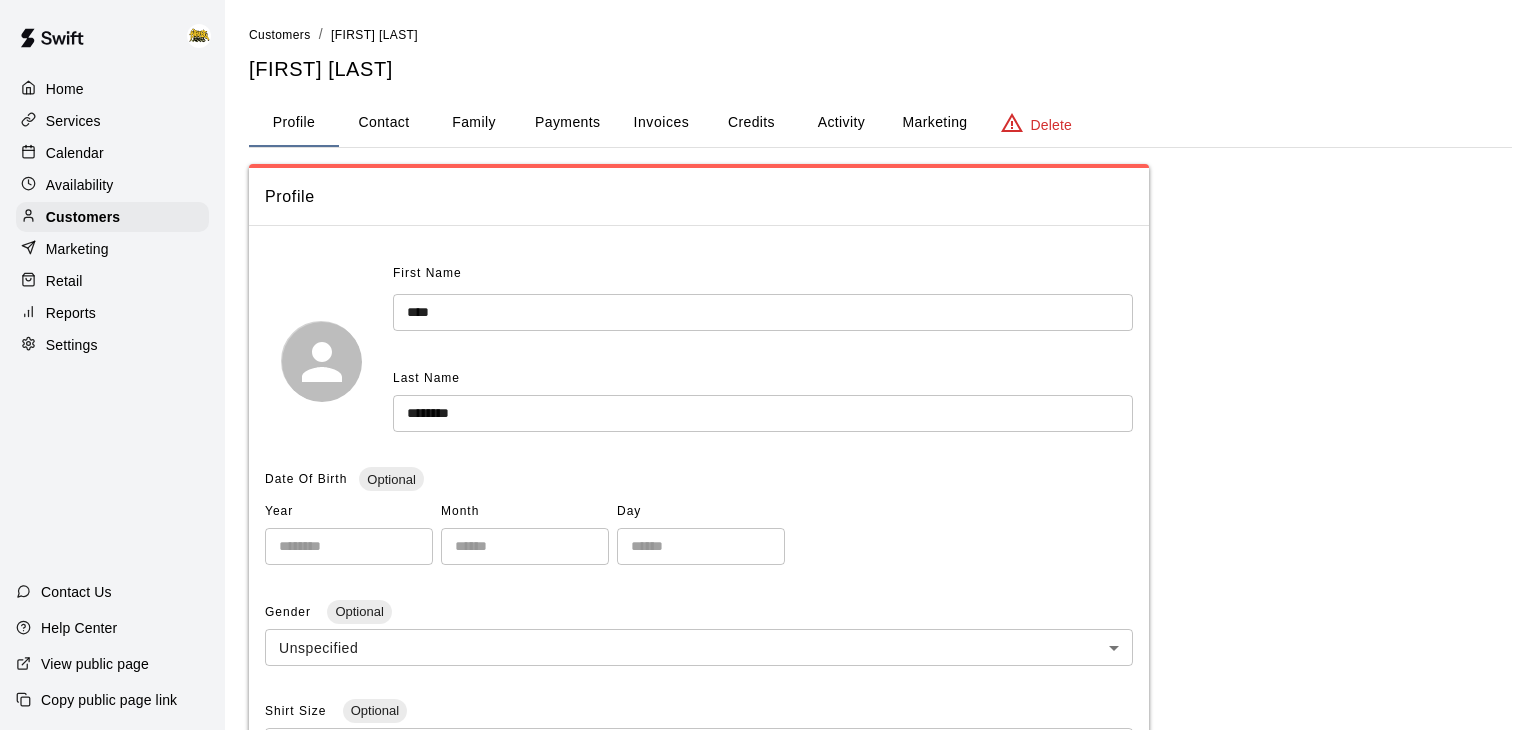 click on "Family" at bounding box center (474, 123) 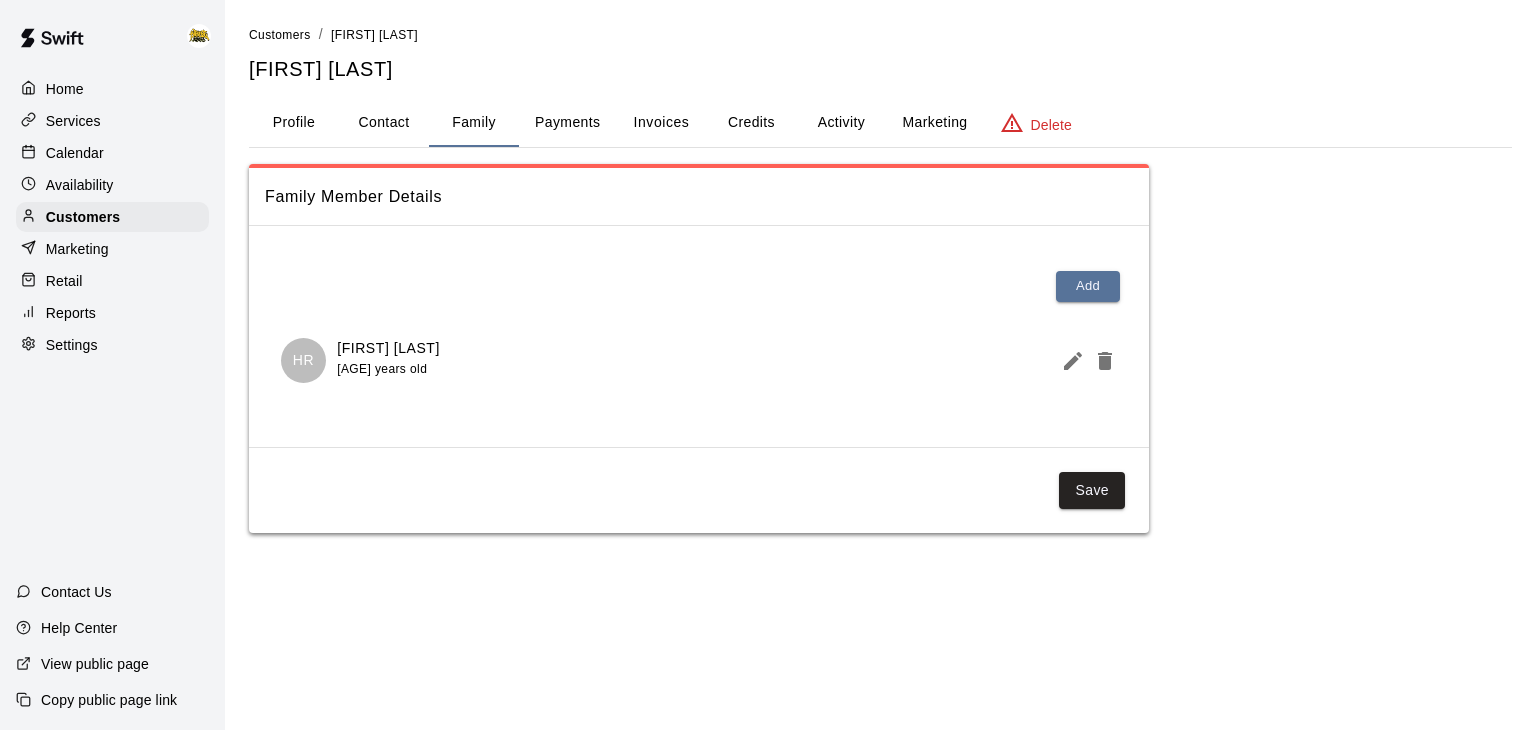 click on "Contact" at bounding box center (384, 123) 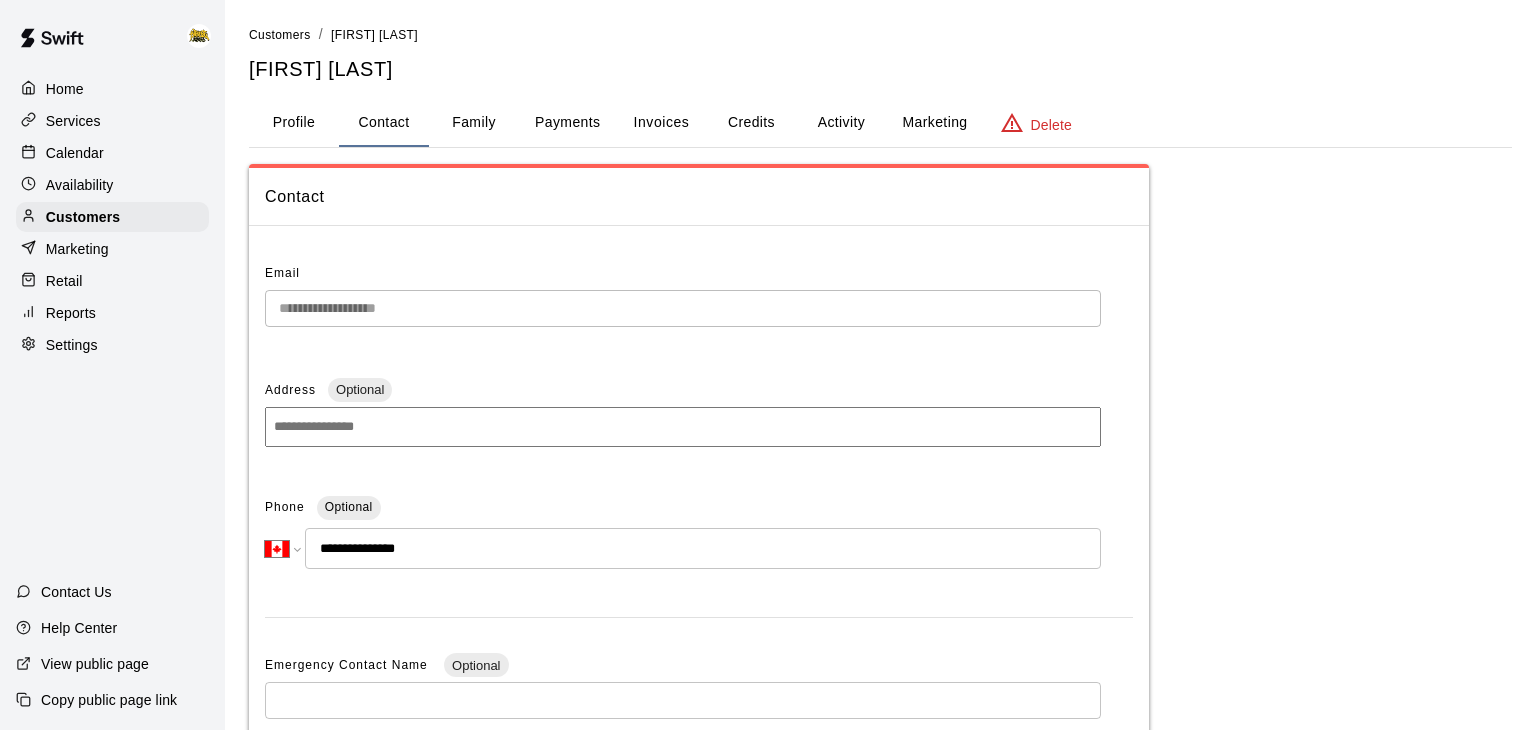 click on "Profile" at bounding box center [294, 123] 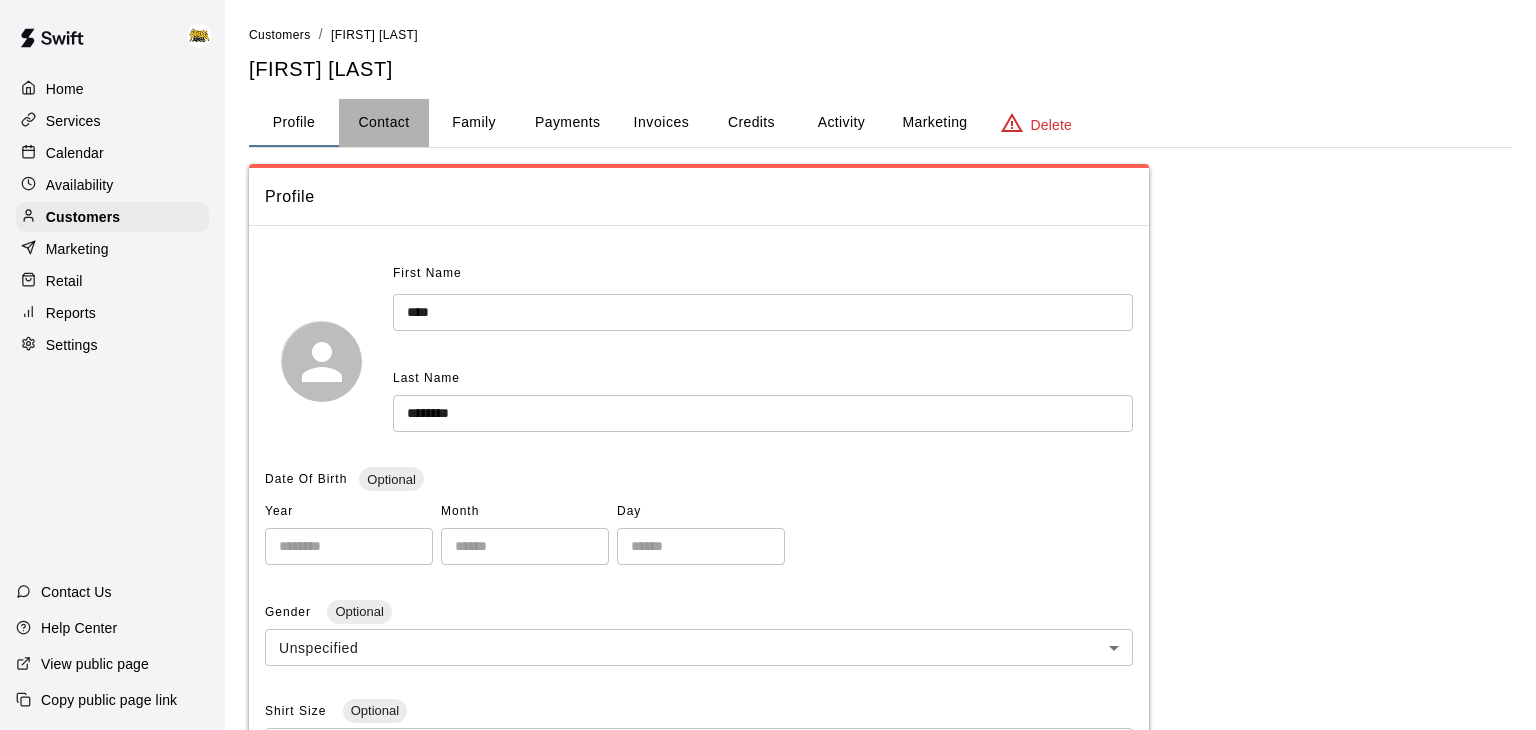 click on "Contact" at bounding box center [384, 123] 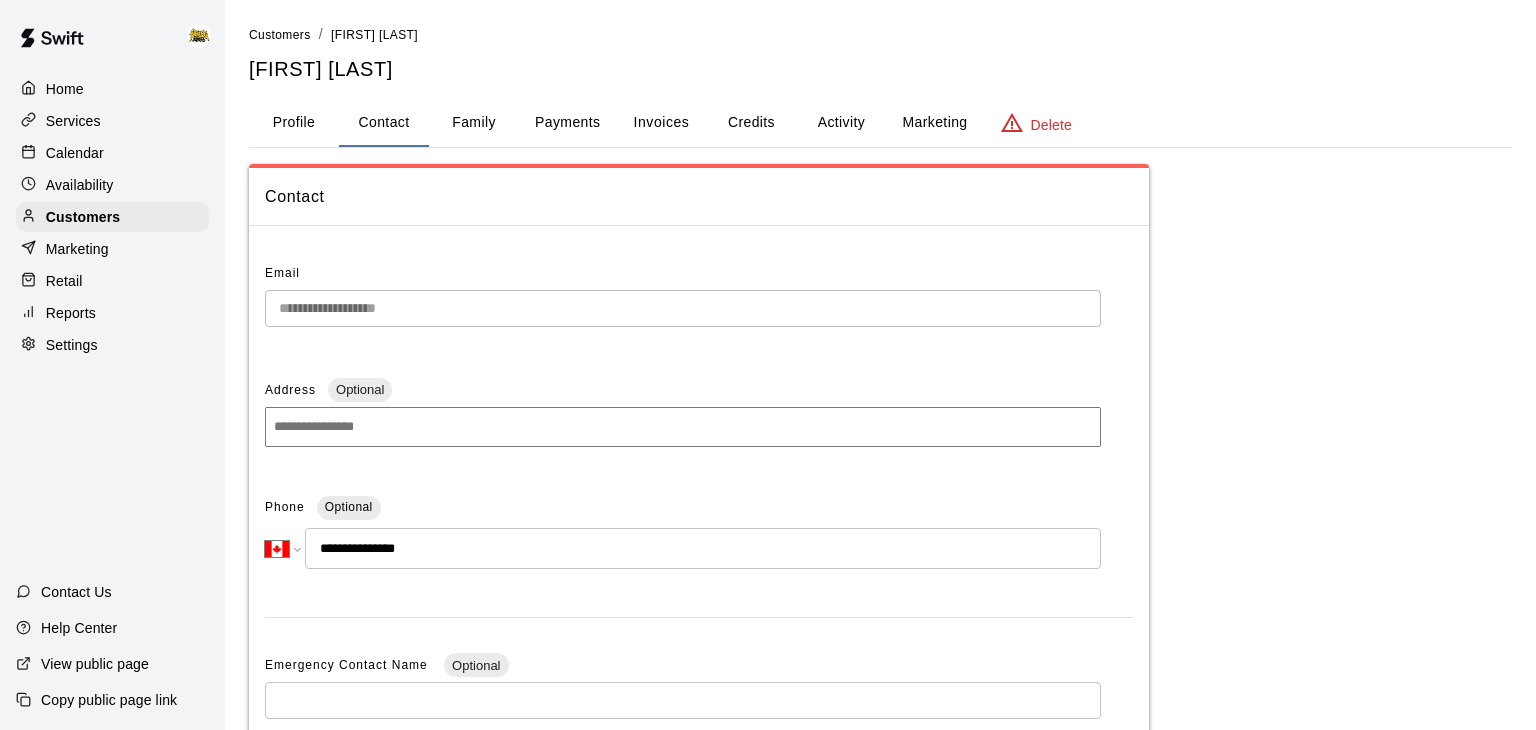 click on "Family" at bounding box center [474, 123] 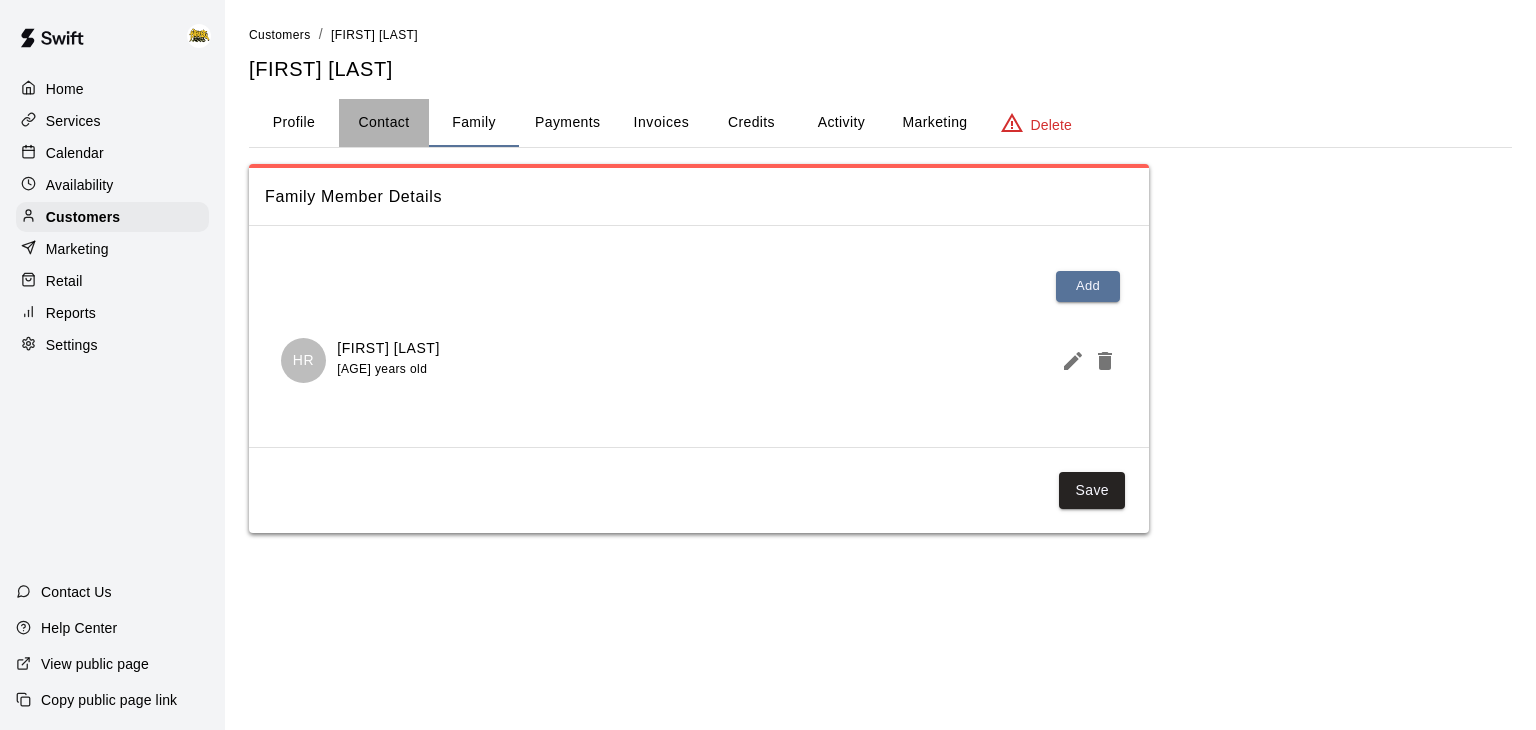 click on "Contact" at bounding box center [384, 123] 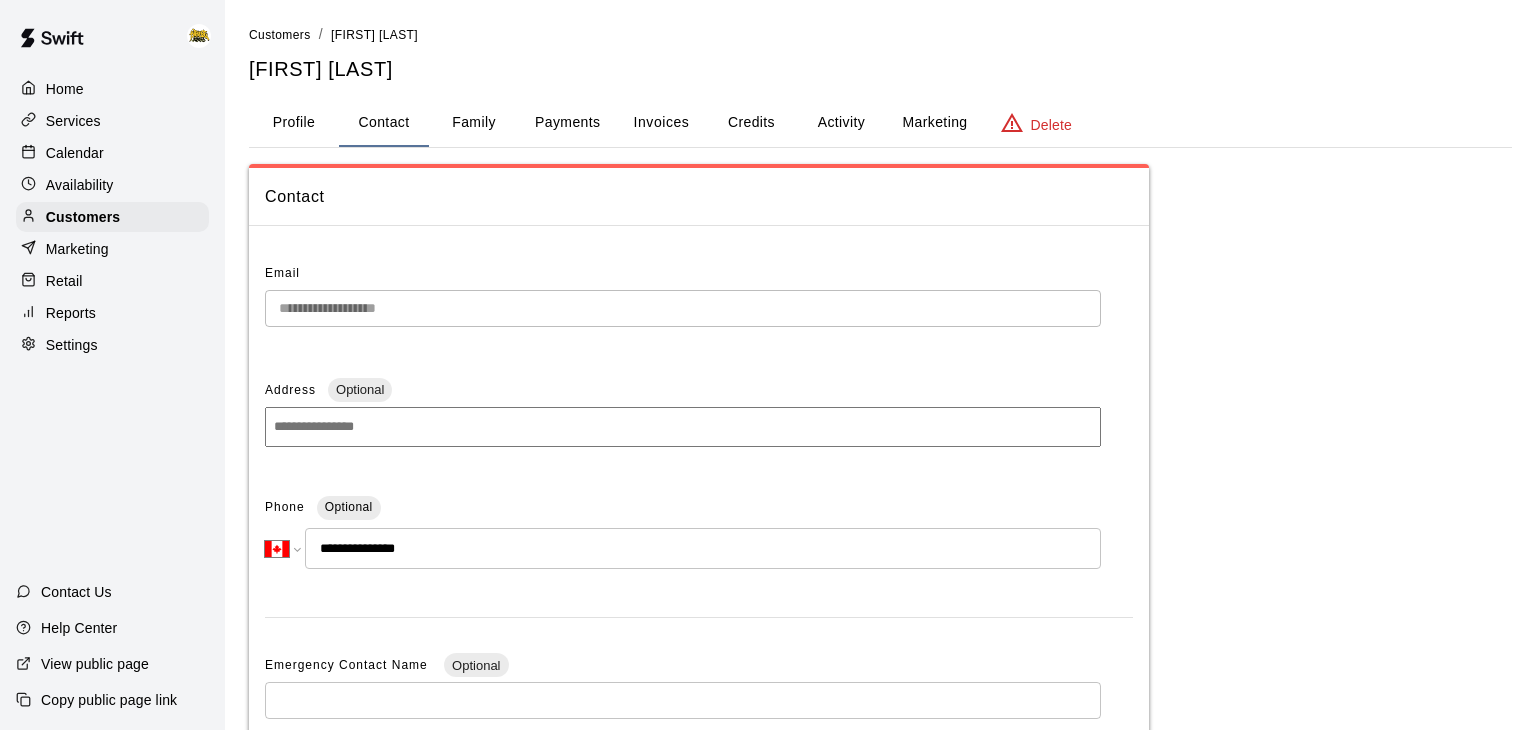 click on "Family" at bounding box center [474, 123] 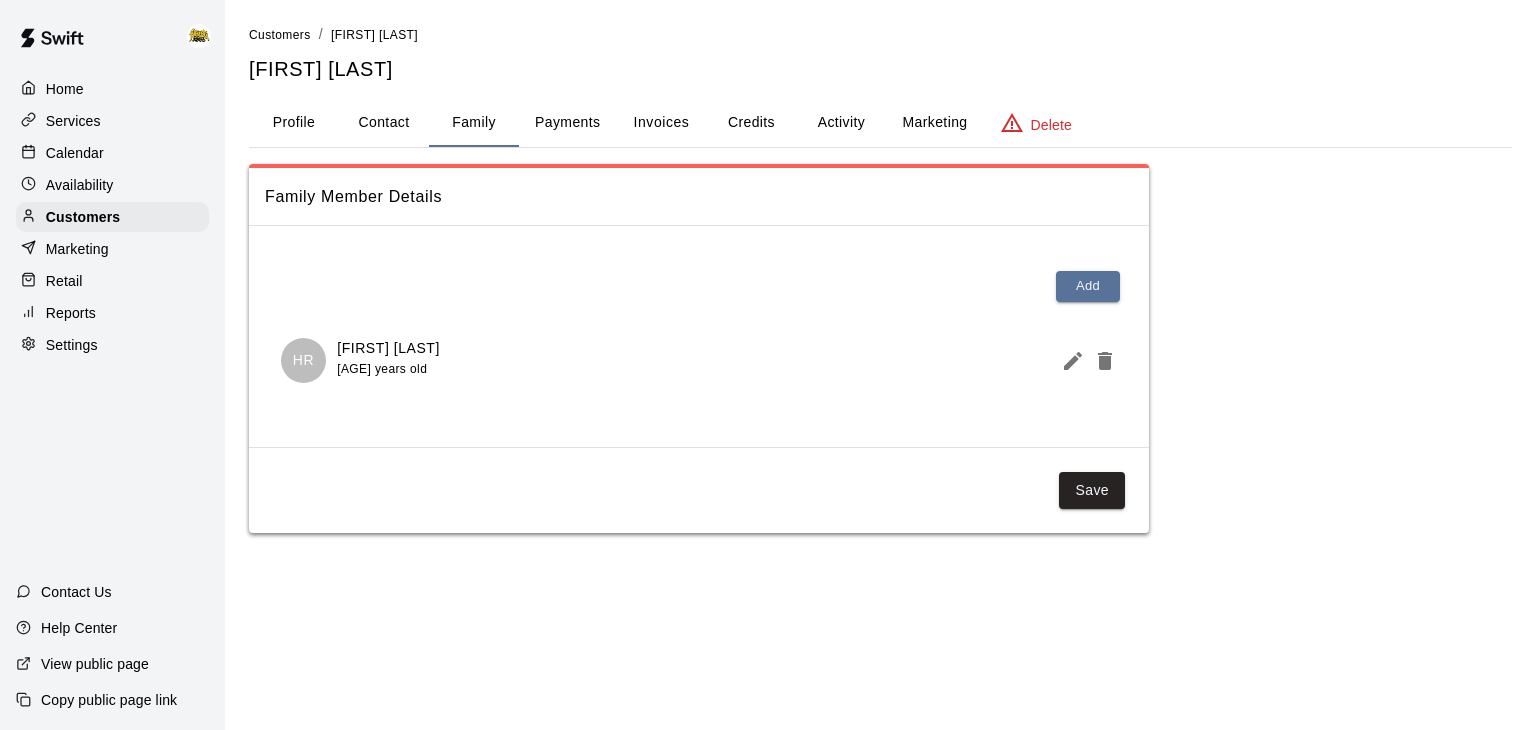 click on "[FIRST] [LAST] [AGE] years old" at bounding box center (699, 360) 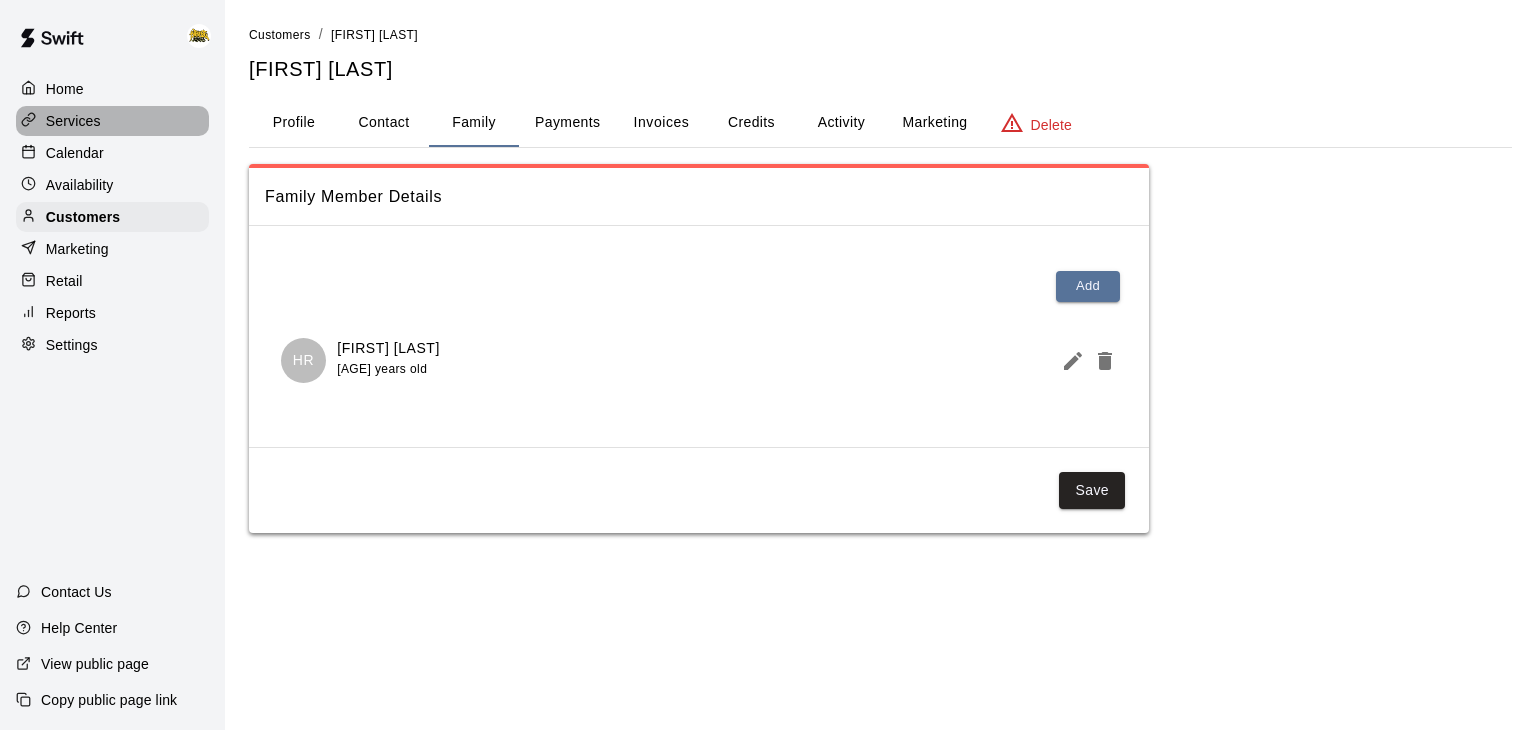 click on "Services" at bounding box center [112, 121] 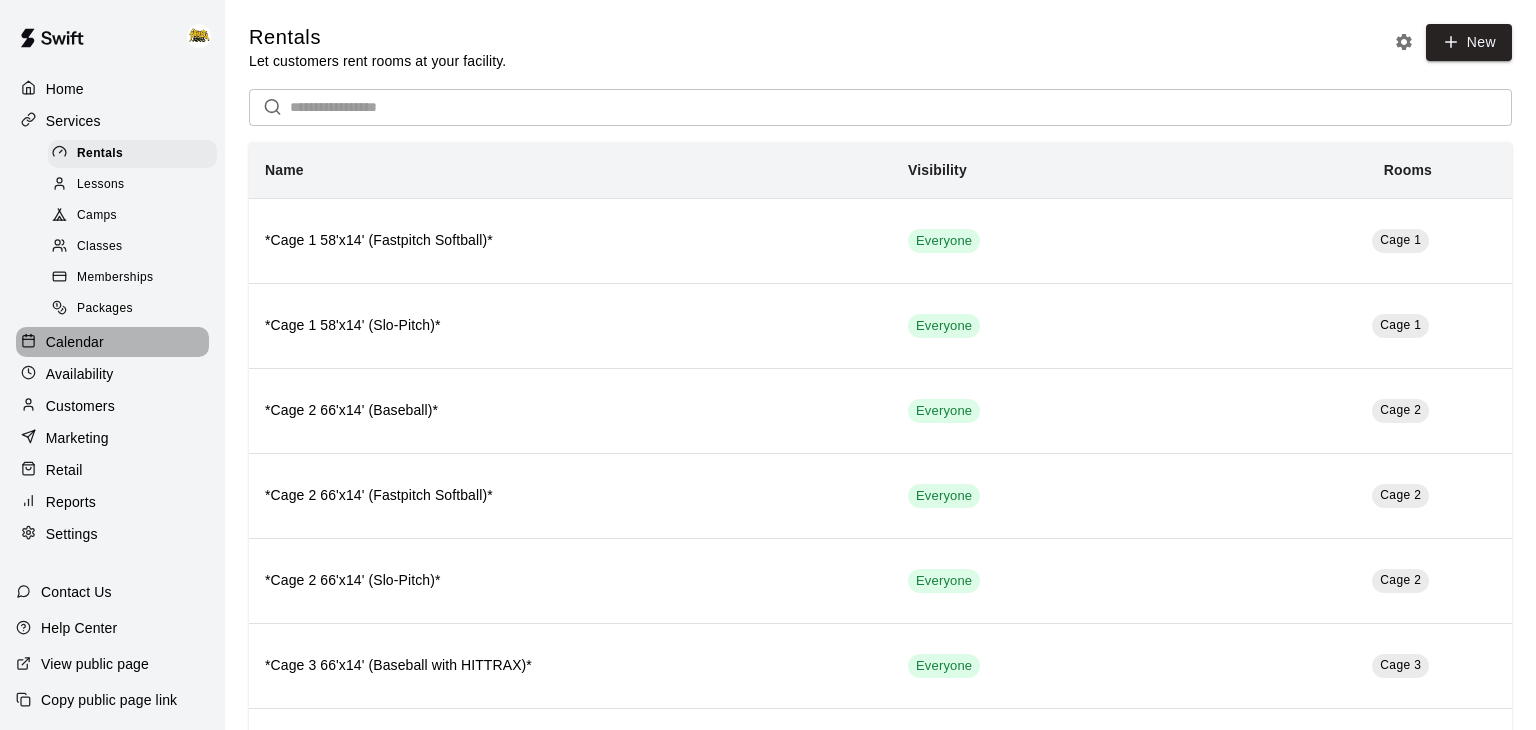 click on "Calendar" at bounding box center (75, 342) 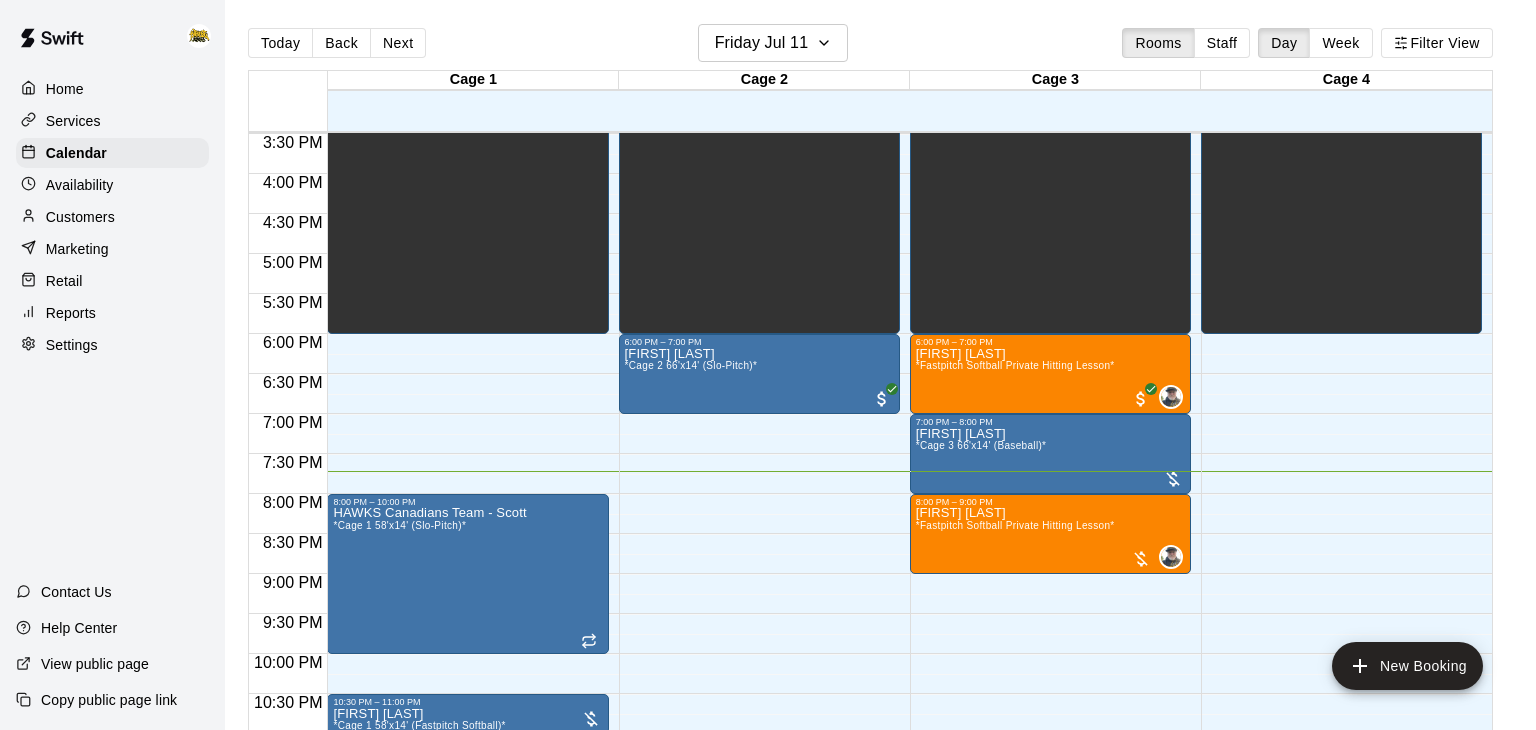 scroll, scrollTop: 1299, scrollLeft: 0, axis: vertical 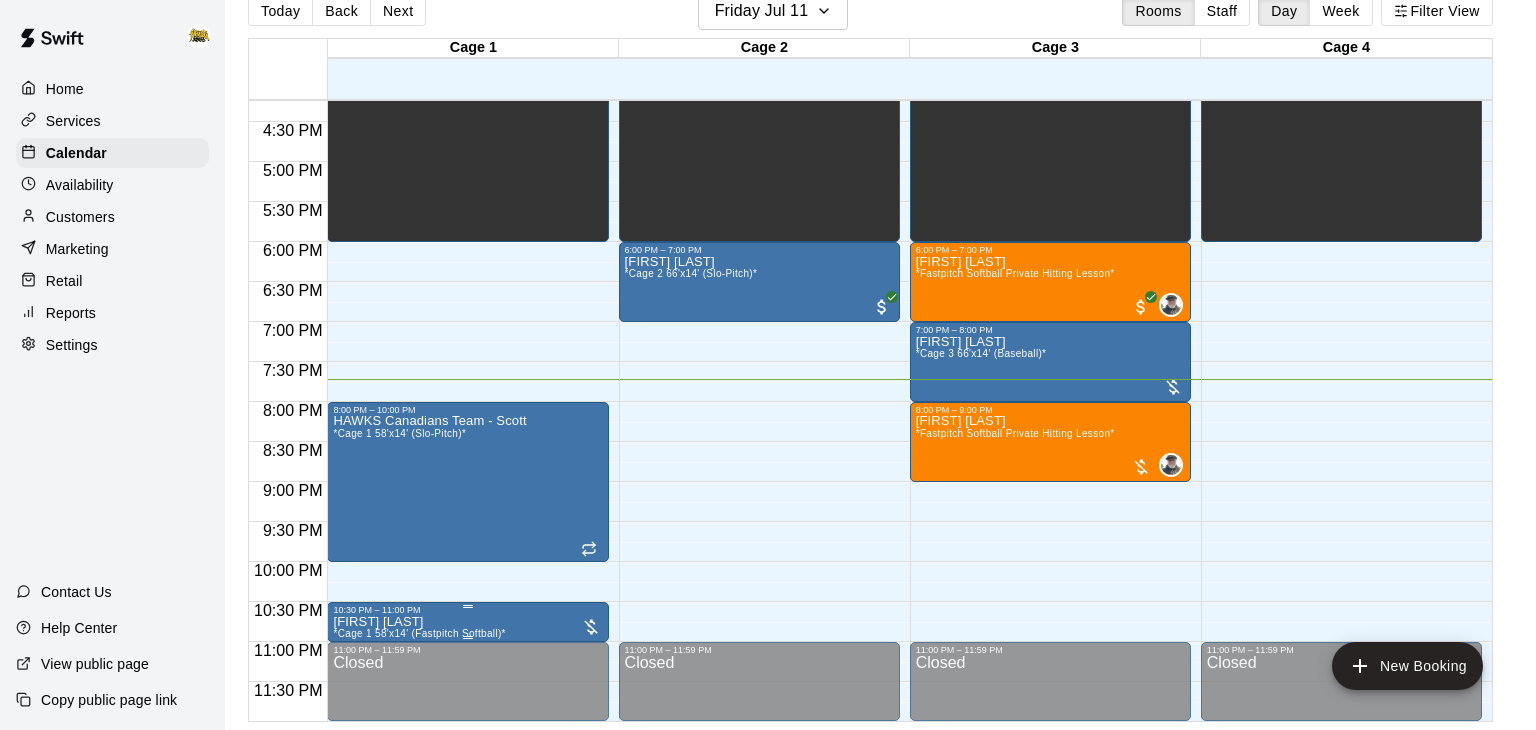 click on "[FIRST] [LAST] *Cage 1 58'x14' (Fastpitch Softball)*" at bounding box center (467, 980) 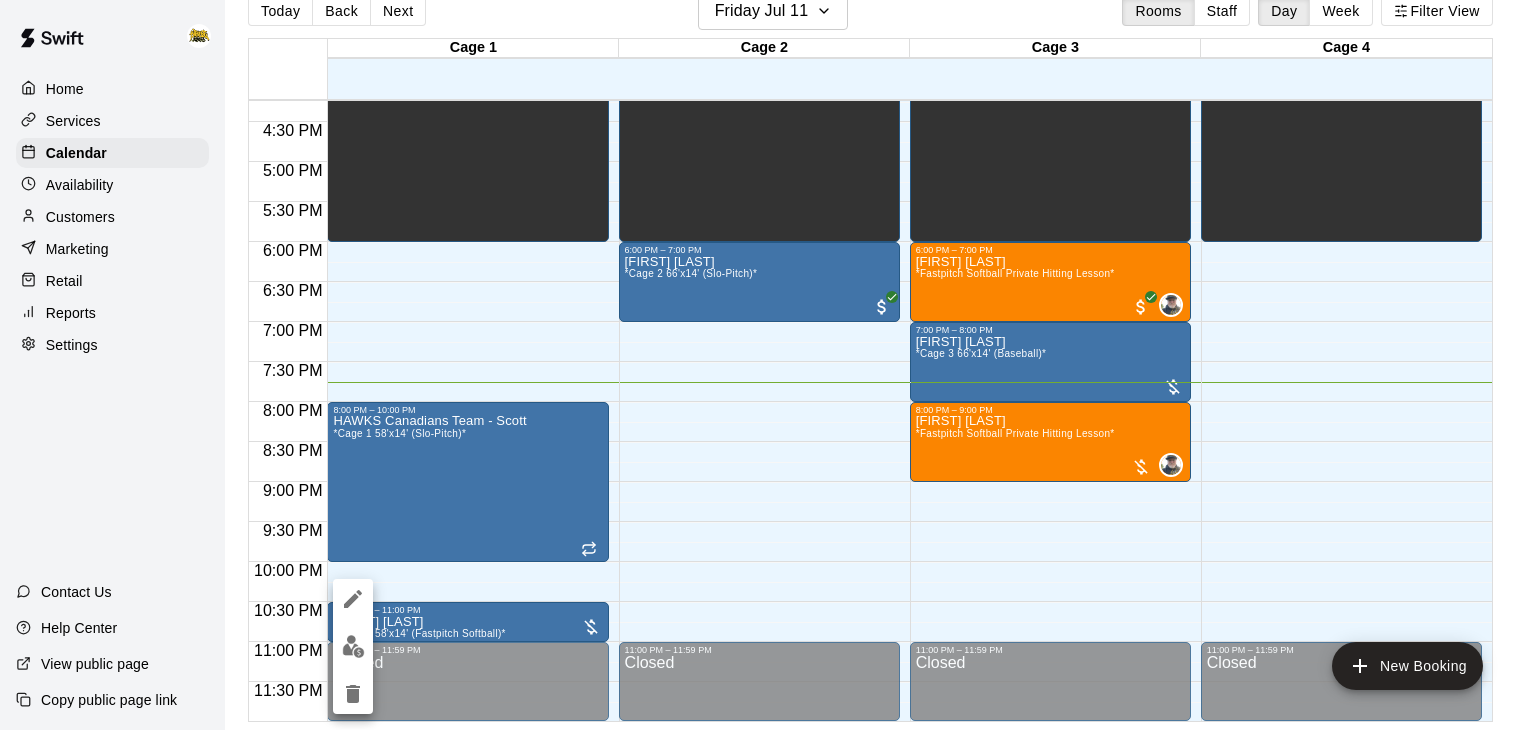 click at bounding box center [768, 365] 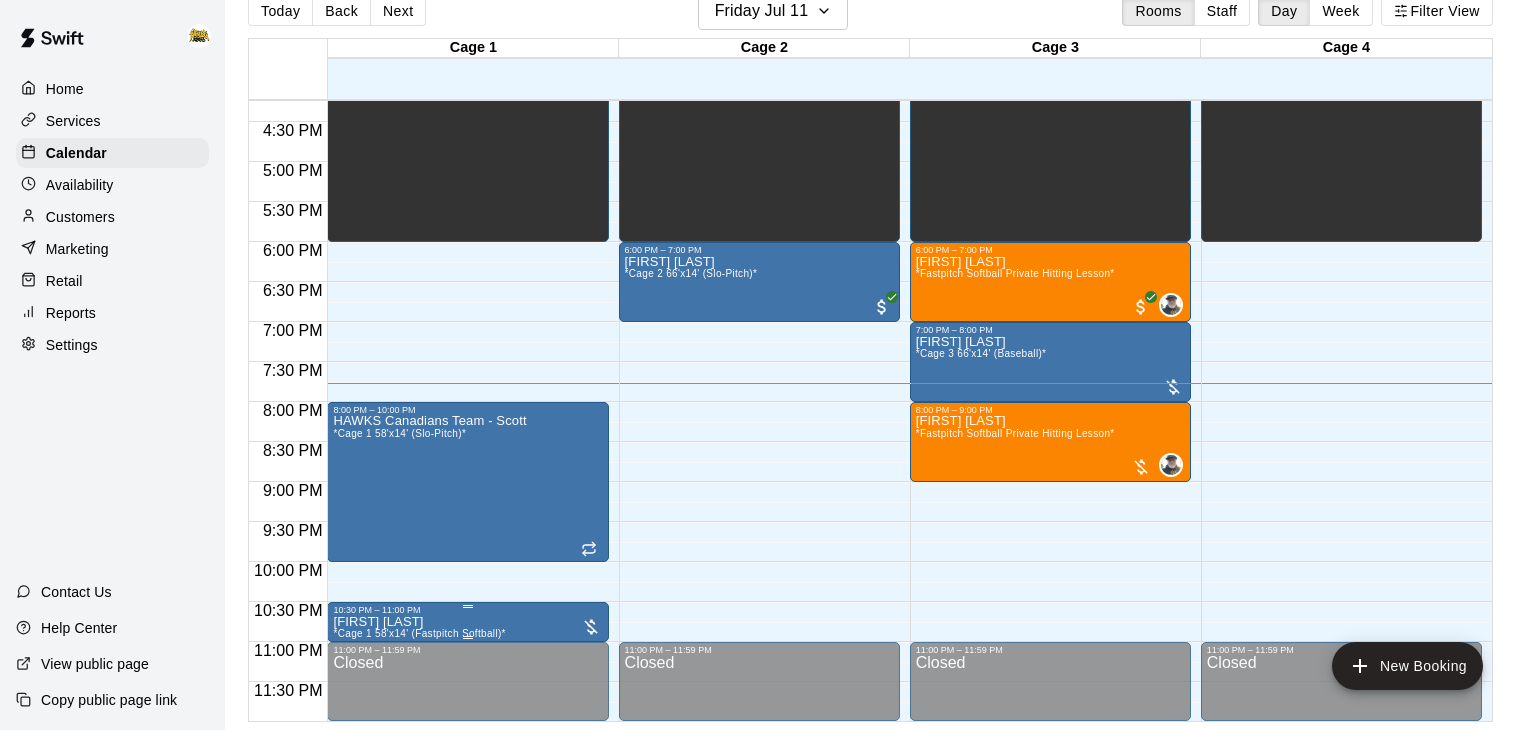 click on "[FIRST] [LAST] *Cage 1 58'x14' (Fastpitch Softball)*" at bounding box center (419, 980) 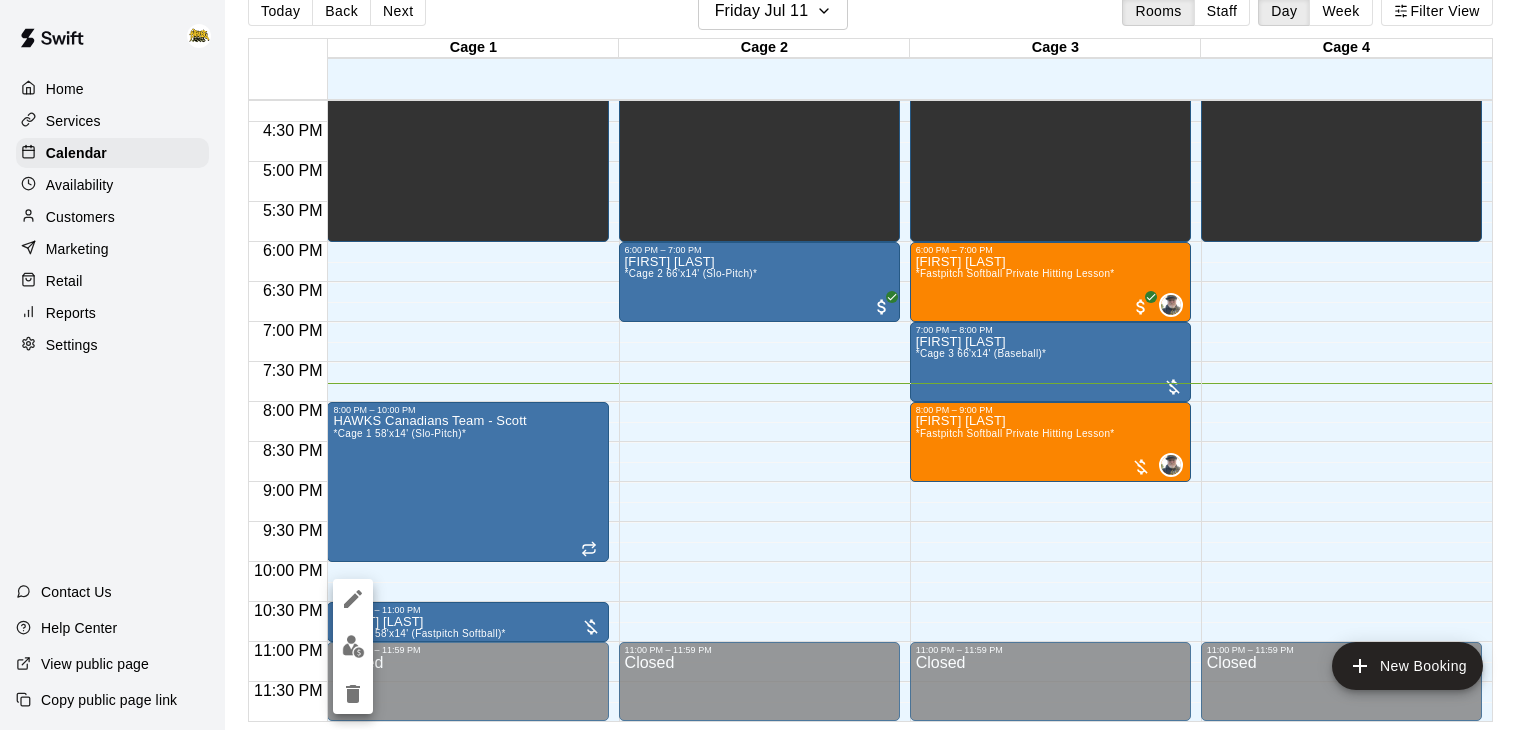 click at bounding box center (768, 365) 